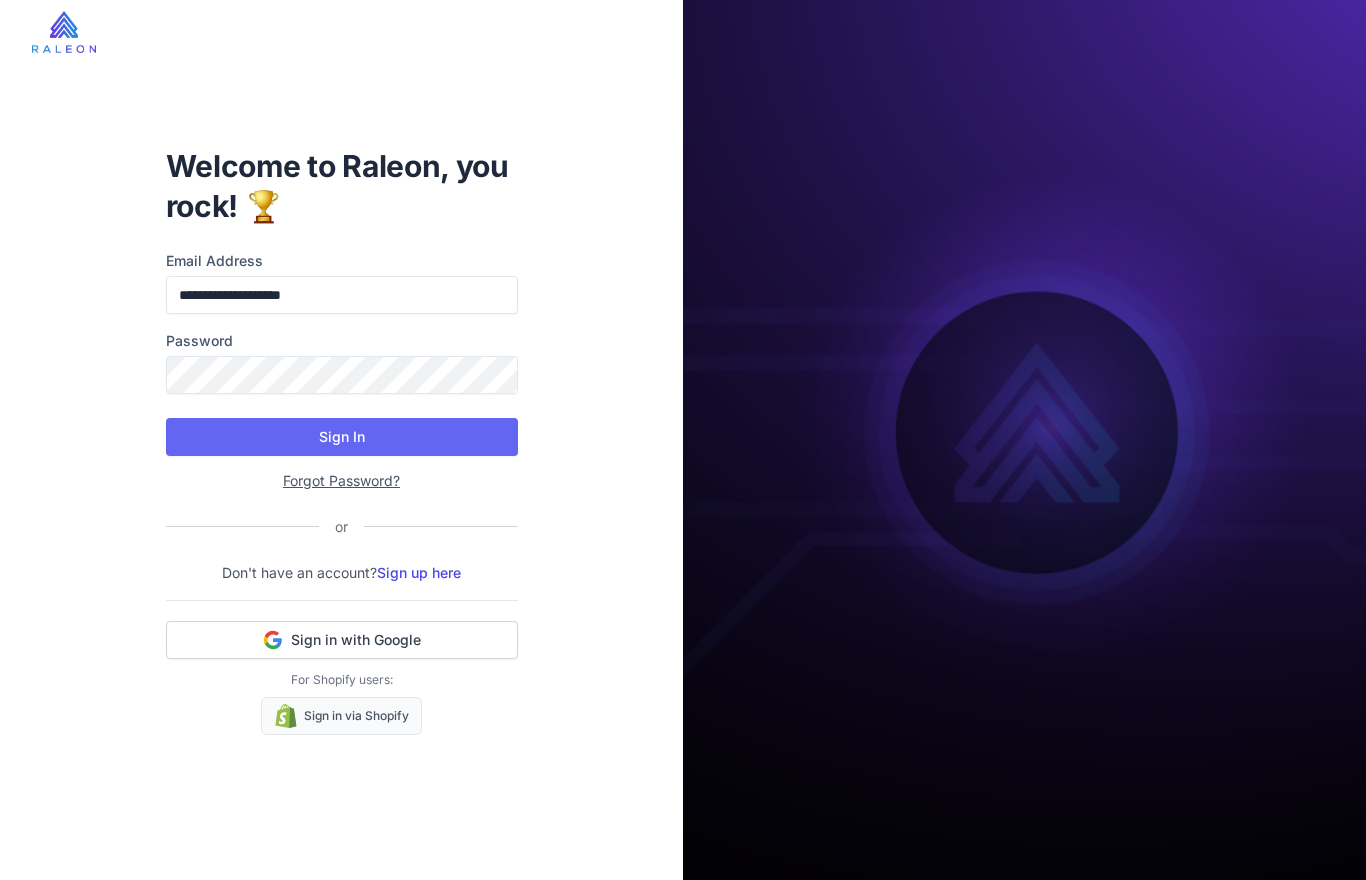 scroll, scrollTop: 0, scrollLeft: 0, axis: both 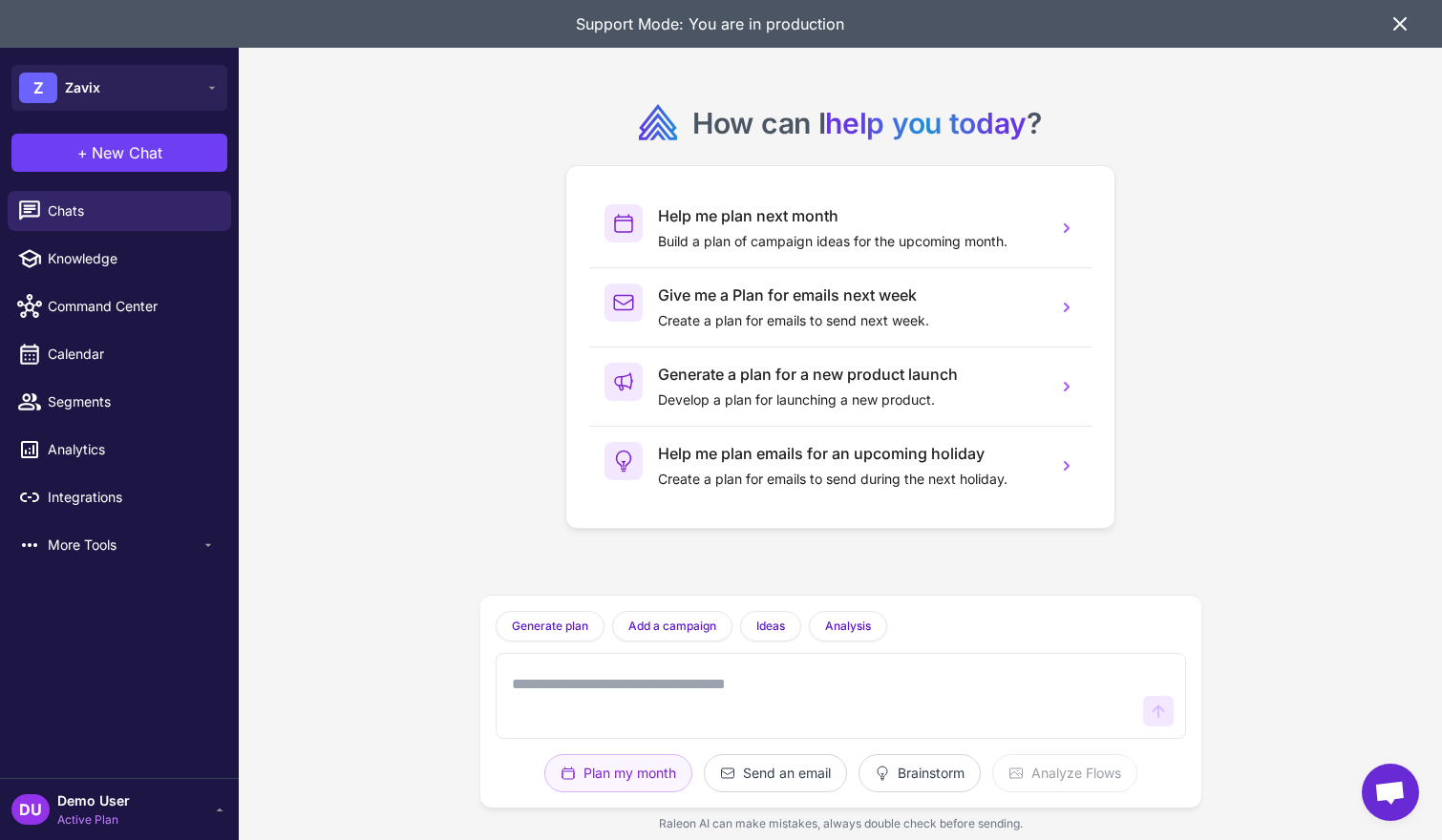 click 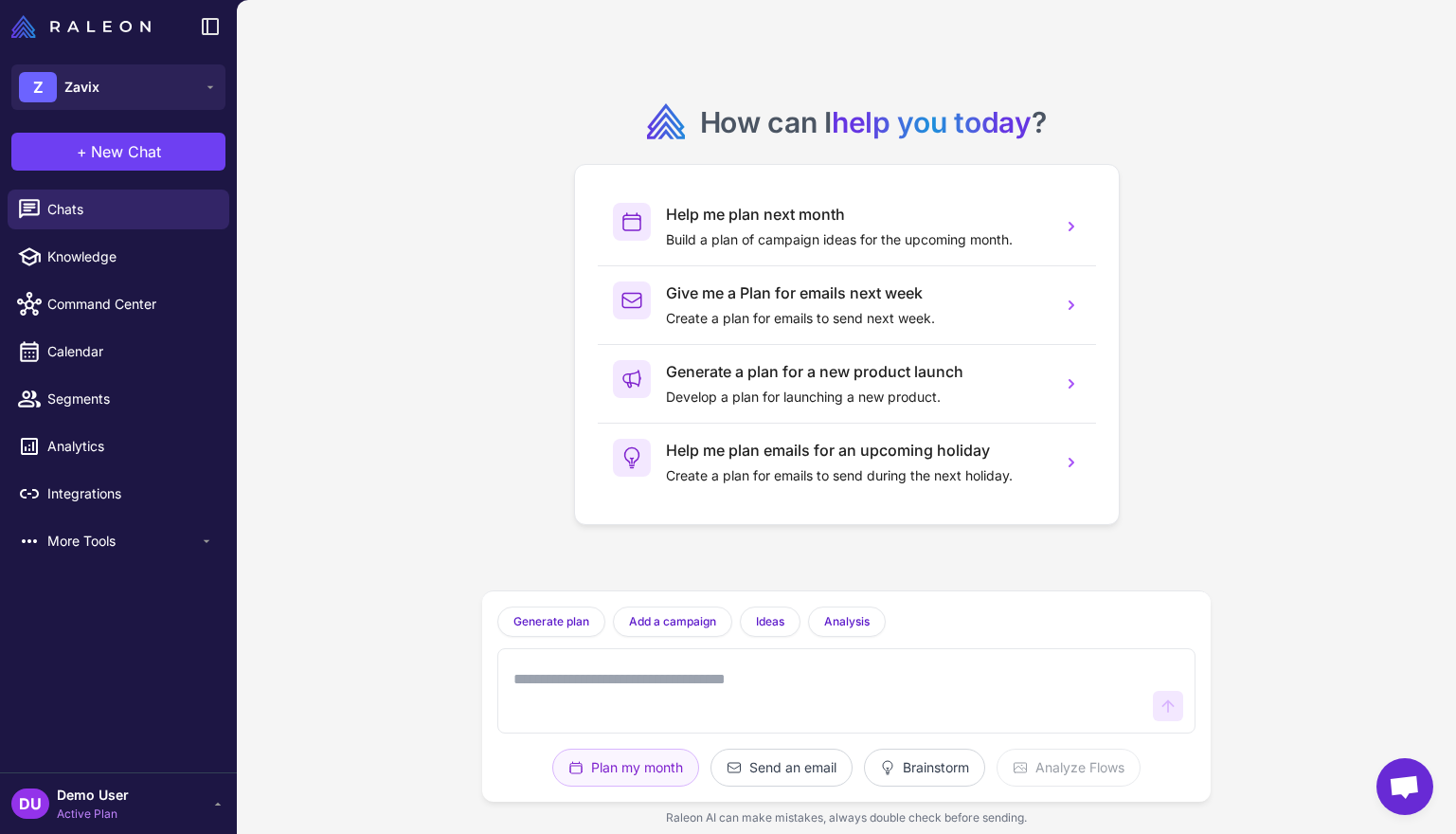 click on "How can I  help you today ? Help me plan next month Build a plan of campaign ideas for the upcoming month. Give me a Plan for emails next week Create a plan for emails to send next week. Generate a plan for a new product launch Develop a plan for launching a new product. Help me plan emails for an upcoming holiday Create a plan for emails to send during the next holiday. Generate plan Generate a plan based on what we have discussed. Add a campaign Add a campaign to your marketing plan Ideas Give me 5 campaign ideas using your analysis Analysis What type of campaigns work best for my store?  Plan my month  Send an email  Brainstorm  Analyze Flows  Raleon AI can make mistakes, always double check before sending." at bounding box center (846, 417) 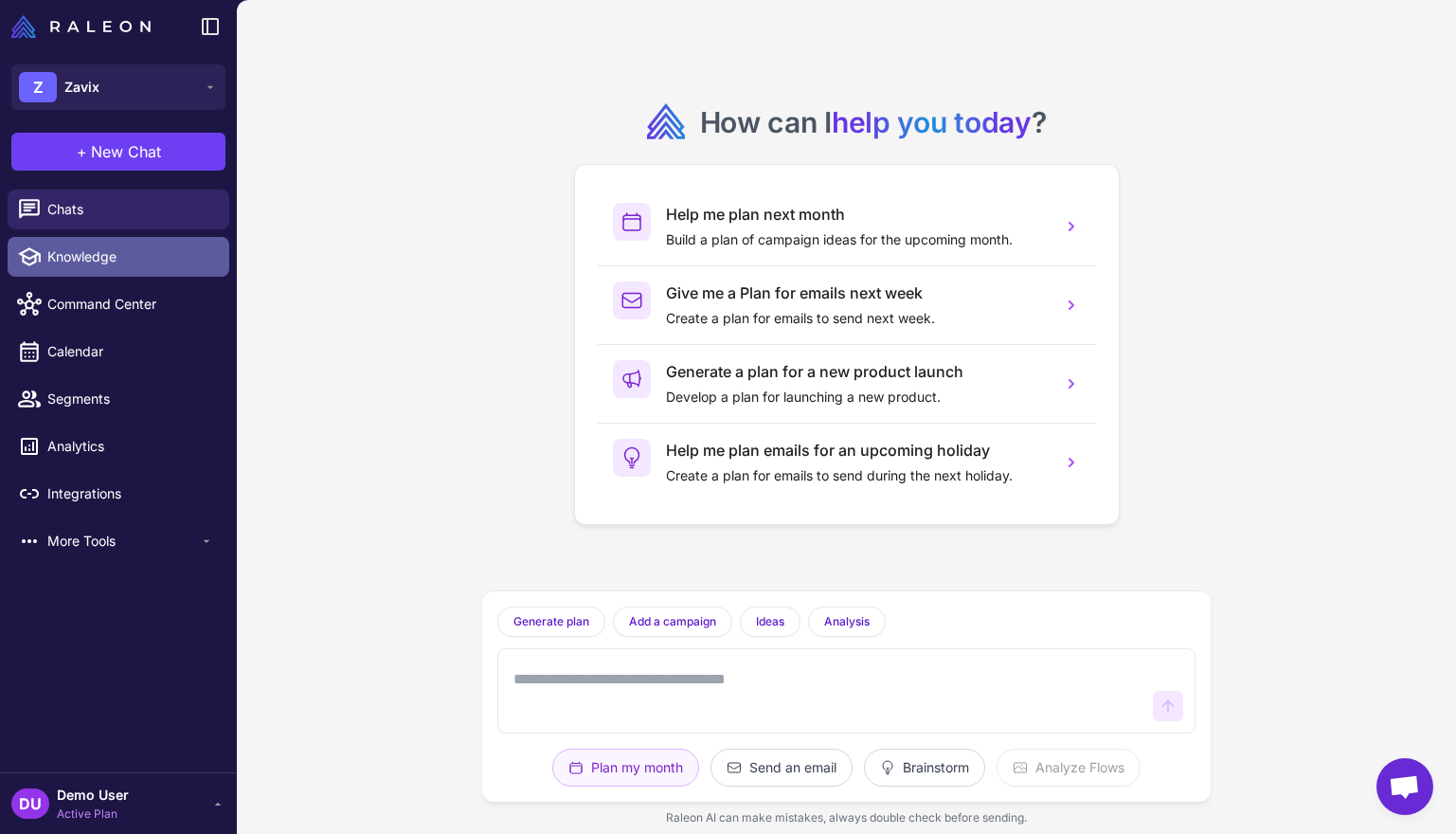 click on "Knowledge" at bounding box center [131, 257] 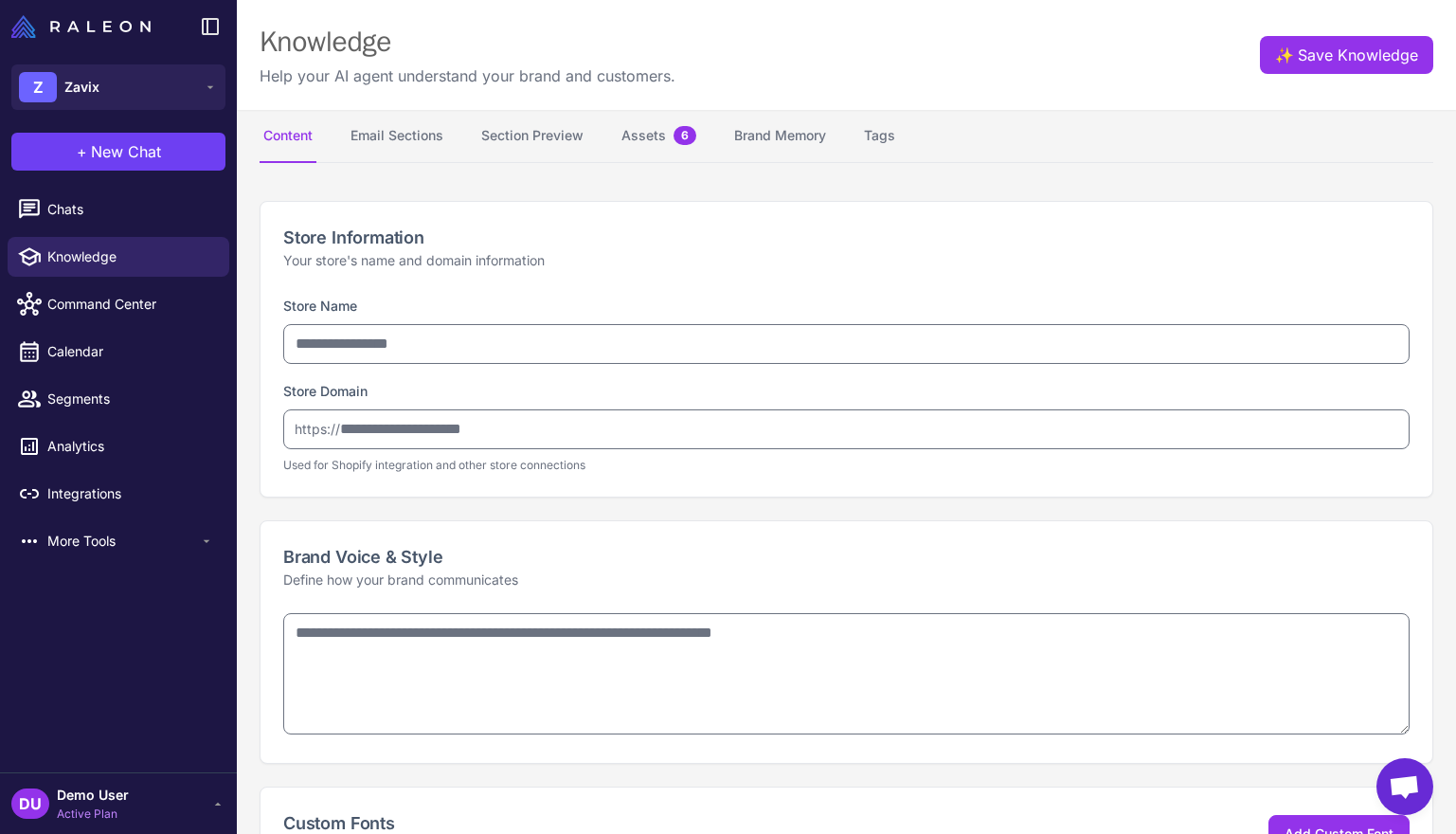 type on "*****" 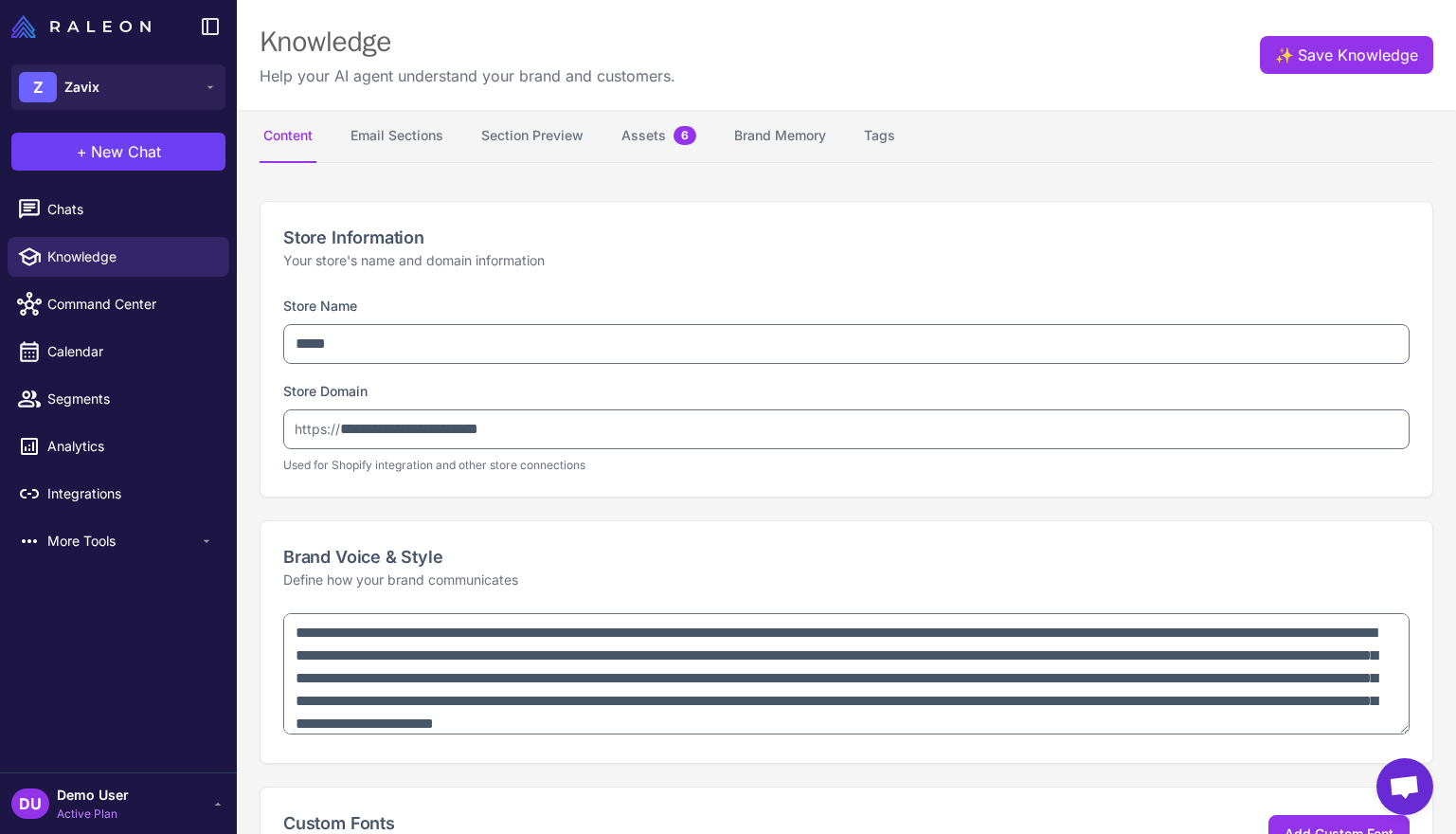 type on "**********" 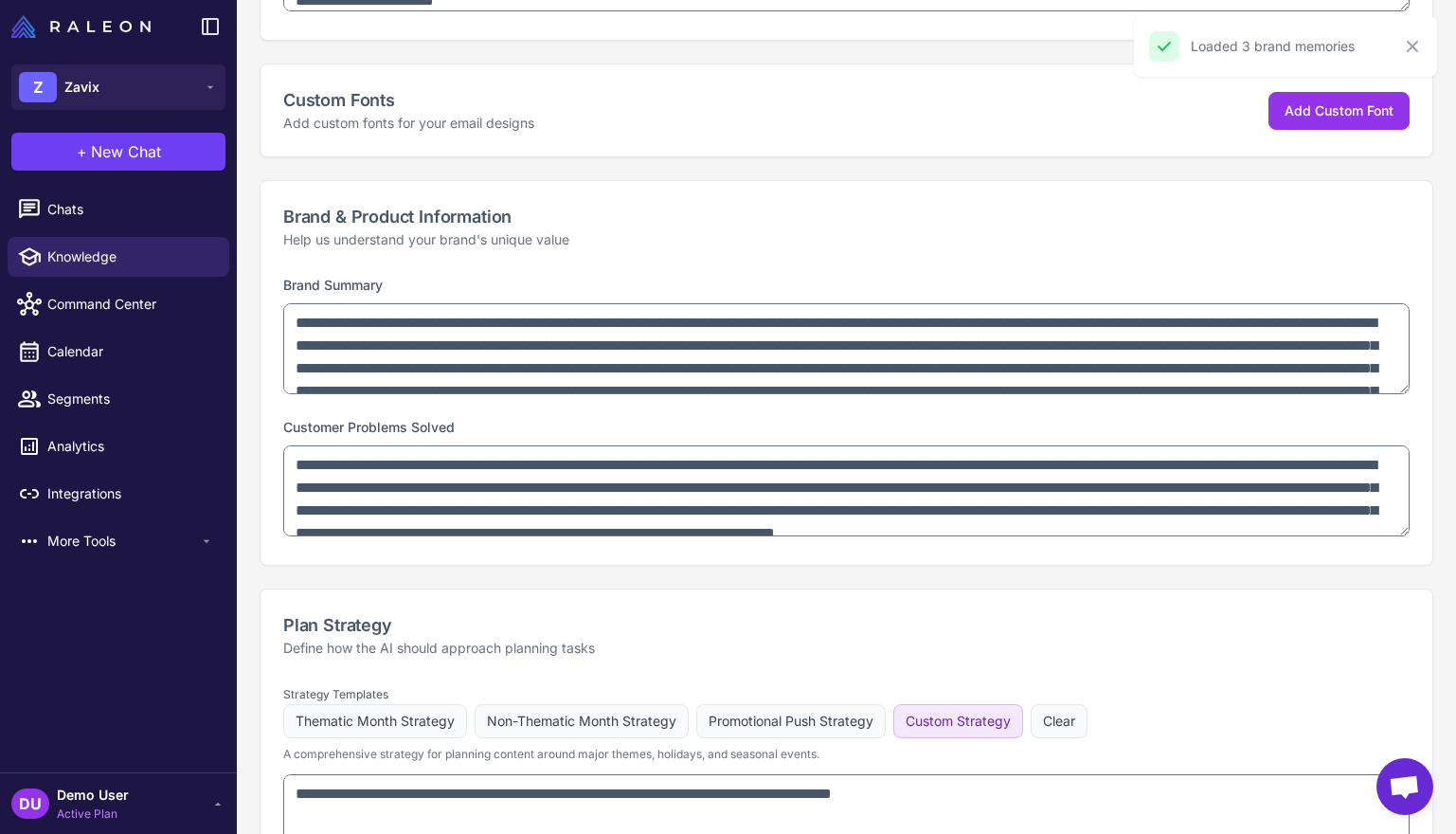 scroll, scrollTop: 758, scrollLeft: 0, axis: vertical 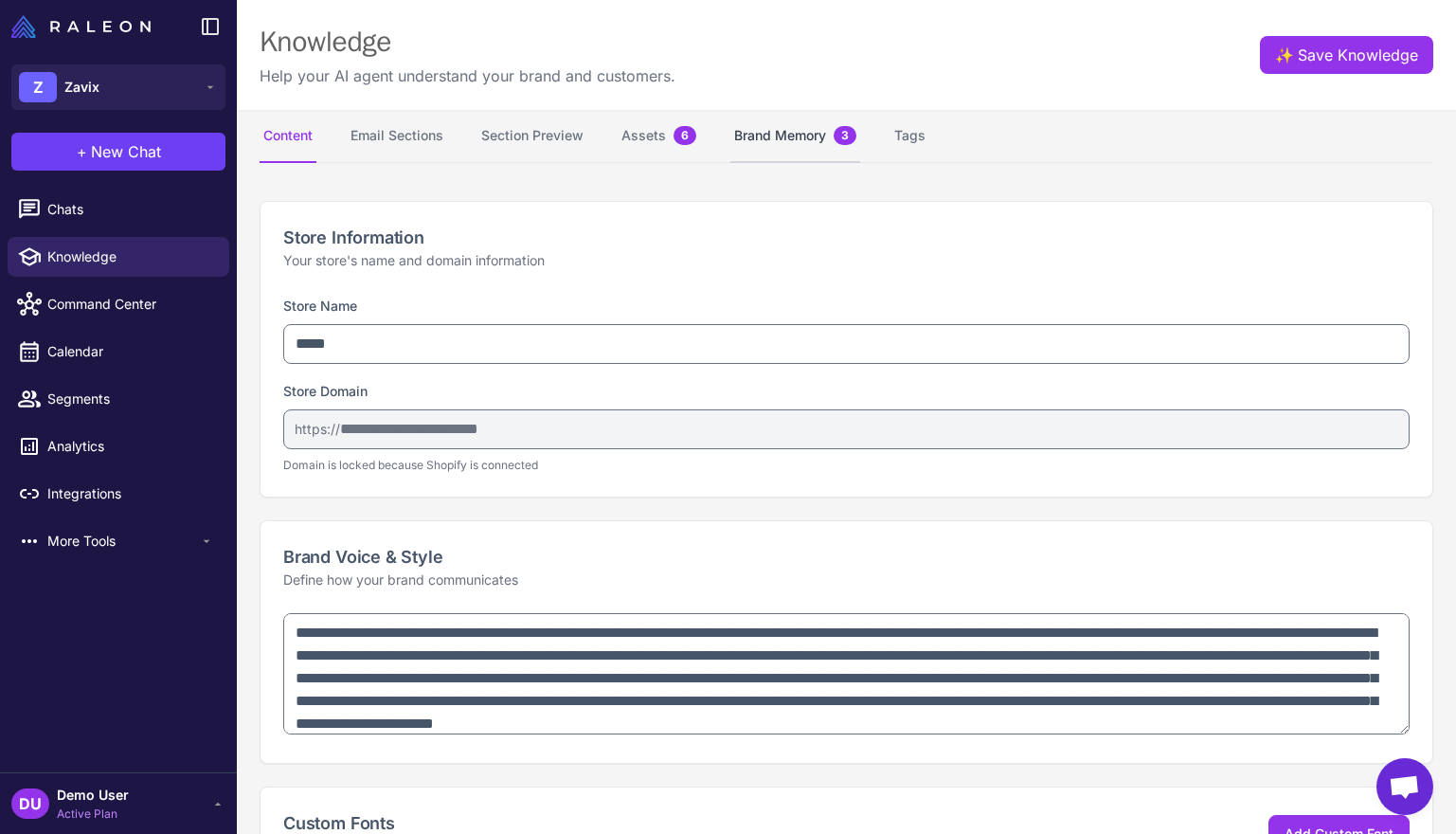 click on "Brand Memory  3" at bounding box center [795, 136] 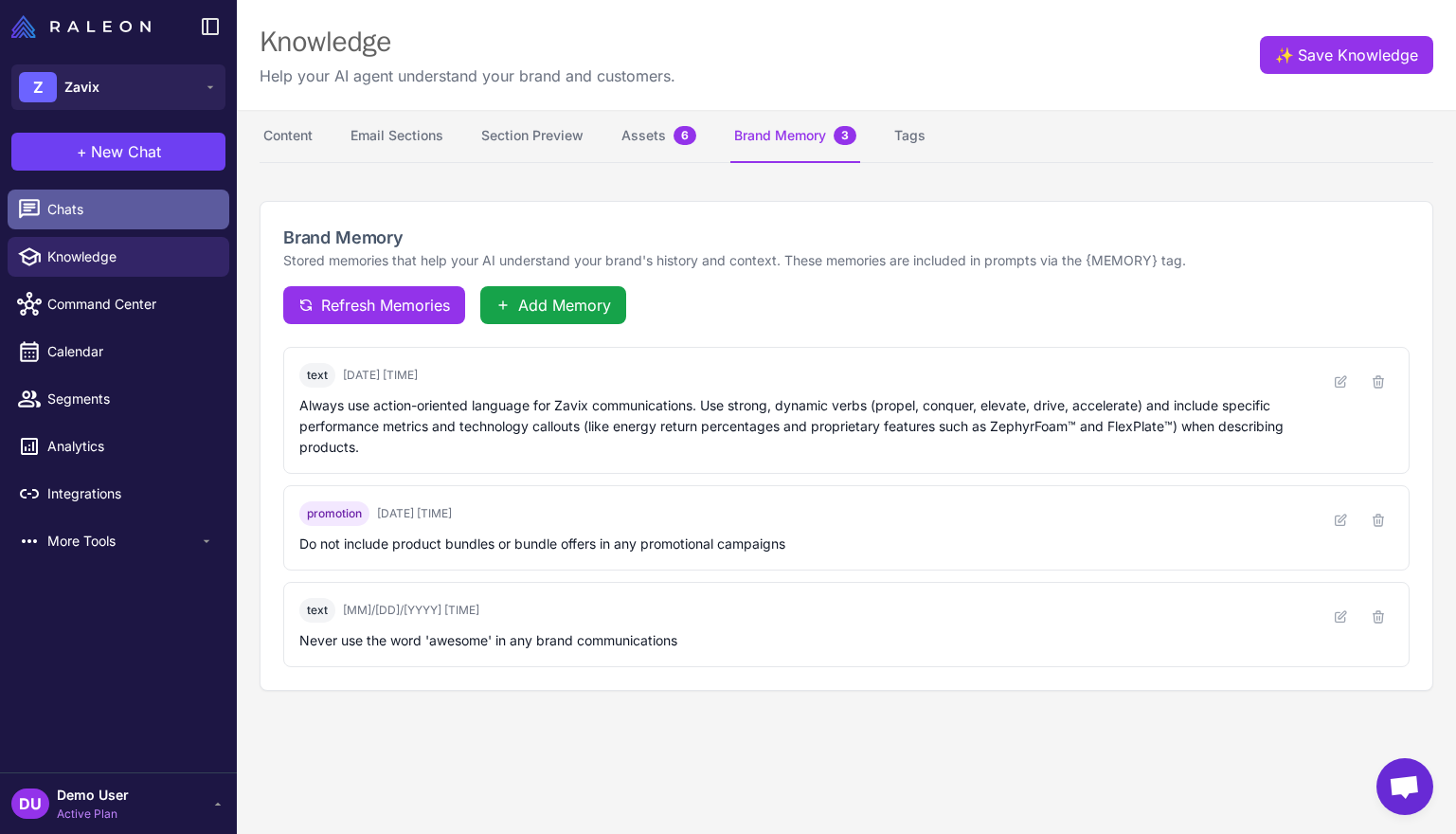click on "Chats" at bounding box center (131, 209) 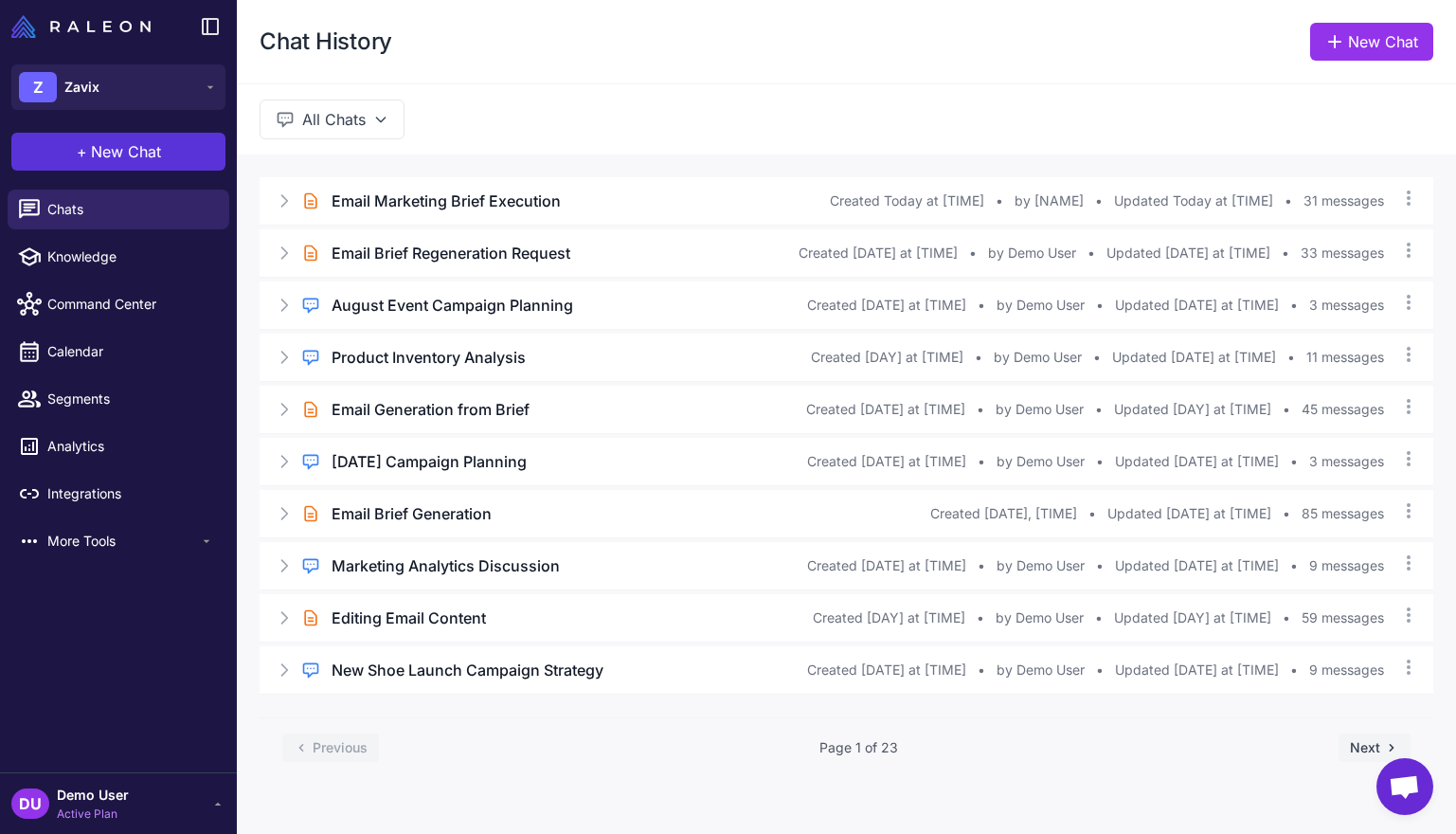 click on "+ New Chat" at bounding box center (118, 152) 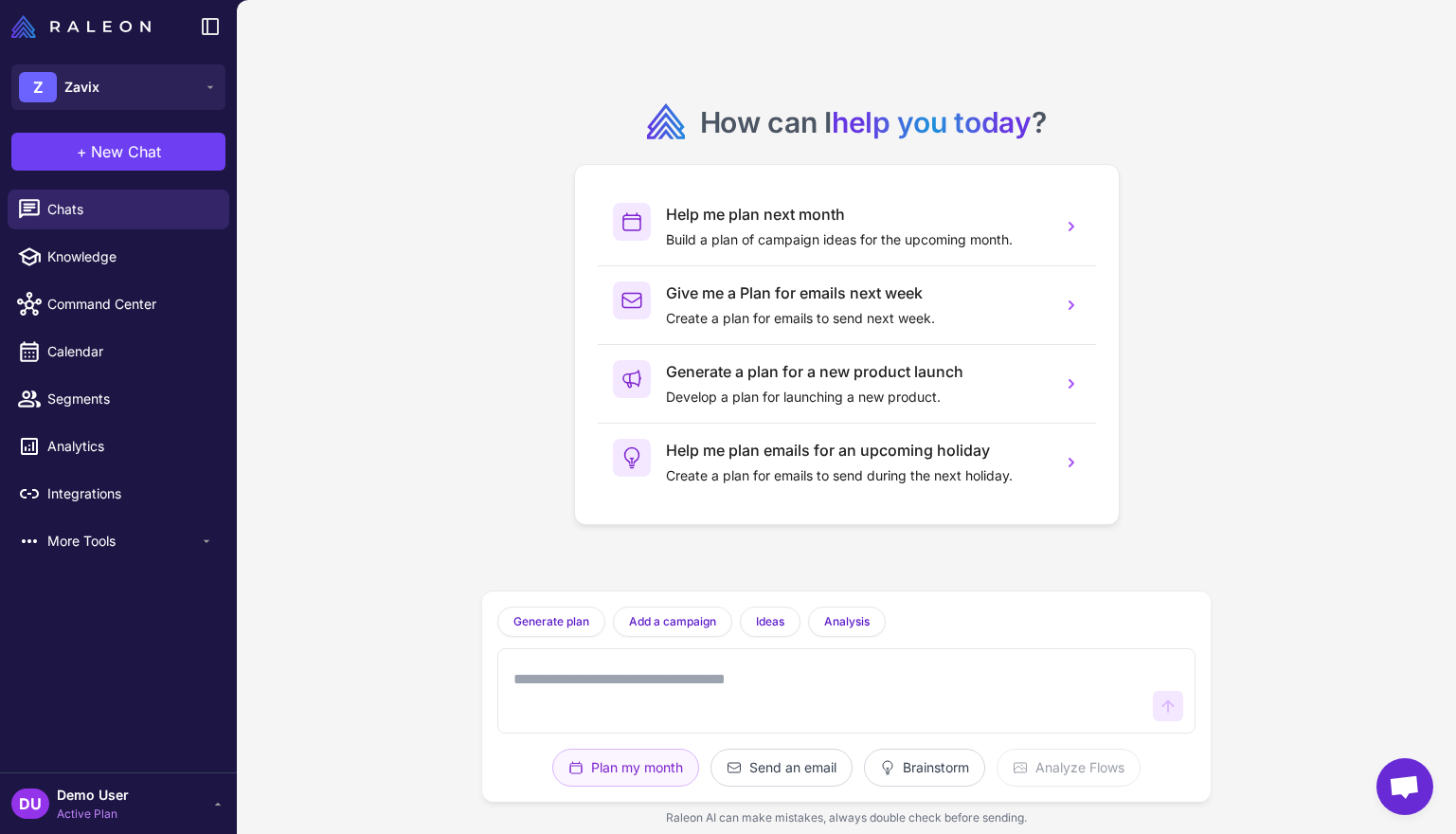 click on "How can I  help you today ? Help me plan next month Build a plan of campaign ideas for the upcoming month. Give me a Plan for emails next week Create a plan for emails to send next week. Generate a plan for a new product launch Develop a plan for launching a new product. Help me plan emails for an upcoming holiday Create a plan for emails to send during the next holiday. Generate plan Generate a plan based on what we have discussed. Add a campaign Add a campaign to your marketing plan Ideas Give me 5 campaign ideas using your analysis Analysis What type of campaigns work best for my store?  Plan my month  Send an email  Brainstorm  Analyze Flows  Raleon AI can make mistakes, always double check before sending." at bounding box center (846, 417) 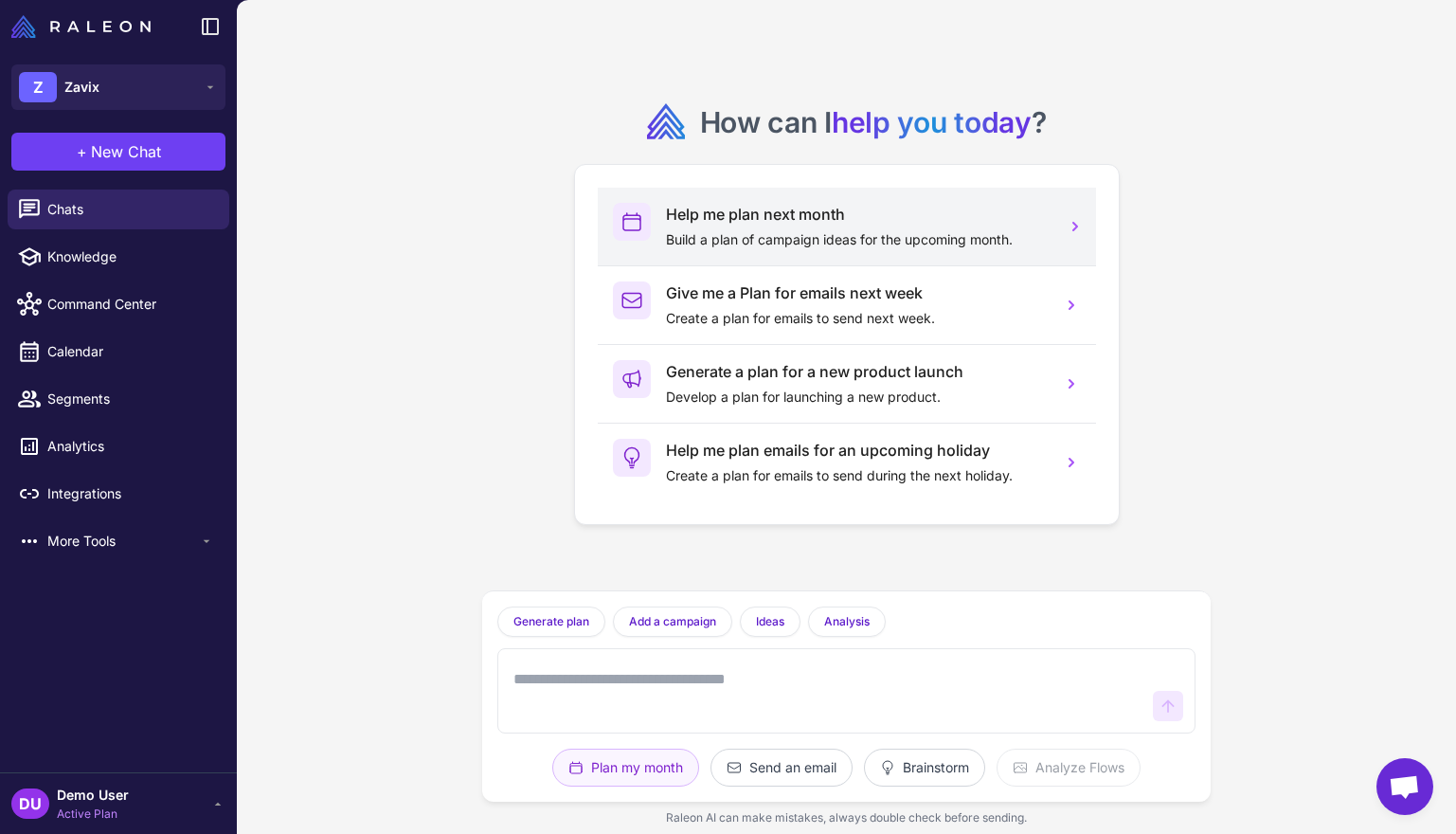 click on "Help me plan next month Build a plan of campaign ideas for the upcoming month." at bounding box center (856, 227) 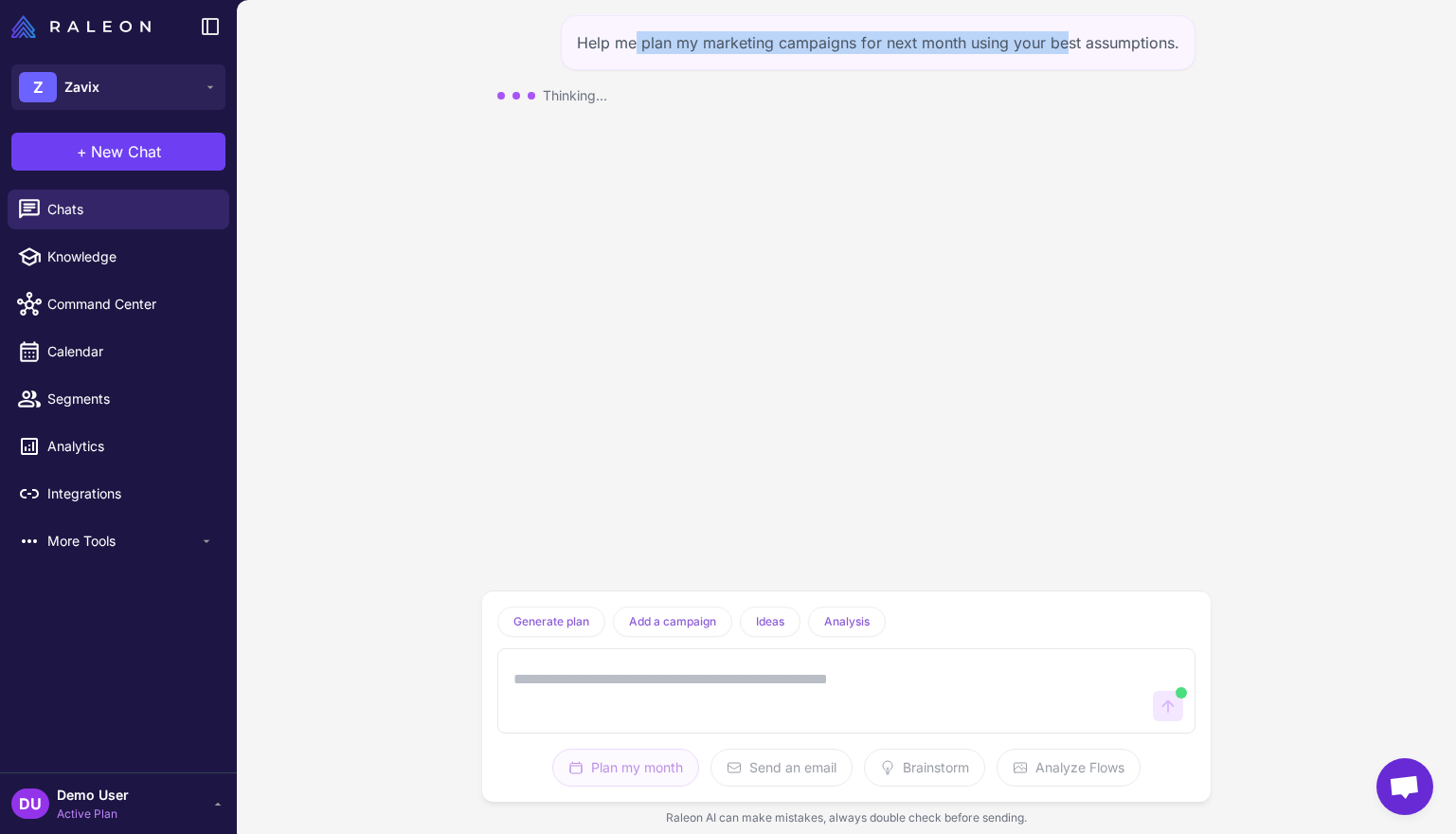 drag, startPoint x: 829, startPoint y: 45, endPoint x: 1094, endPoint y: 43, distance: 265.00755 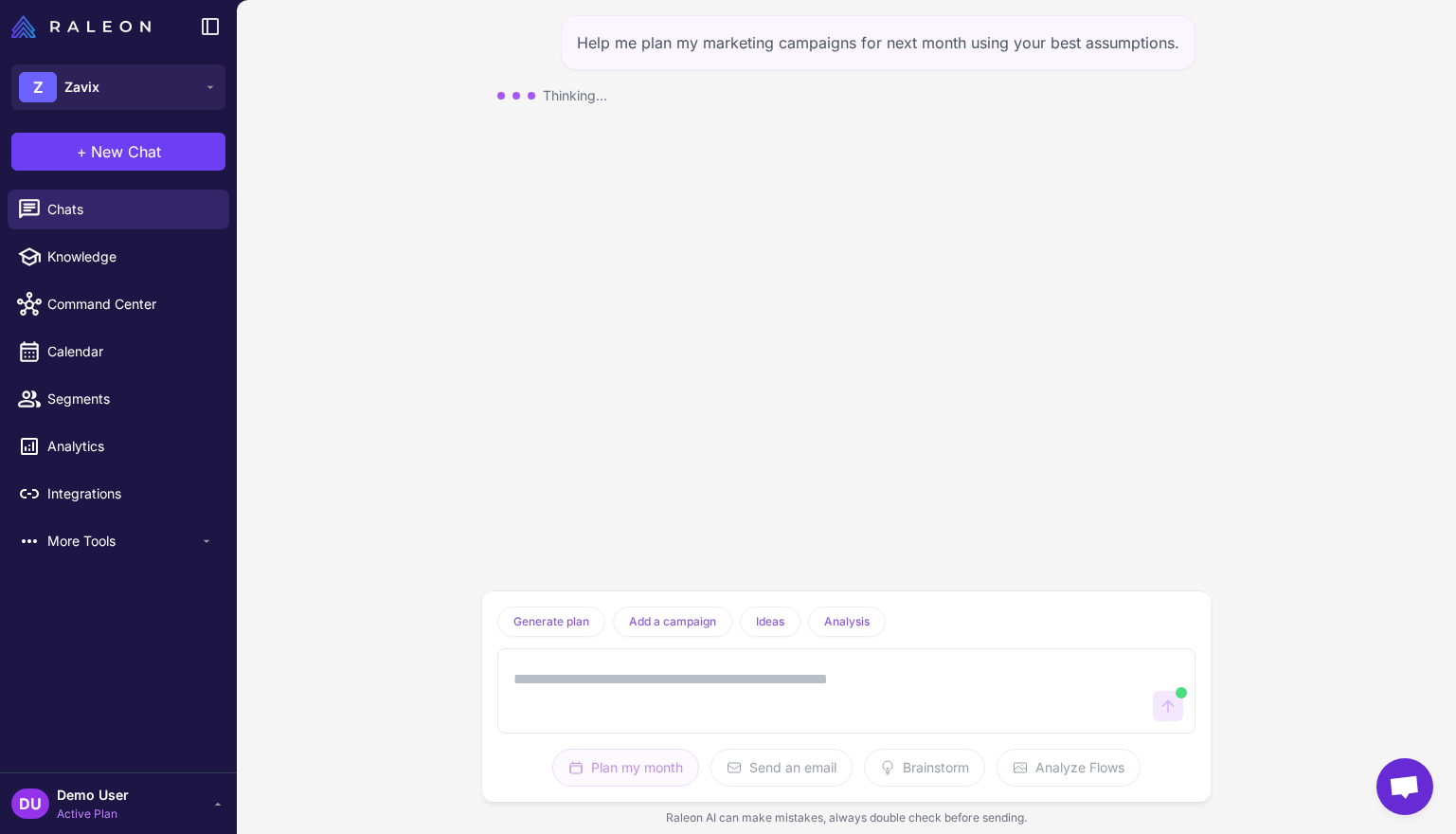 click on "Help me plan my marketing campaigns for next month using your best assumptions. Thinking..." at bounding box center (846, 295) 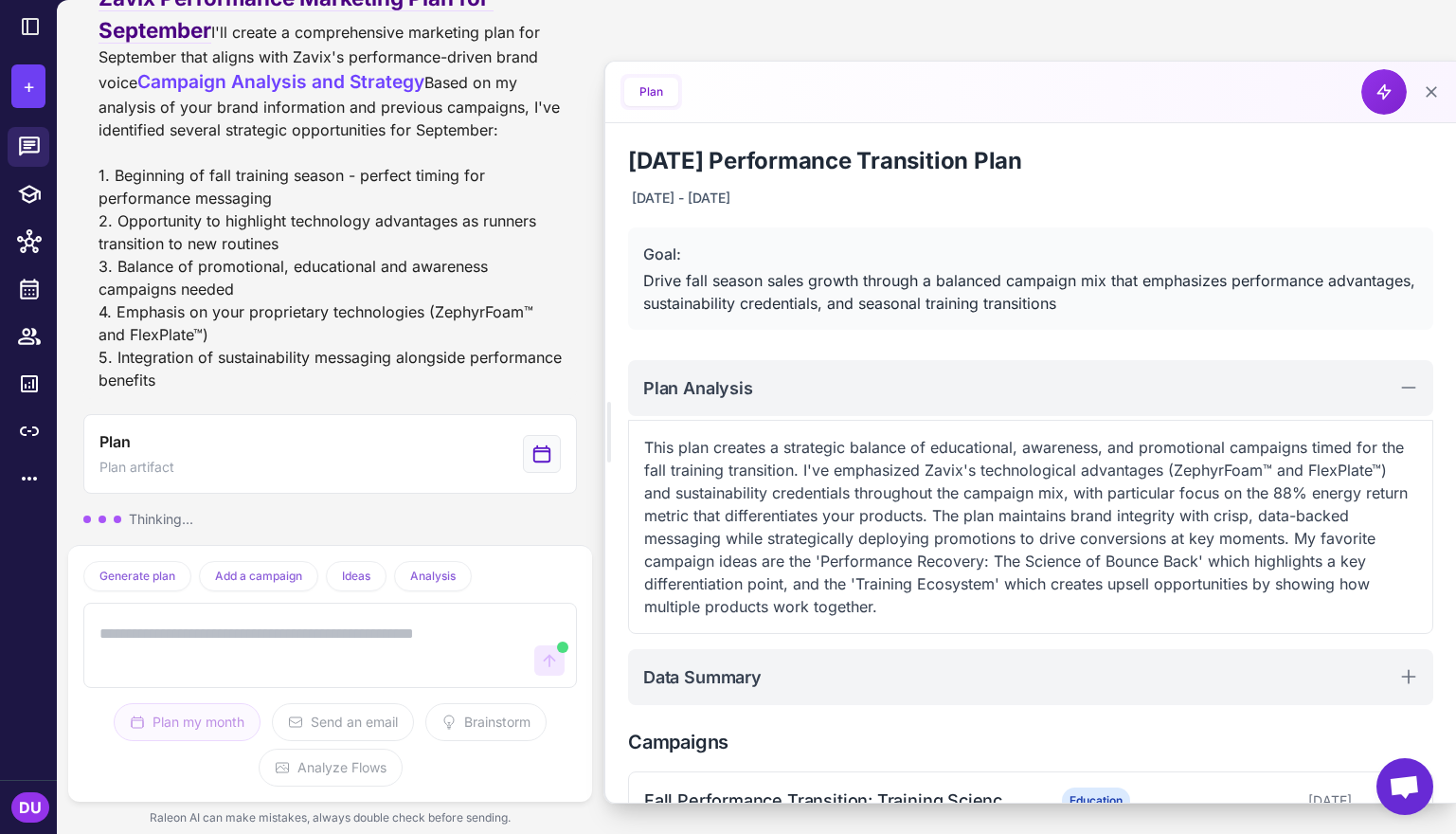 scroll, scrollTop: 287, scrollLeft: 0, axis: vertical 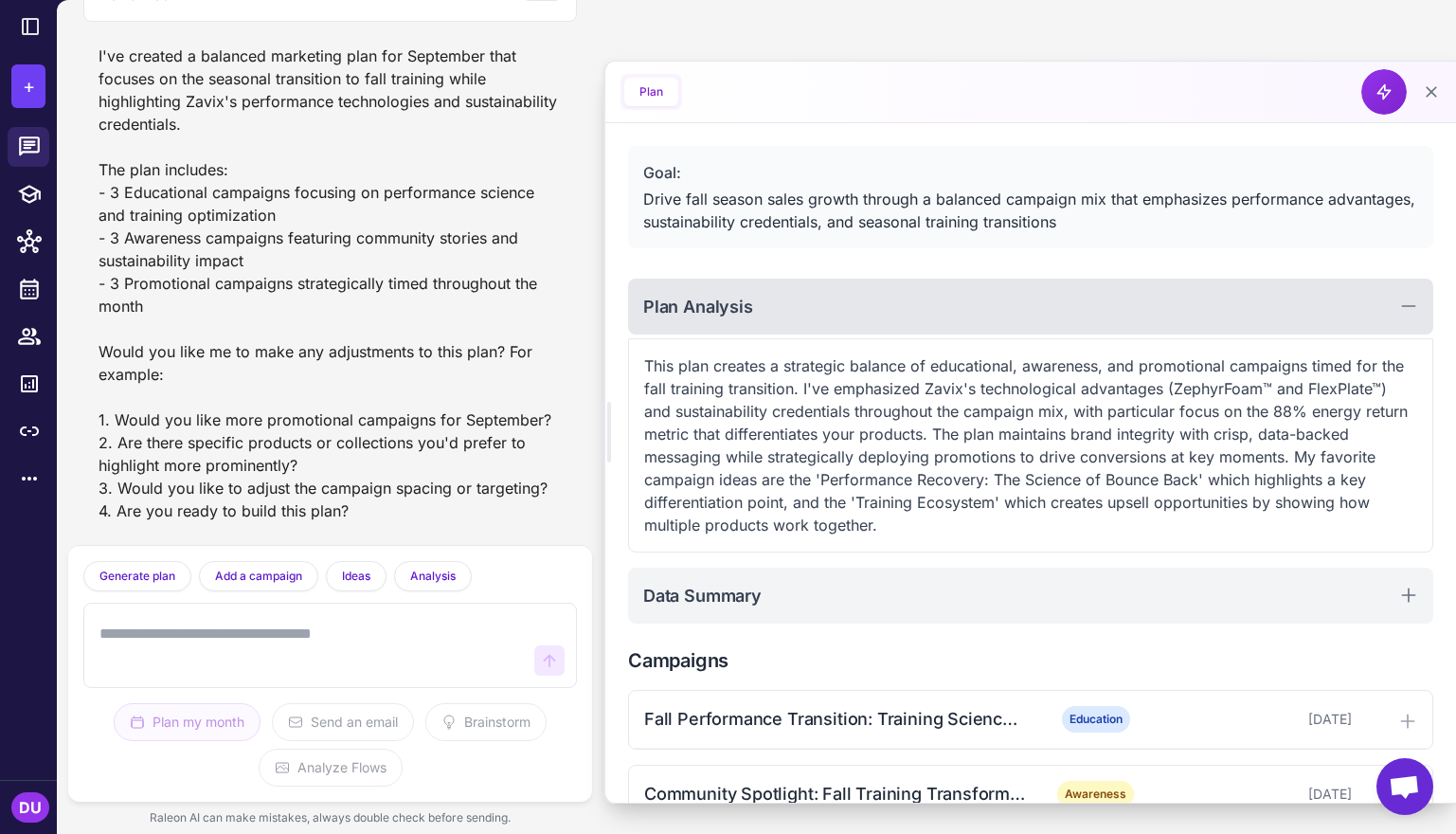 click on "Plan Analysis" at bounding box center (1031, 306) 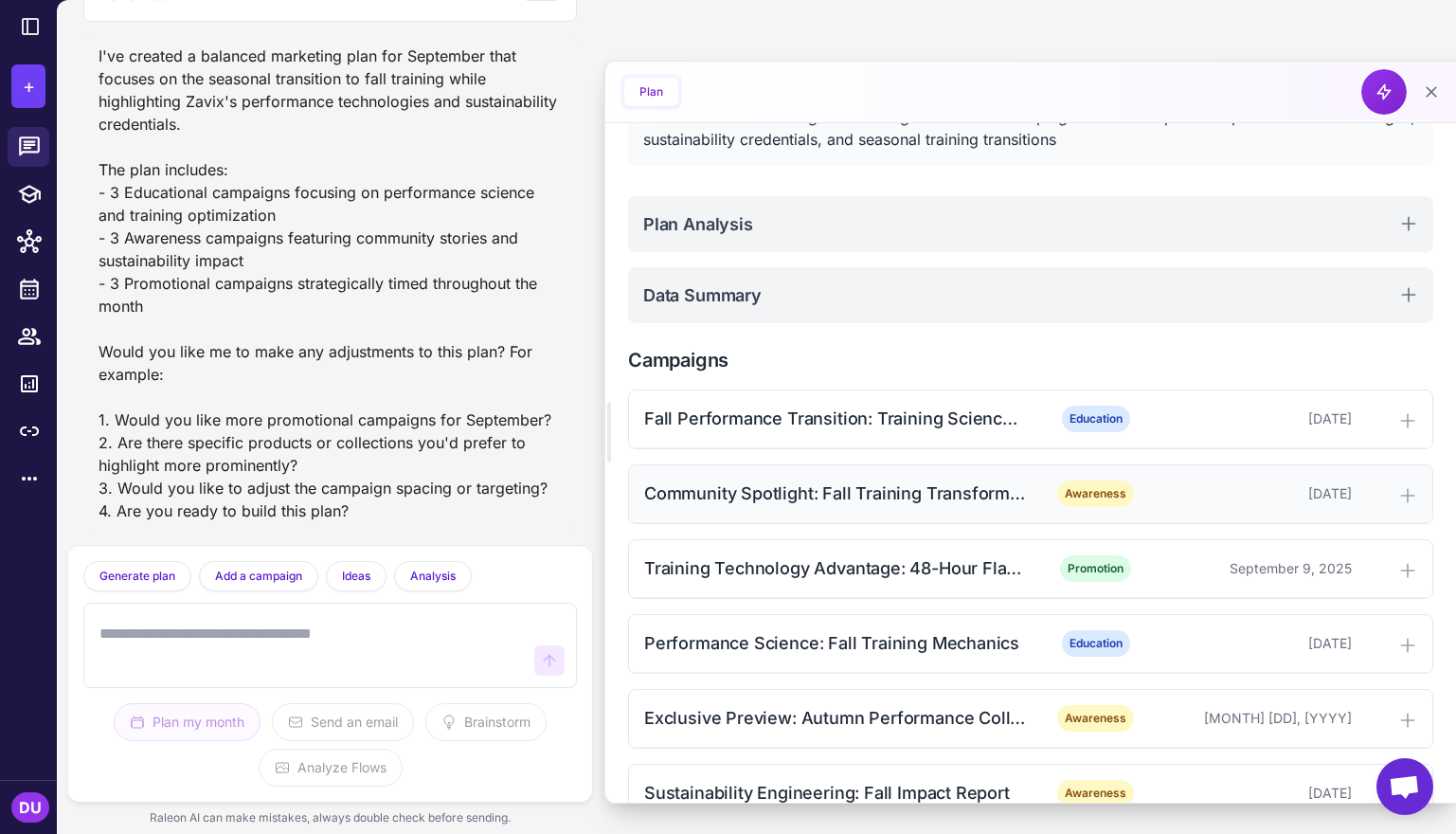 scroll, scrollTop: 271, scrollLeft: 0, axis: vertical 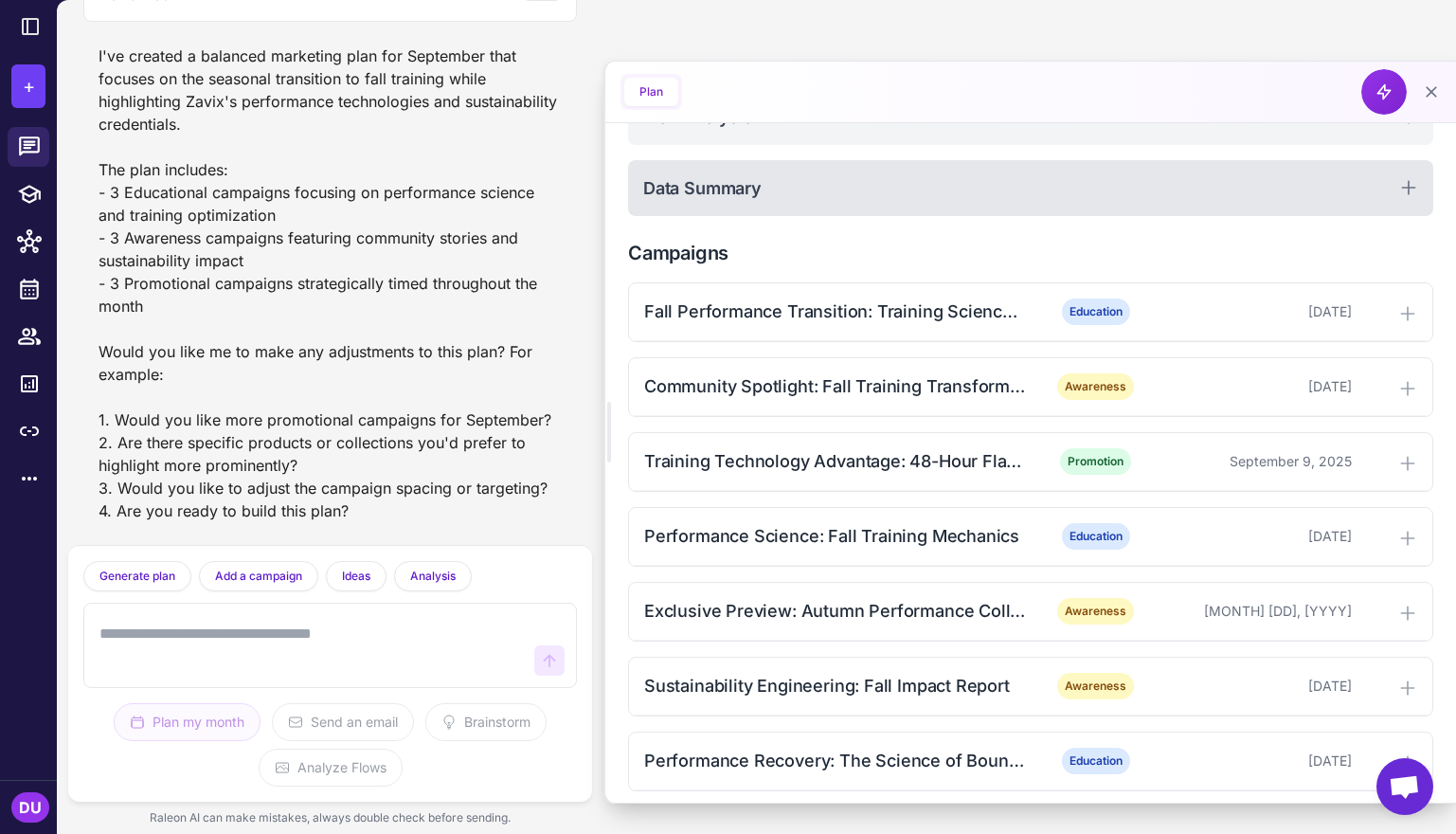 click on "Data Summary" at bounding box center [1031, 188] 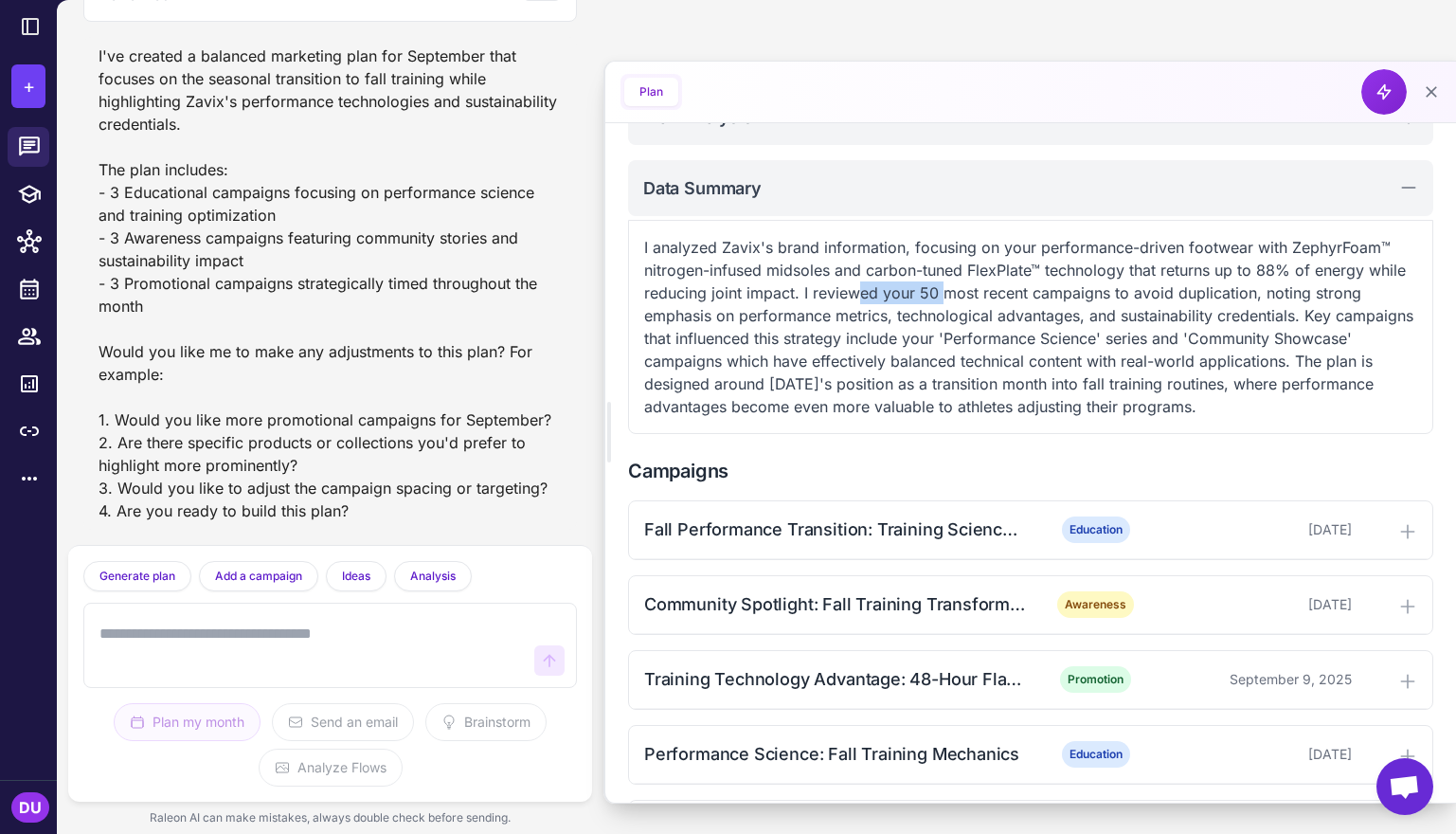 drag, startPoint x: 909, startPoint y: 299, endPoint x: 1026, endPoint y: 299, distance: 117 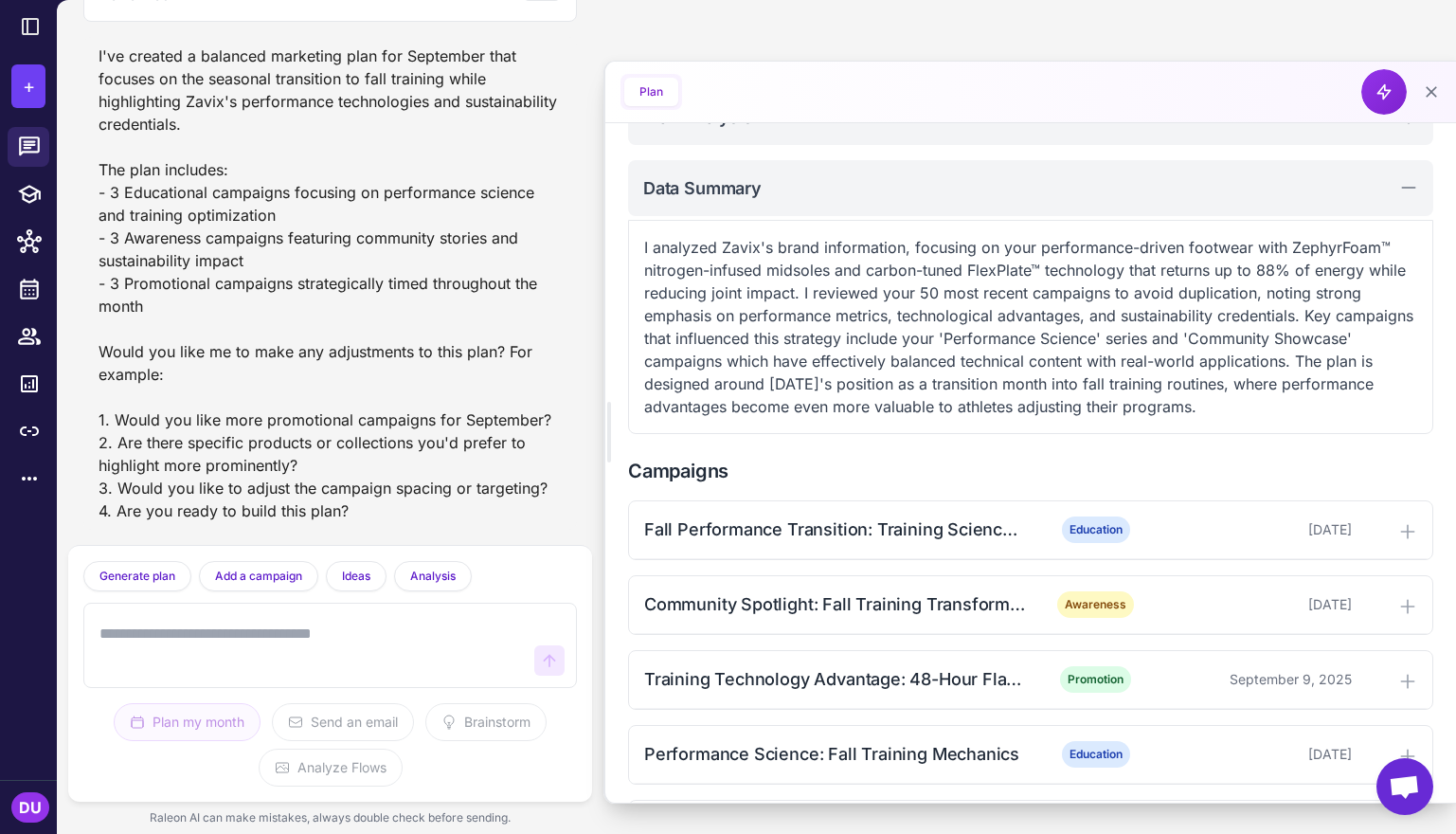 click on "I analyzed Zavix's brand information, focusing on your performance-driven footwear with ZephyrFoam™ nitrogen-infused midsoles and carbon-tuned FlexPlate™ technology that returns up to 88% of energy while reducing joint impact. I reviewed your 50 most recent campaigns to avoid duplication, noting strong emphasis on performance metrics, technological advantages, and sustainability credentials. Key campaigns that influenced this strategy include your 'Performance Science' series and 'Community Showcase' campaigns which have effectively balanced technical content with real-world applications. The plan is designed around September's position as a transition month into fall training routines, where performance advantages become even more valuable to athletes adjusting their programs." at bounding box center [1031, 327] 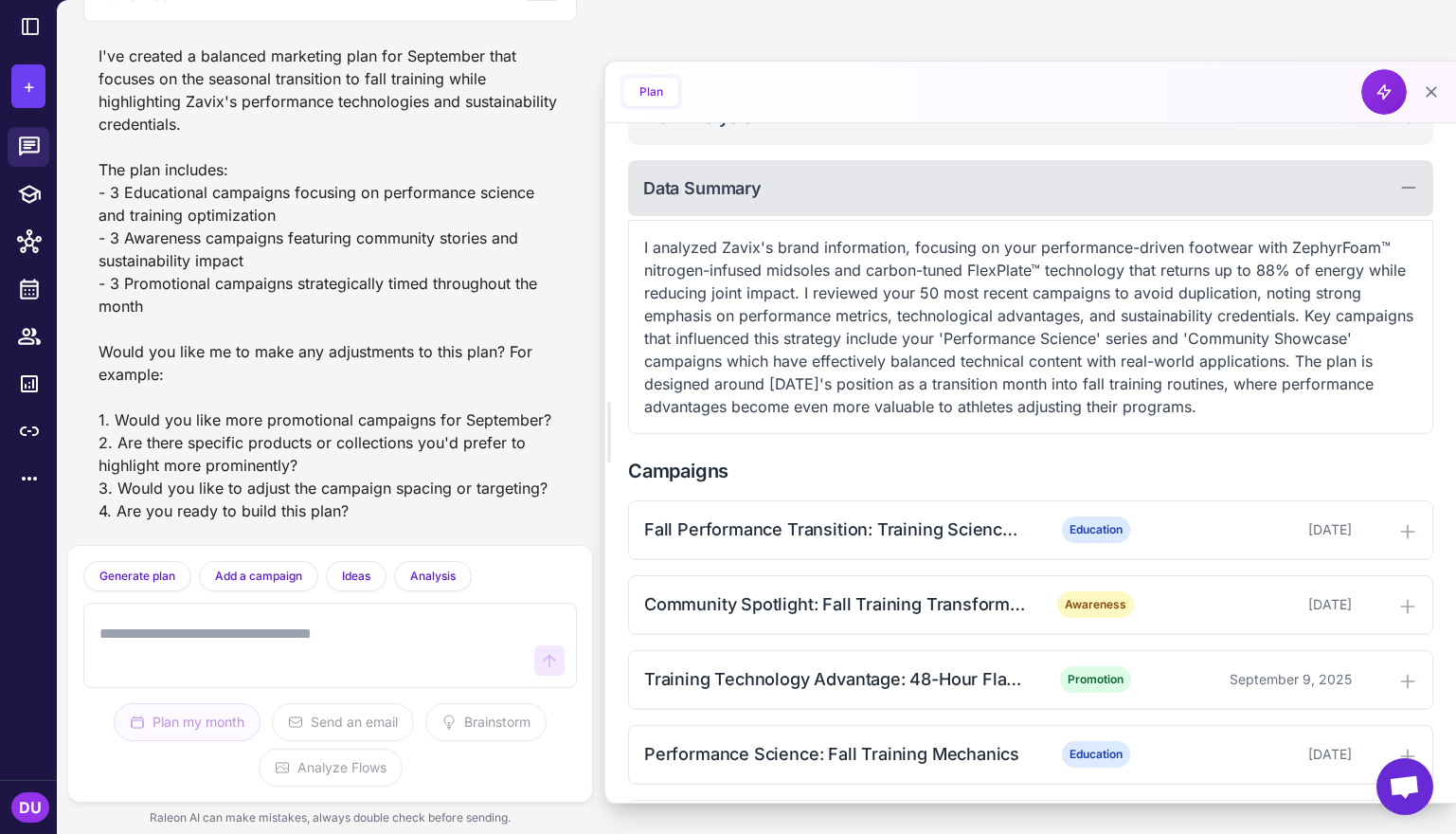 click on "Data Summary" at bounding box center [1031, 188] 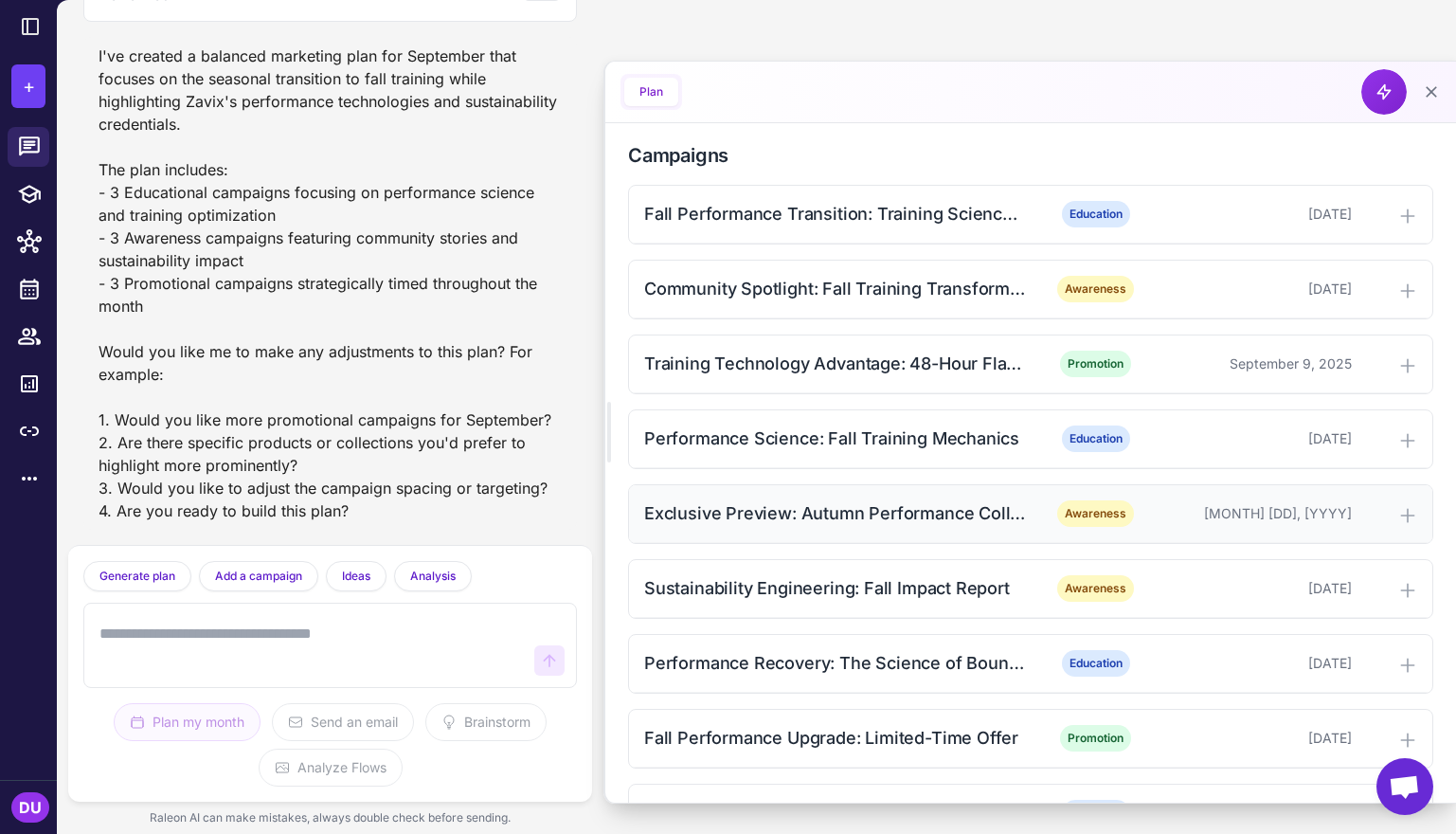 scroll, scrollTop: 337, scrollLeft: 0, axis: vertical 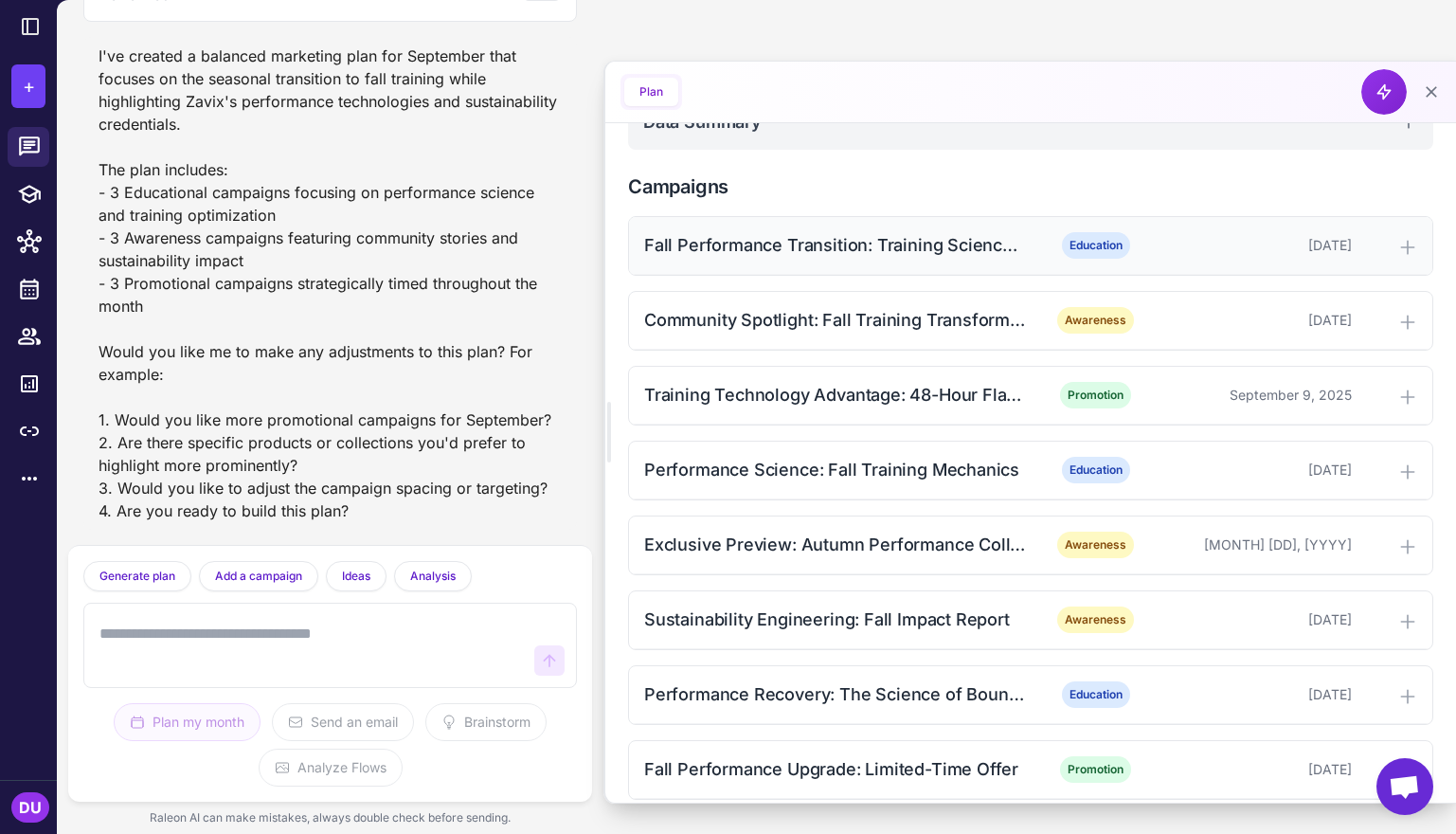 click on "Fall Performance Transition: Training Science Update" at bounding box center (836, 245) 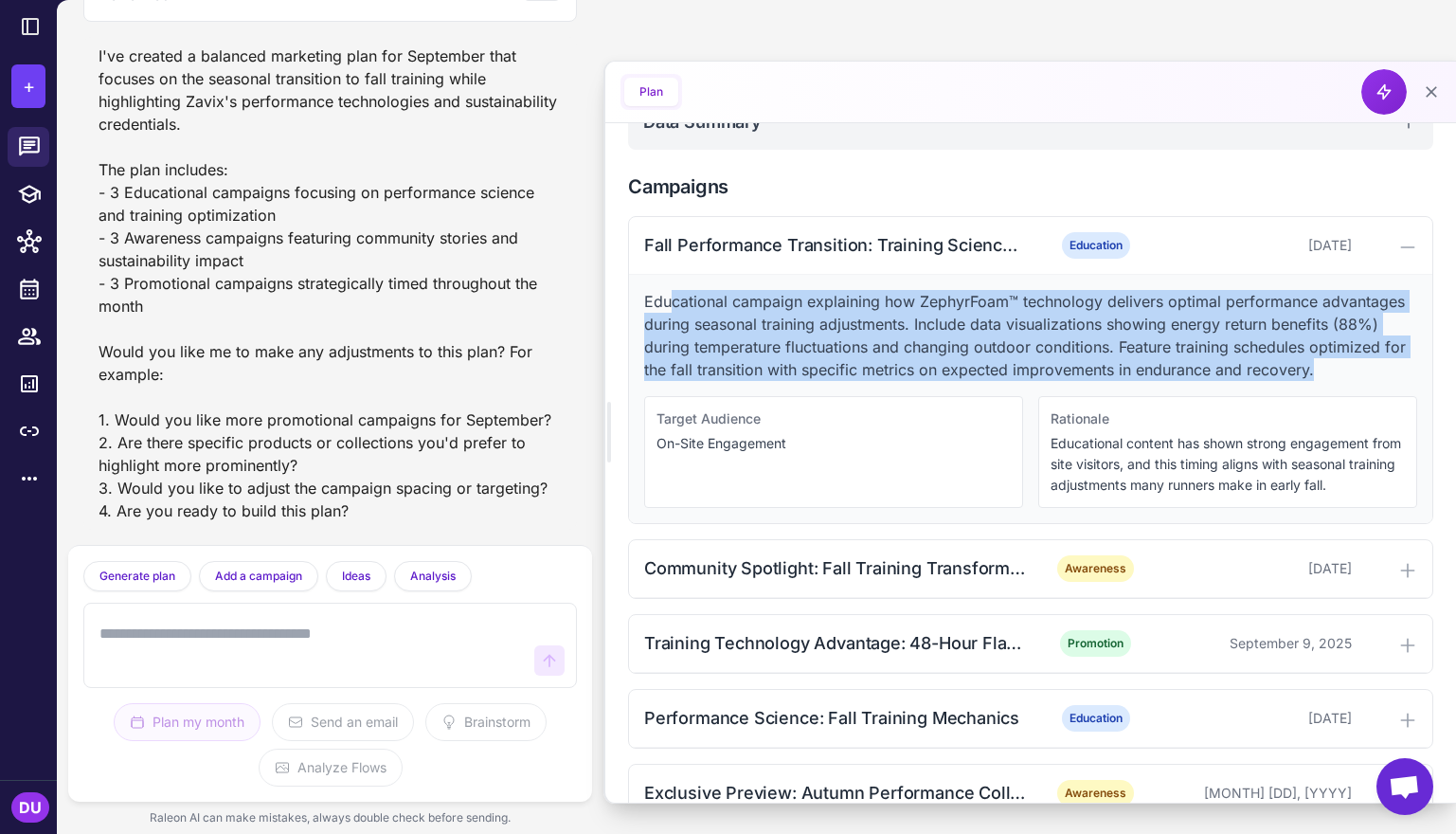 drag, startPoint x: 671, startPoint y: 300, endPoint x: 1339, endPoint y: 357, distance: 670.427 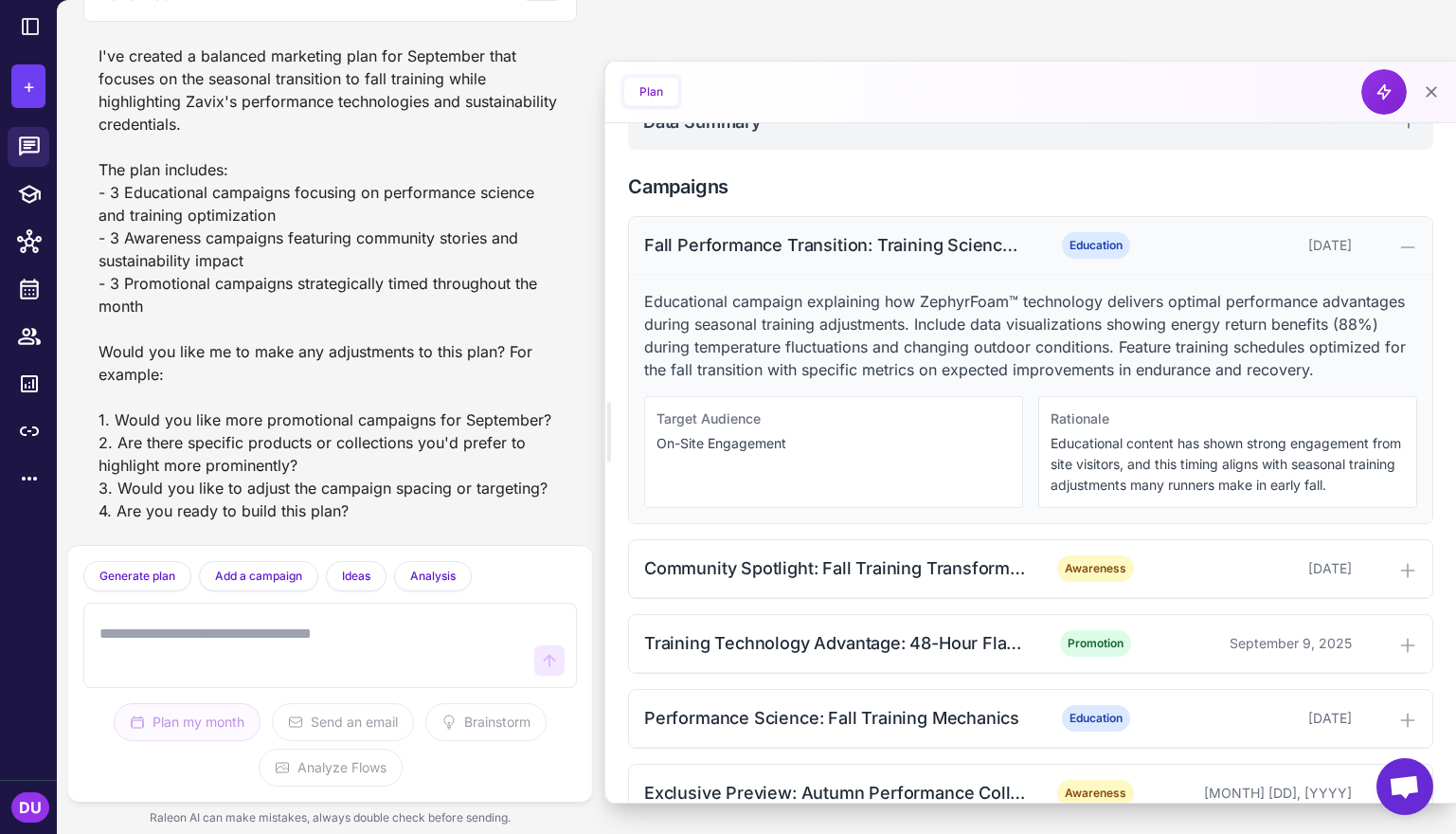 click on "Fall Performance Transition: Training Science Update Education September 2, 2025" at bounding box center (1031, 245) 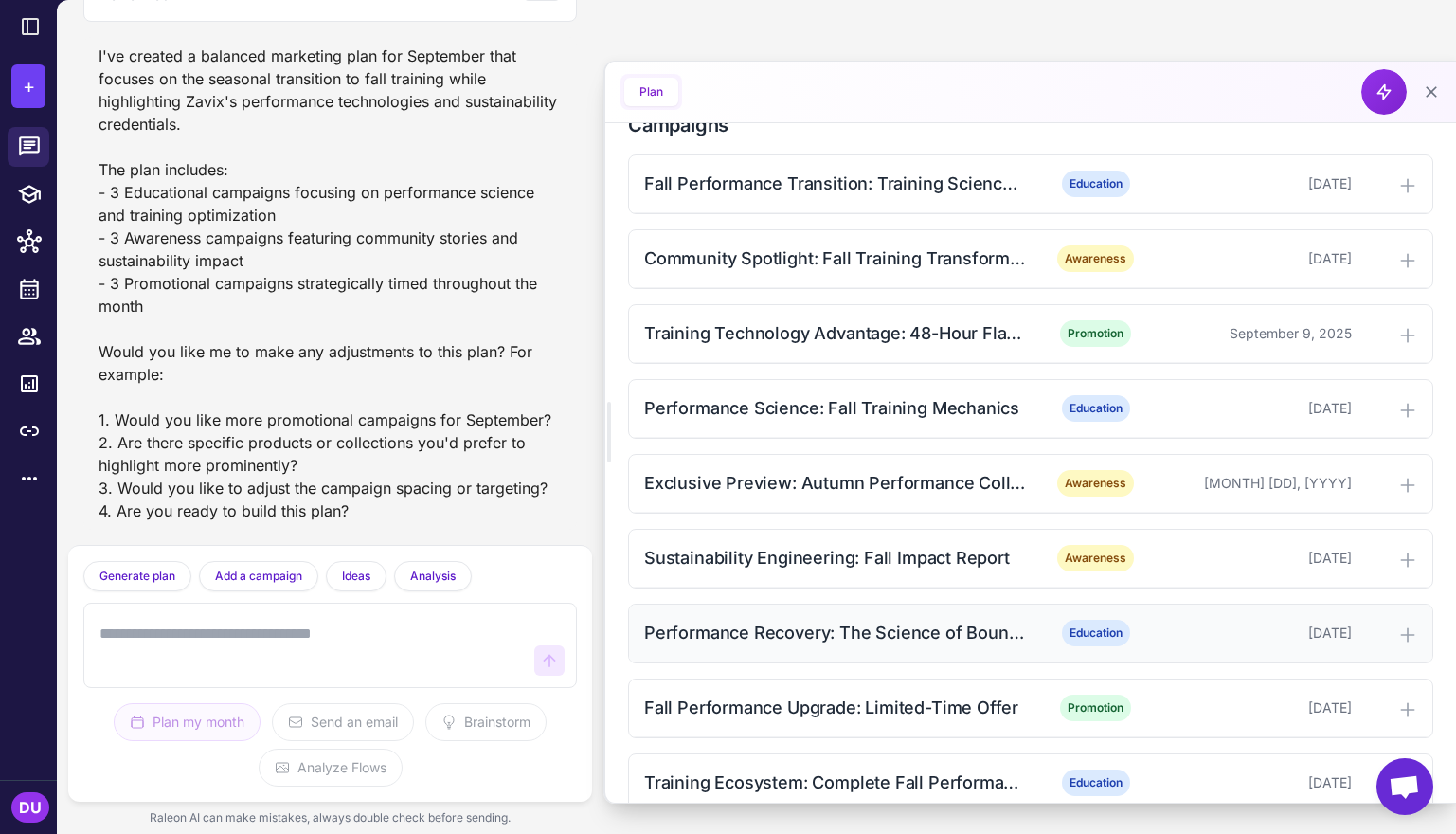 scroll, scrollTop: 432, scrollLeft: 0, axis: vertical 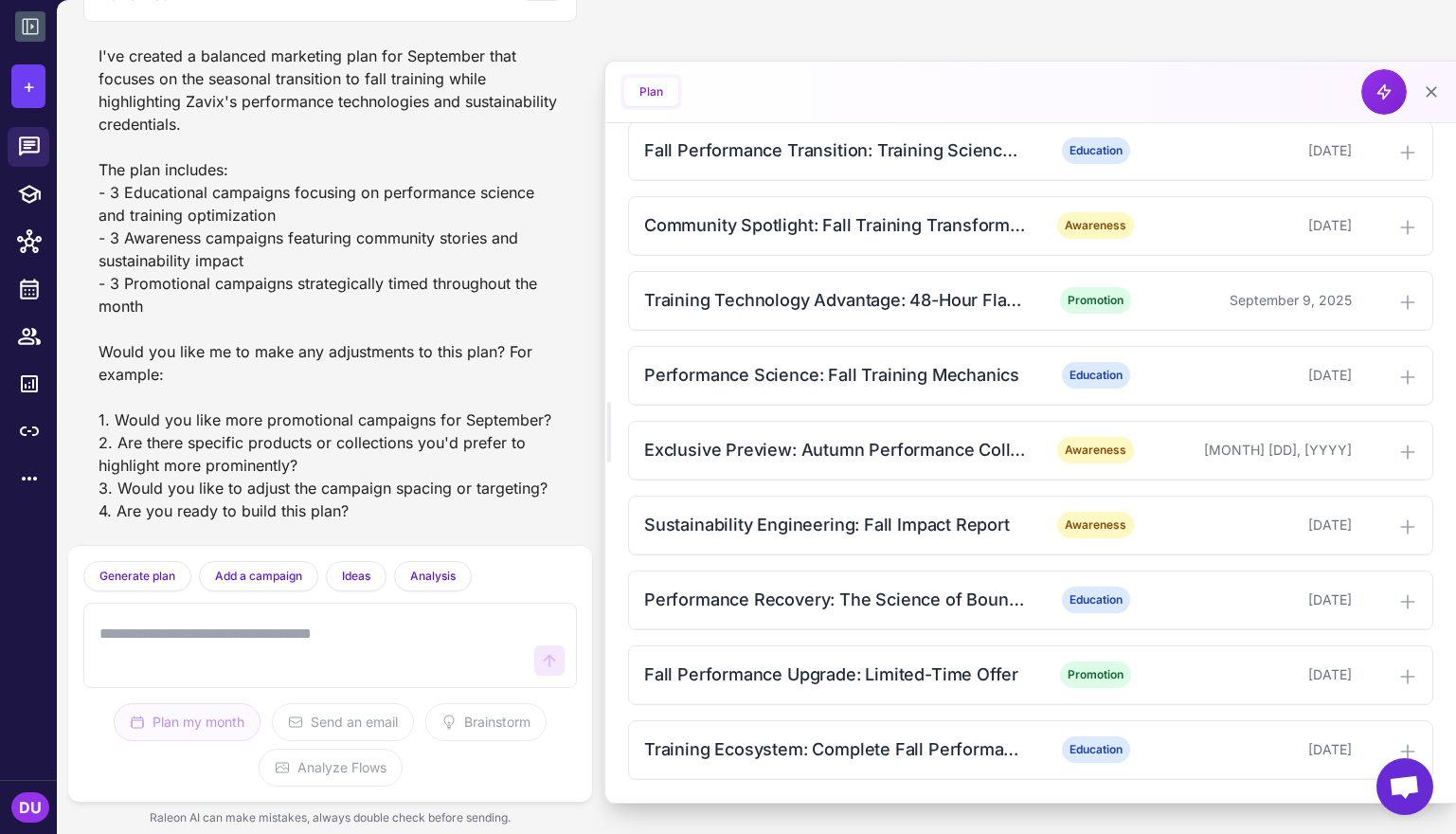 click 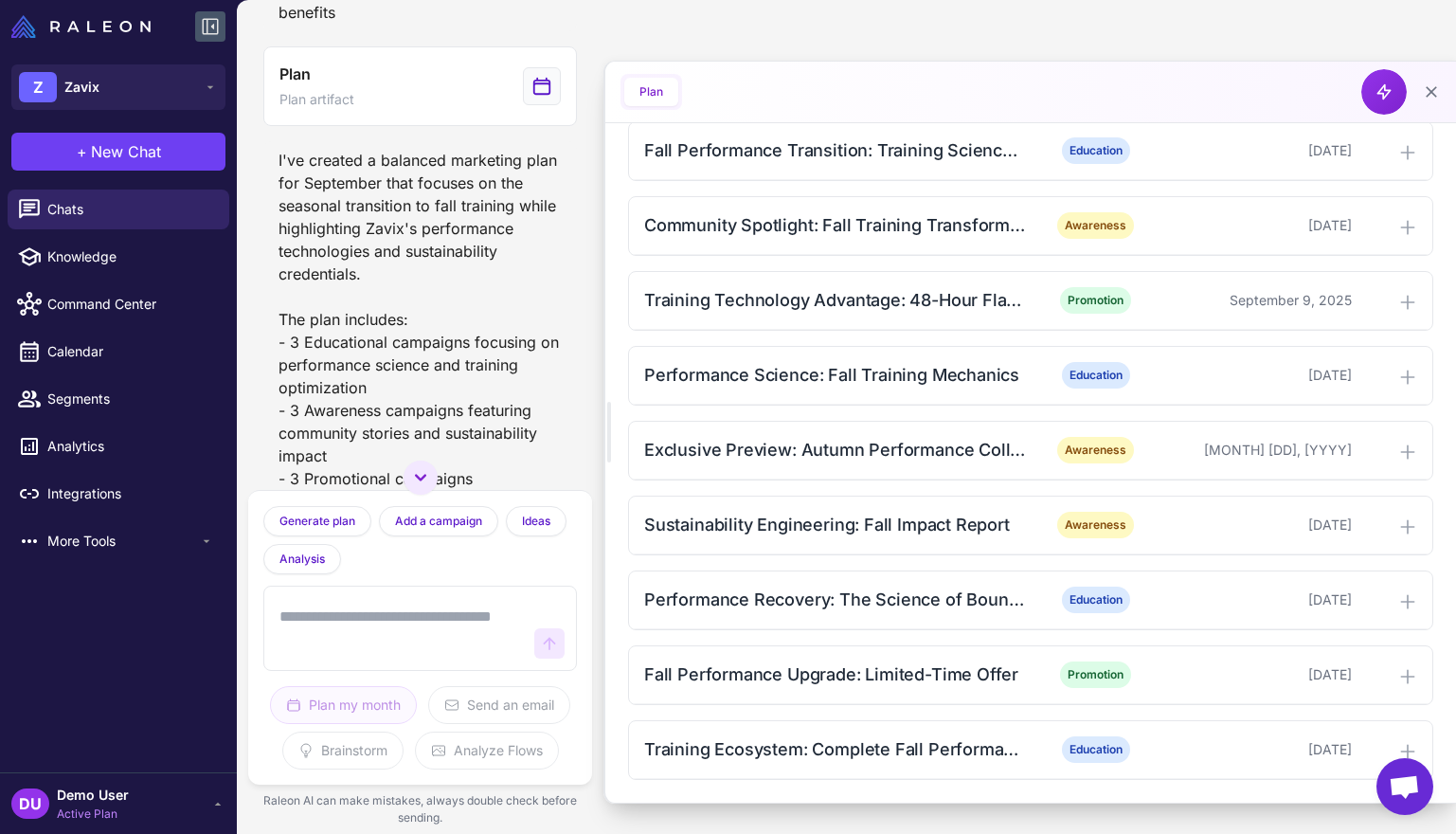 scroll, scrollTop: 1006, scrollLeft: 0, axis: vertical 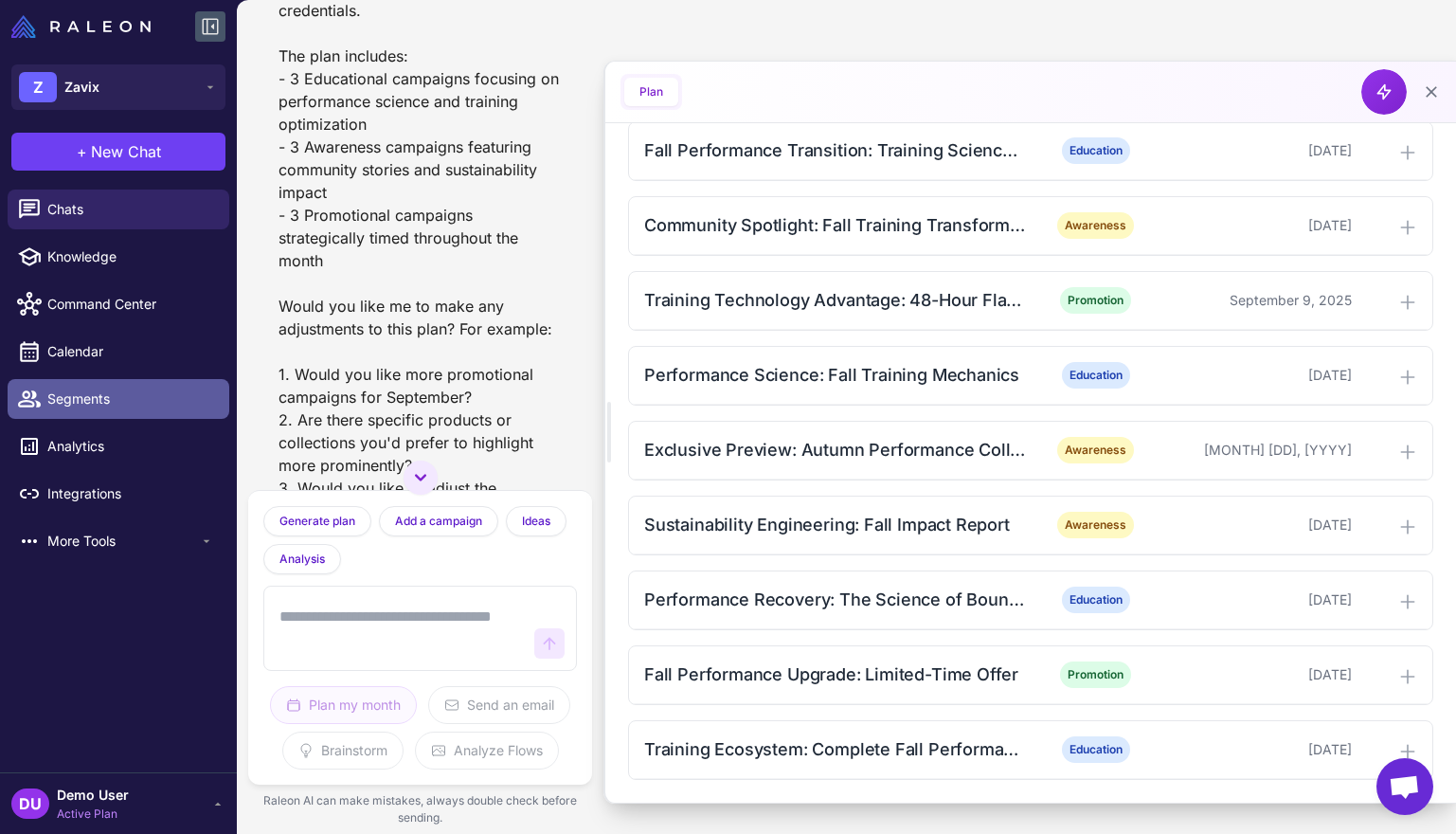click on "Segments" at bounding box center [131, 399] 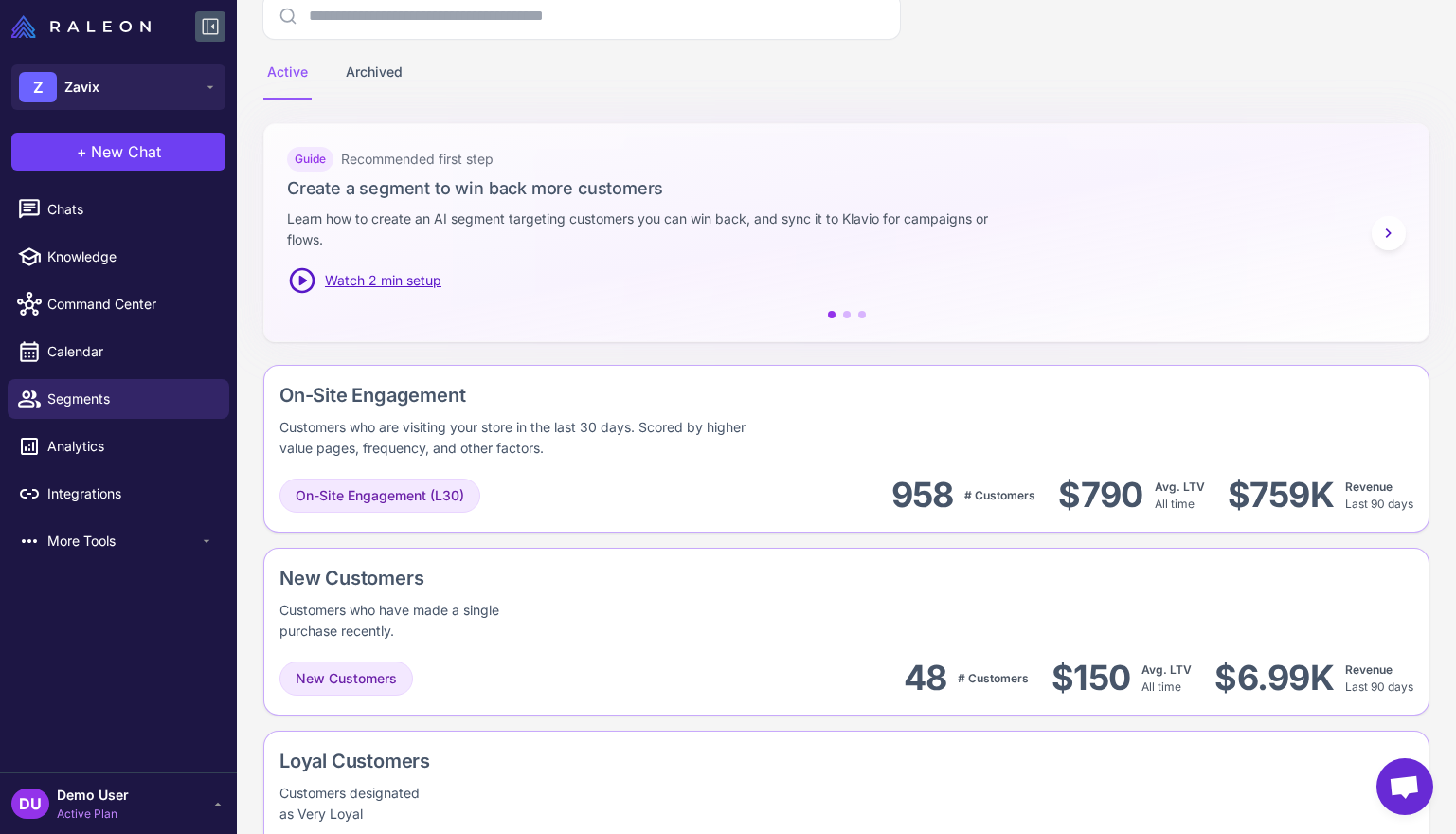 scroll, scrollTop: 0, scrollLeft: 0, axis: both 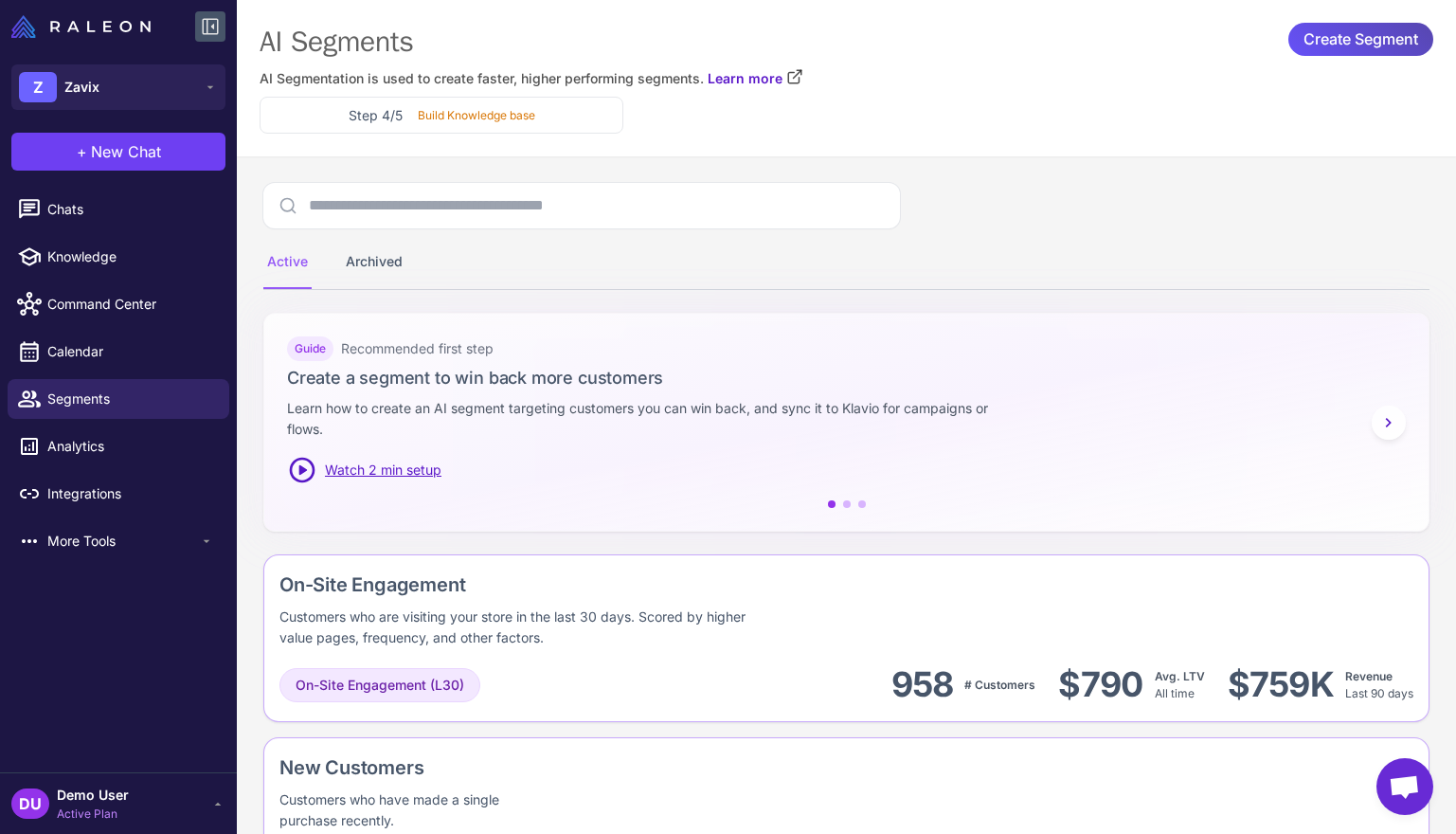 click on "Create Segment" at bounding box center [1360, 39] 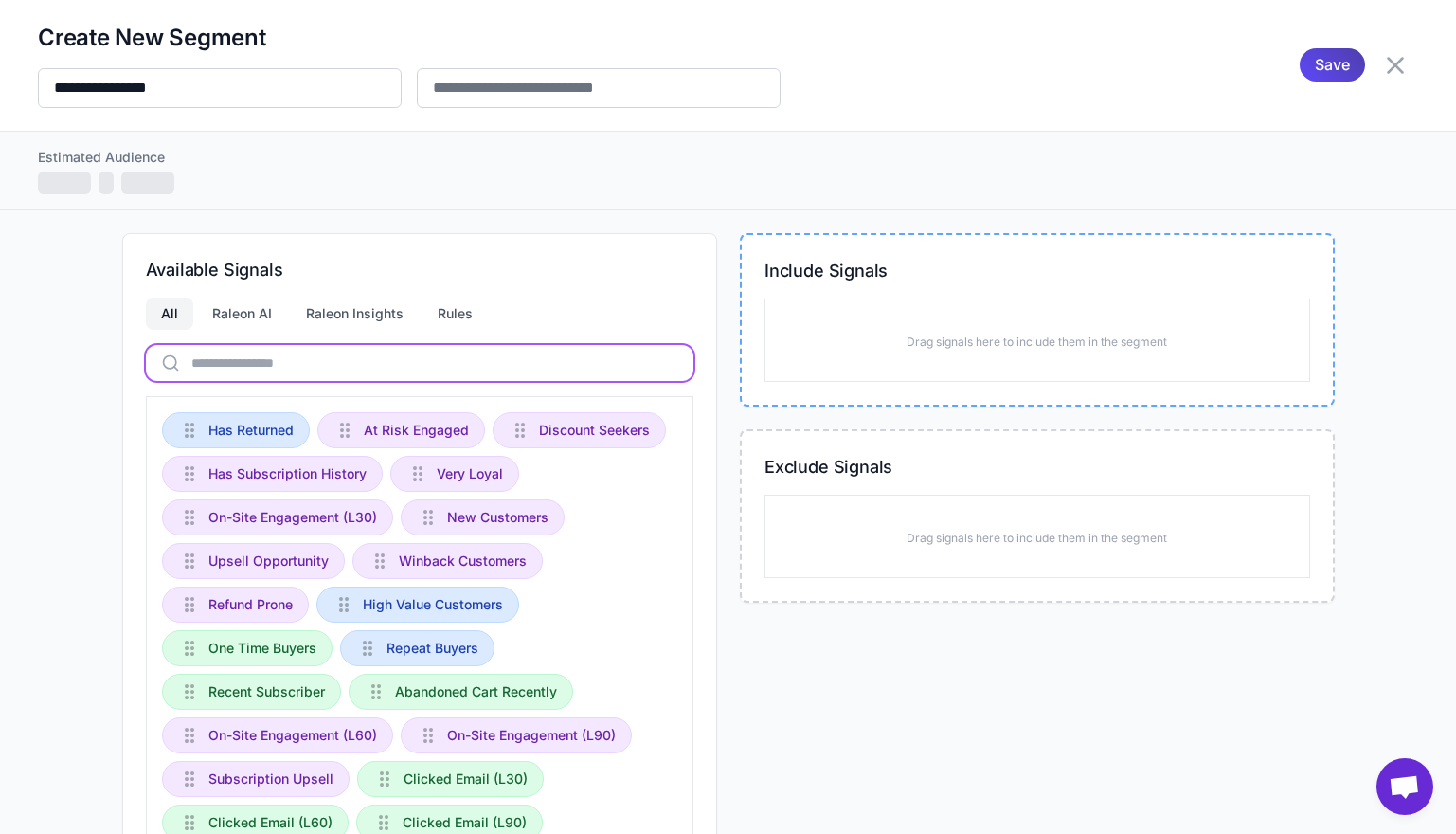 click at bounding box center (420, 363) 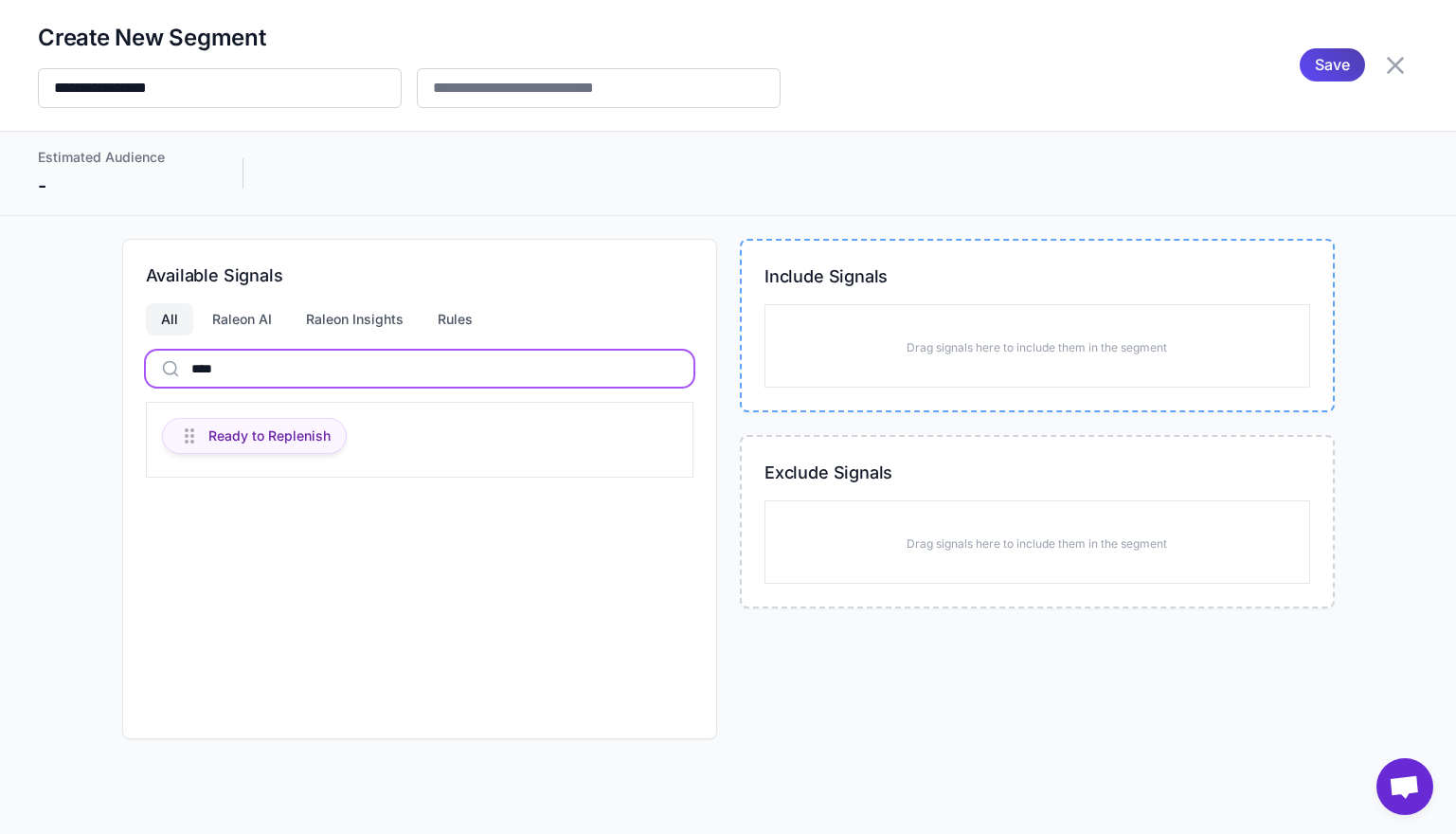 type on "****" 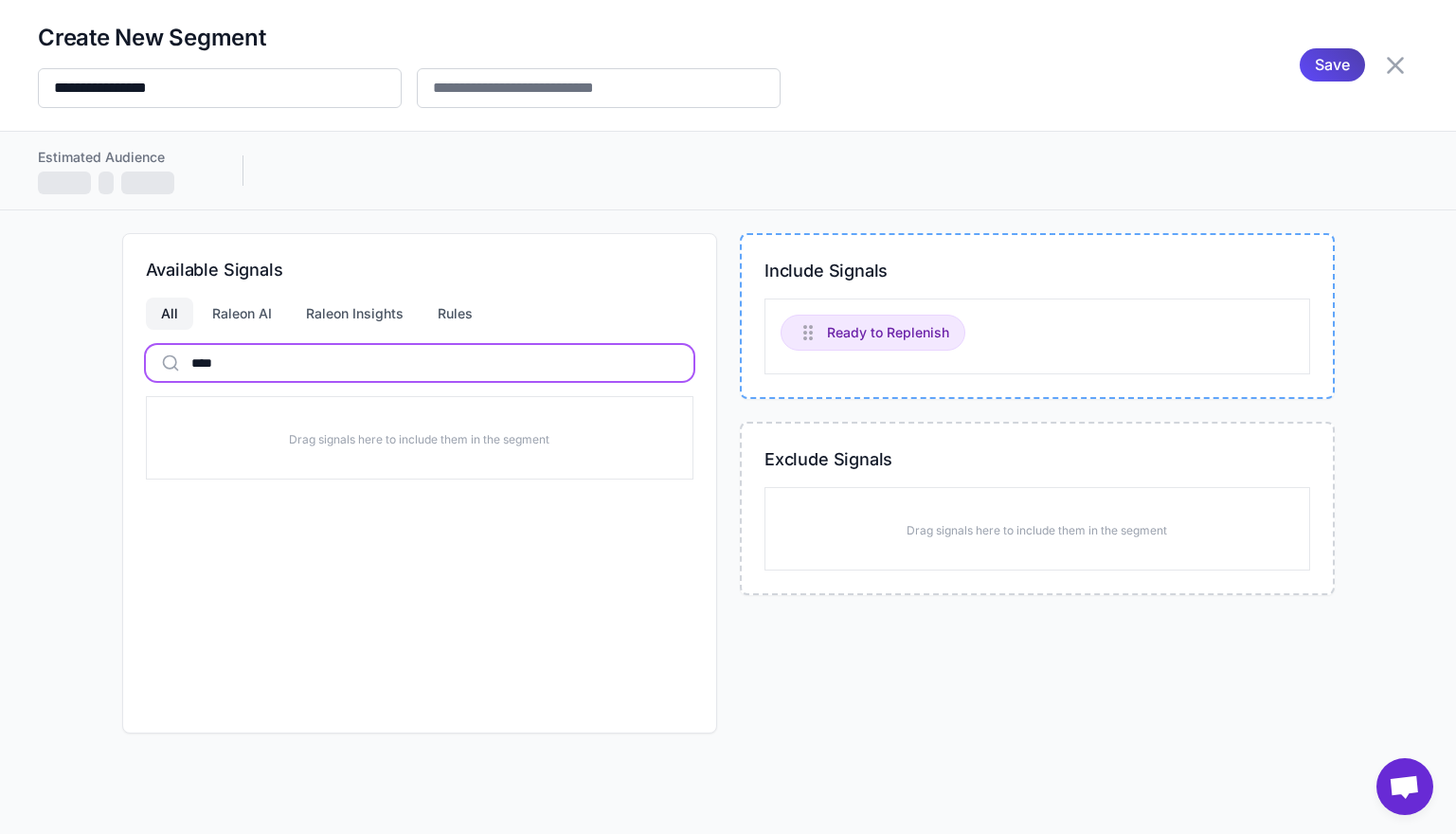 drag, startPoint x: 215, startPoint y: 358, endPoint x: 88, endPoint y: 355, distance: 127.03543 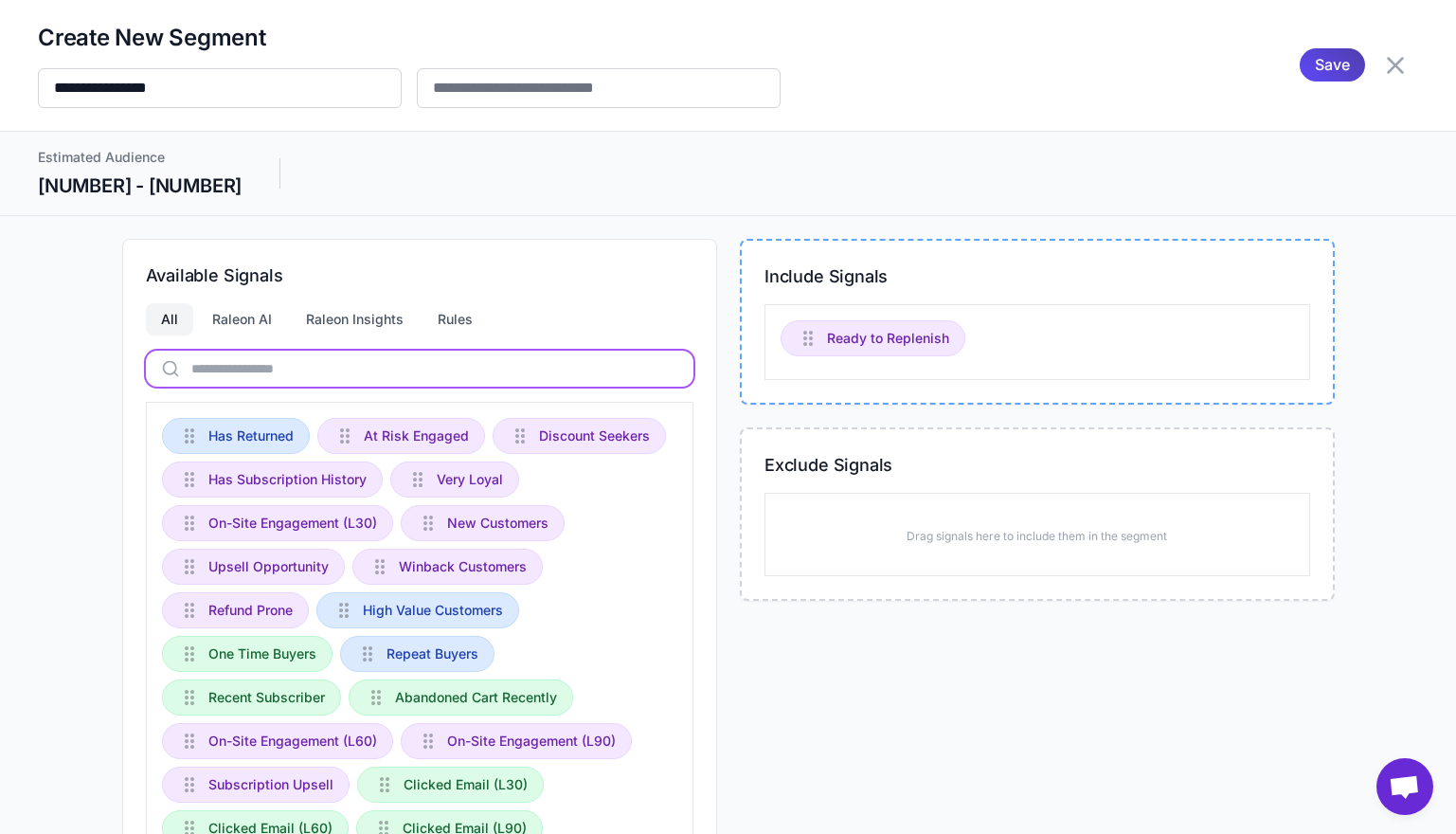 type 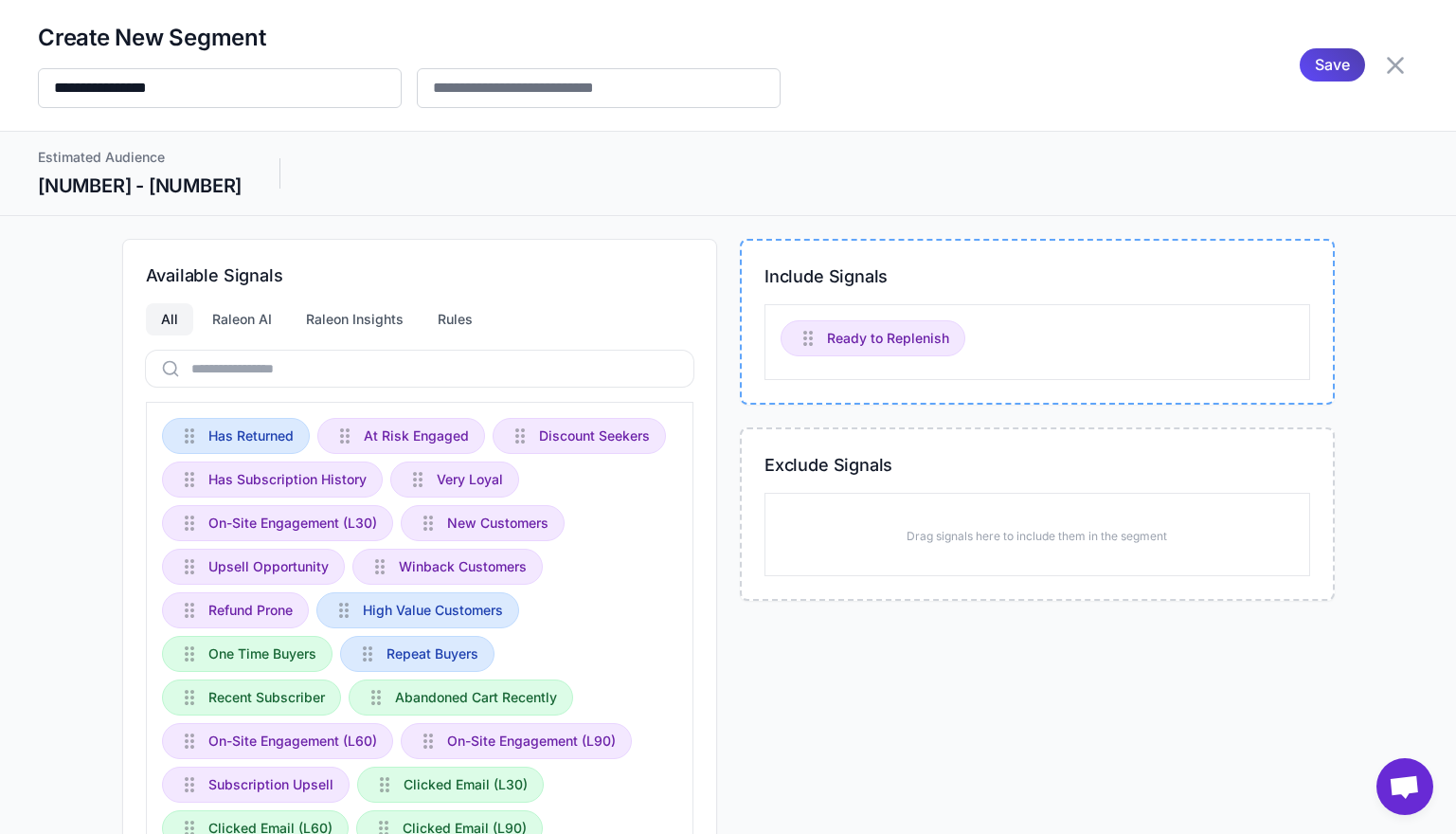 click on "**********" at bounding box center [728, 417] 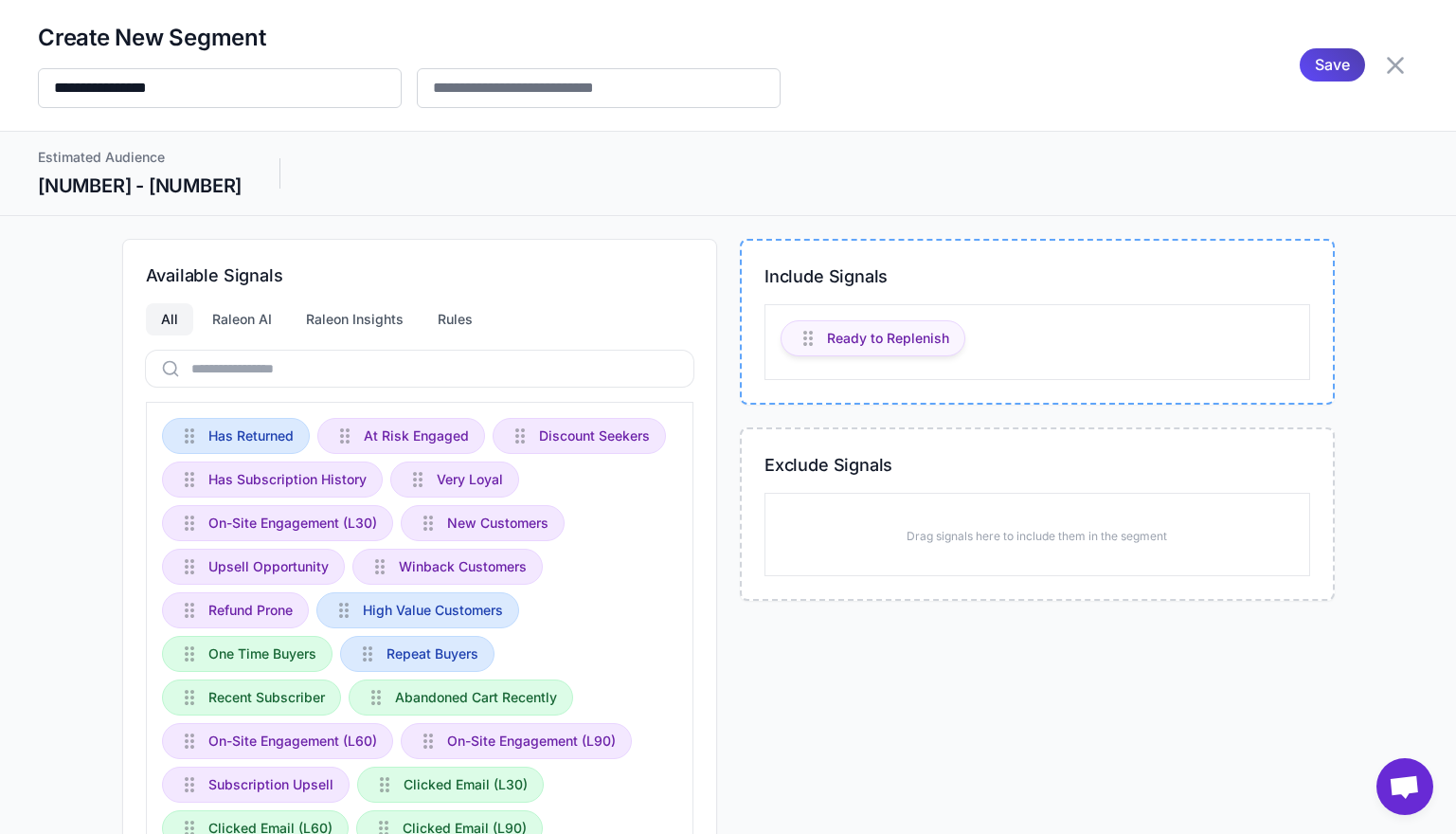 click on "Ready to Replenish" at bounding box center (888, 338) 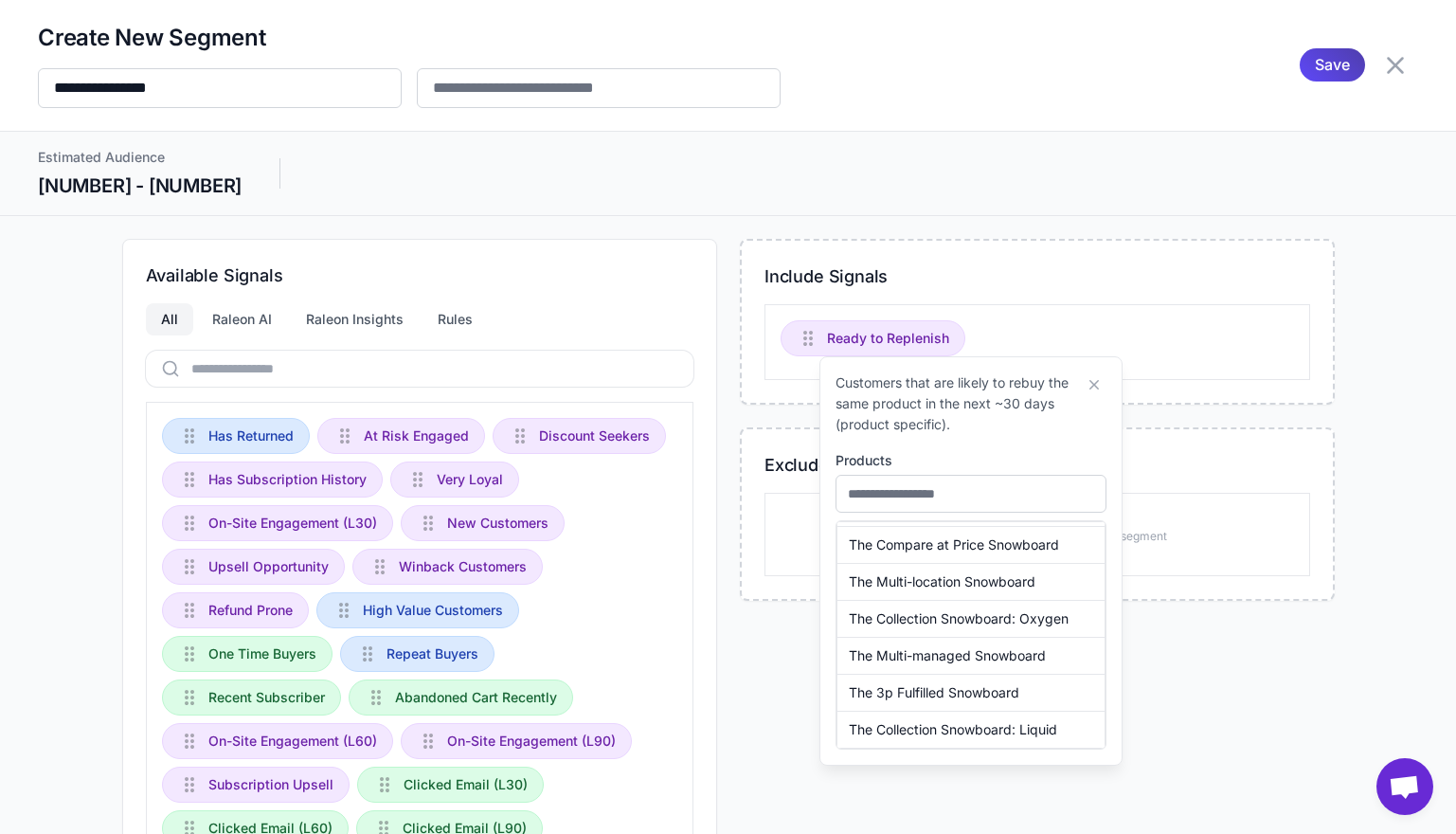 scroll, scrollTop: 217, scrollLeft: 0, axis: vertical 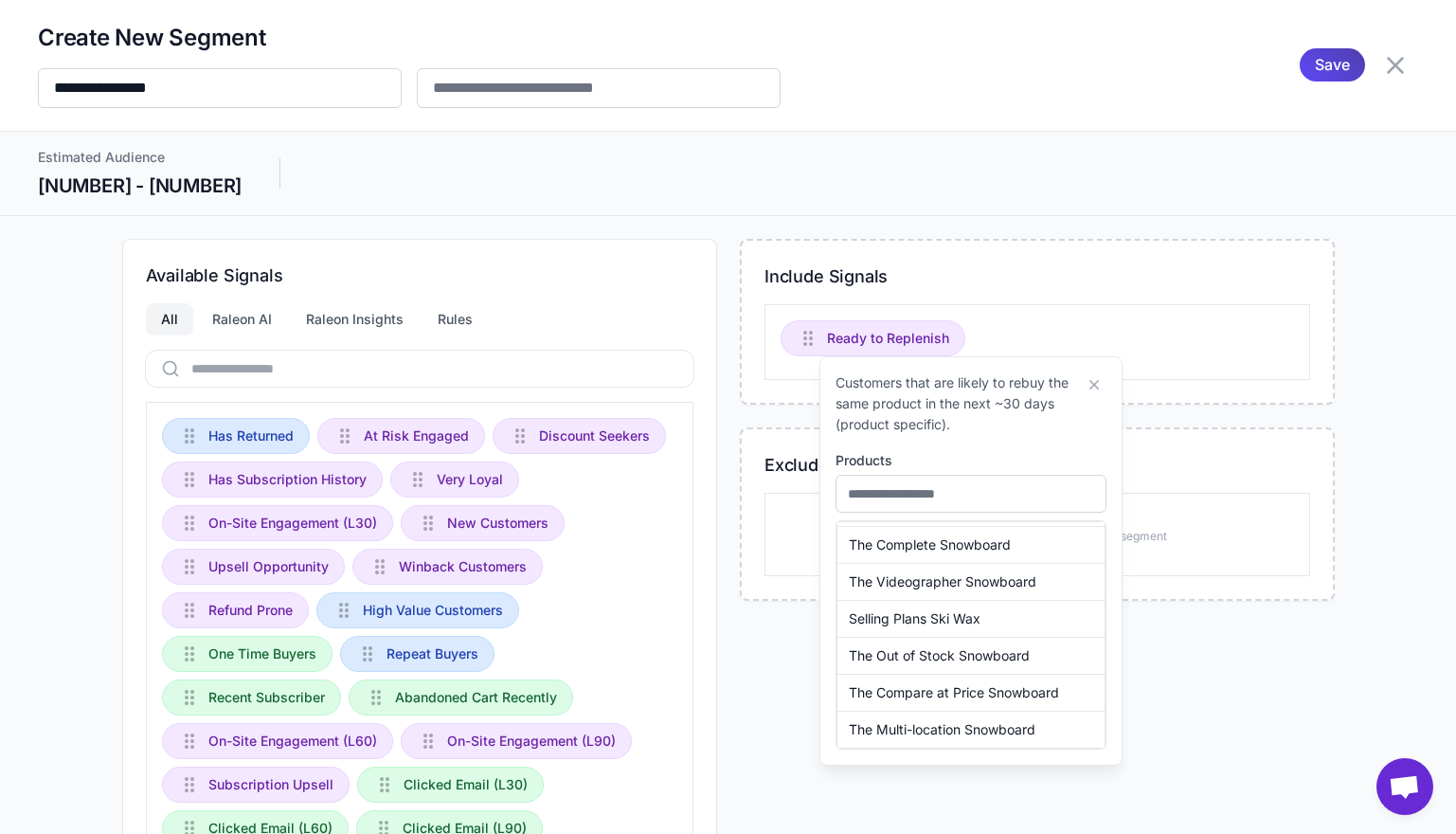 click on "Include Signals  Ready to Replenish Exclude Signals Drag signals here to include them in the segment" at bounding box center [1037, 740] 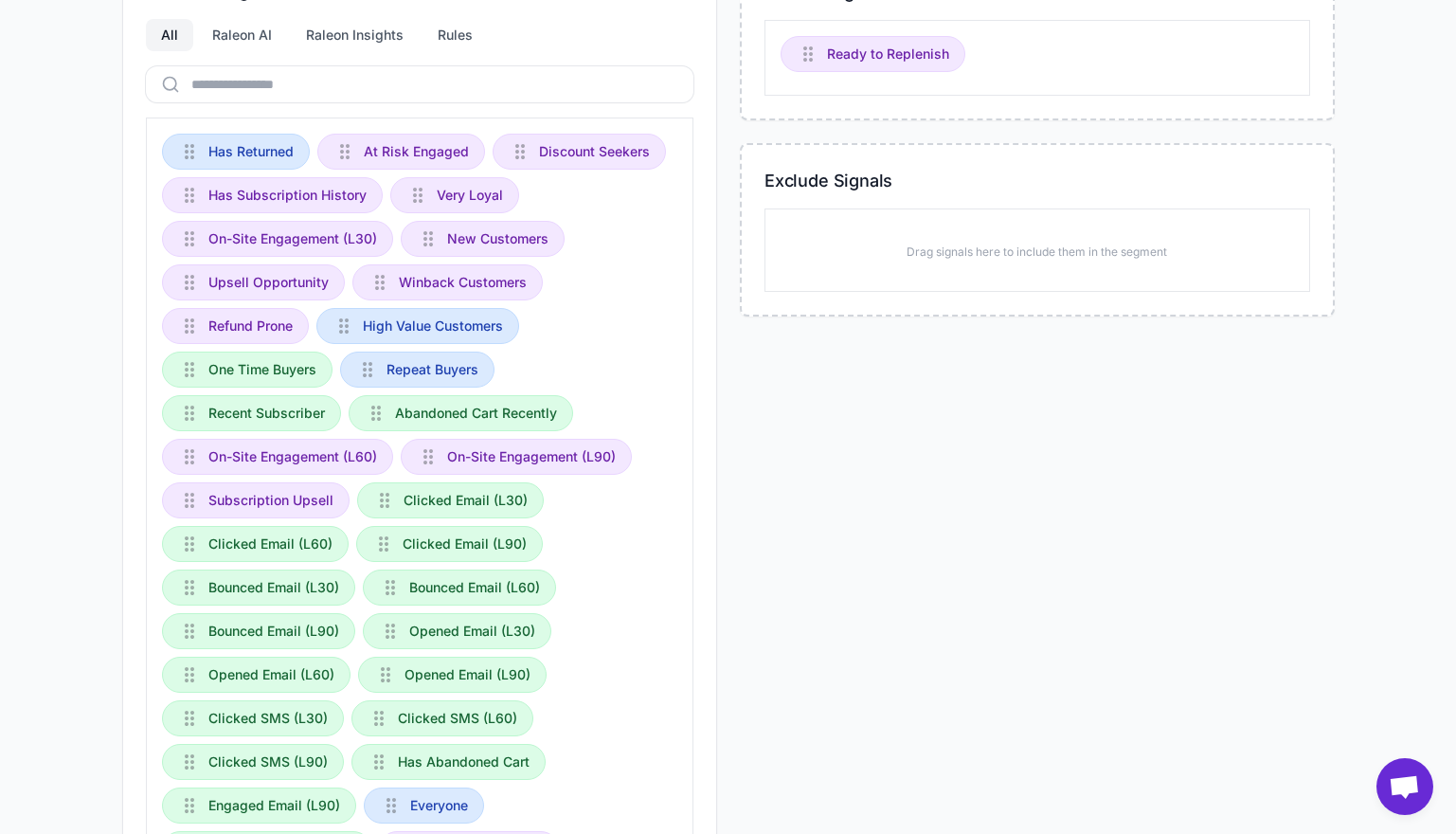 scroll, scrollTop: 0, scrollLeft: 0, axis: both 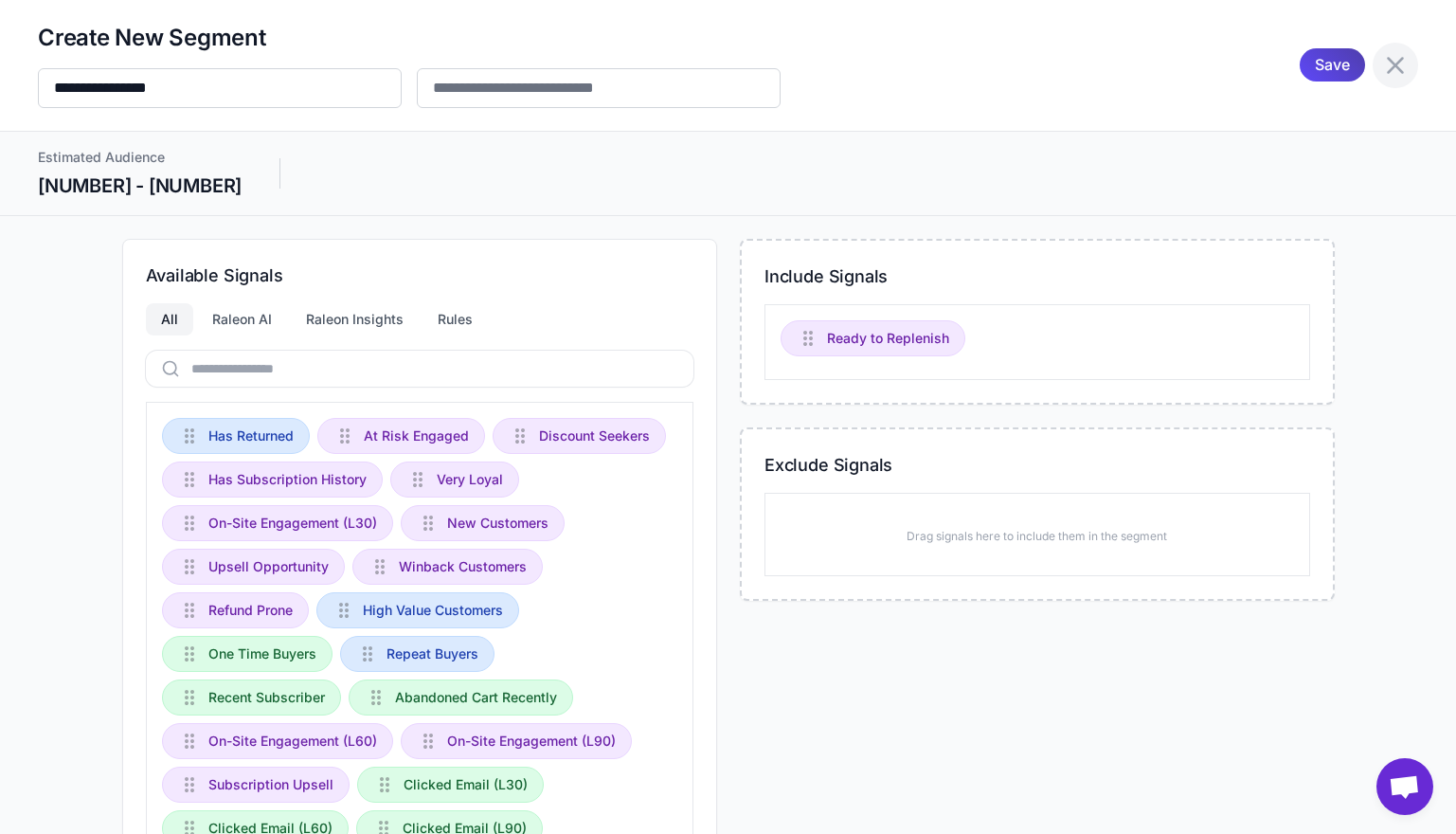 click 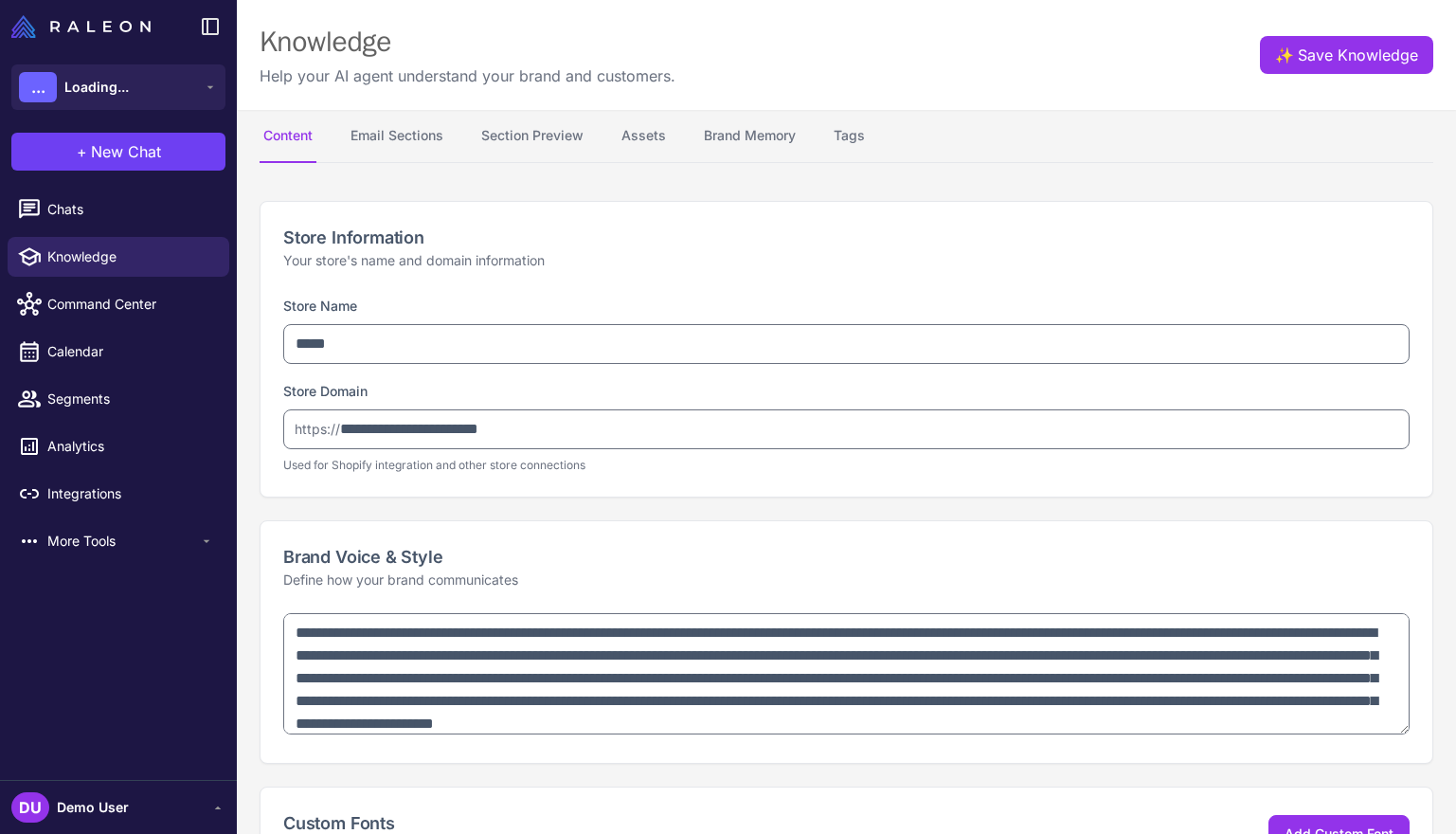 select 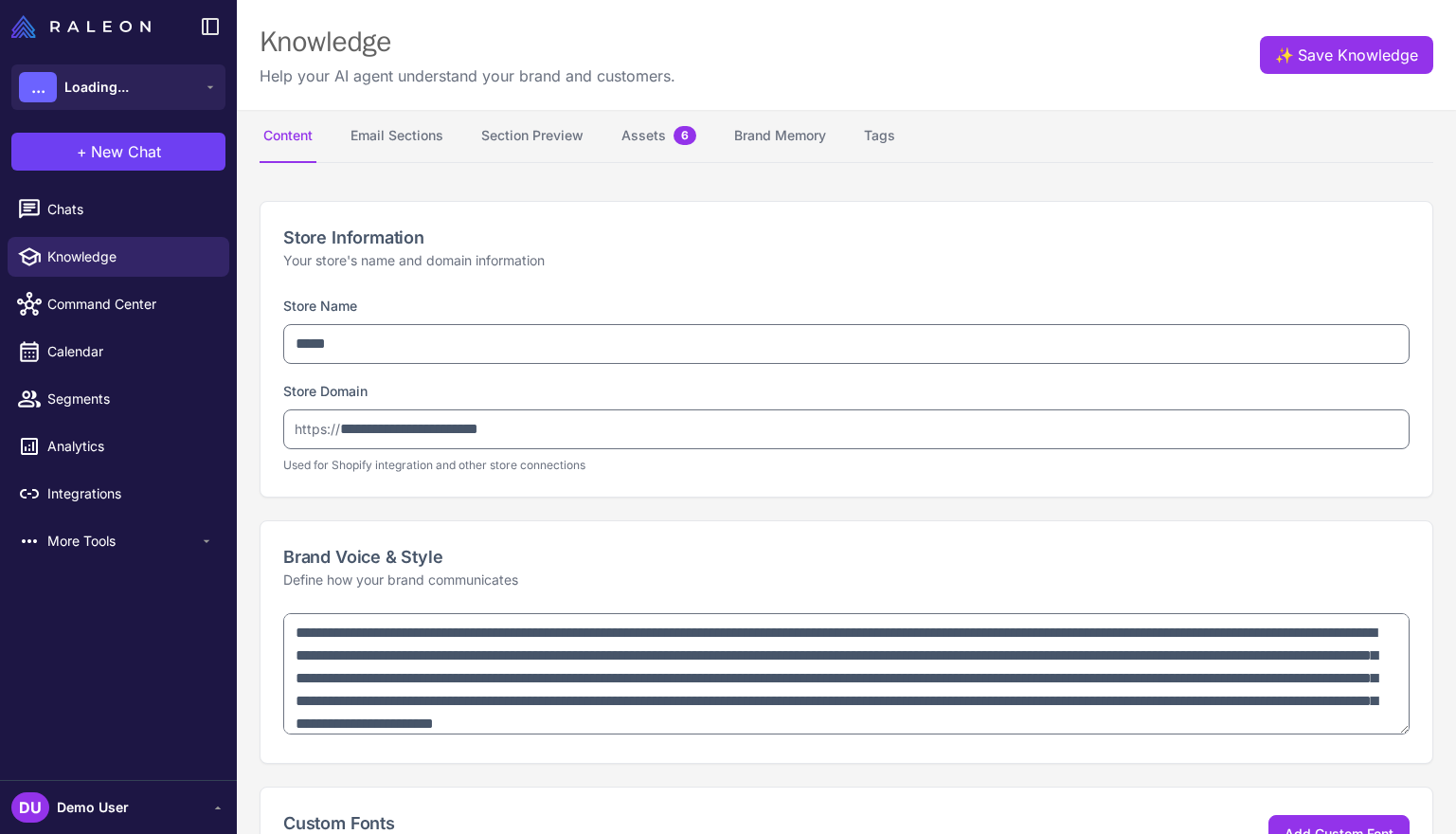 type on "**********" 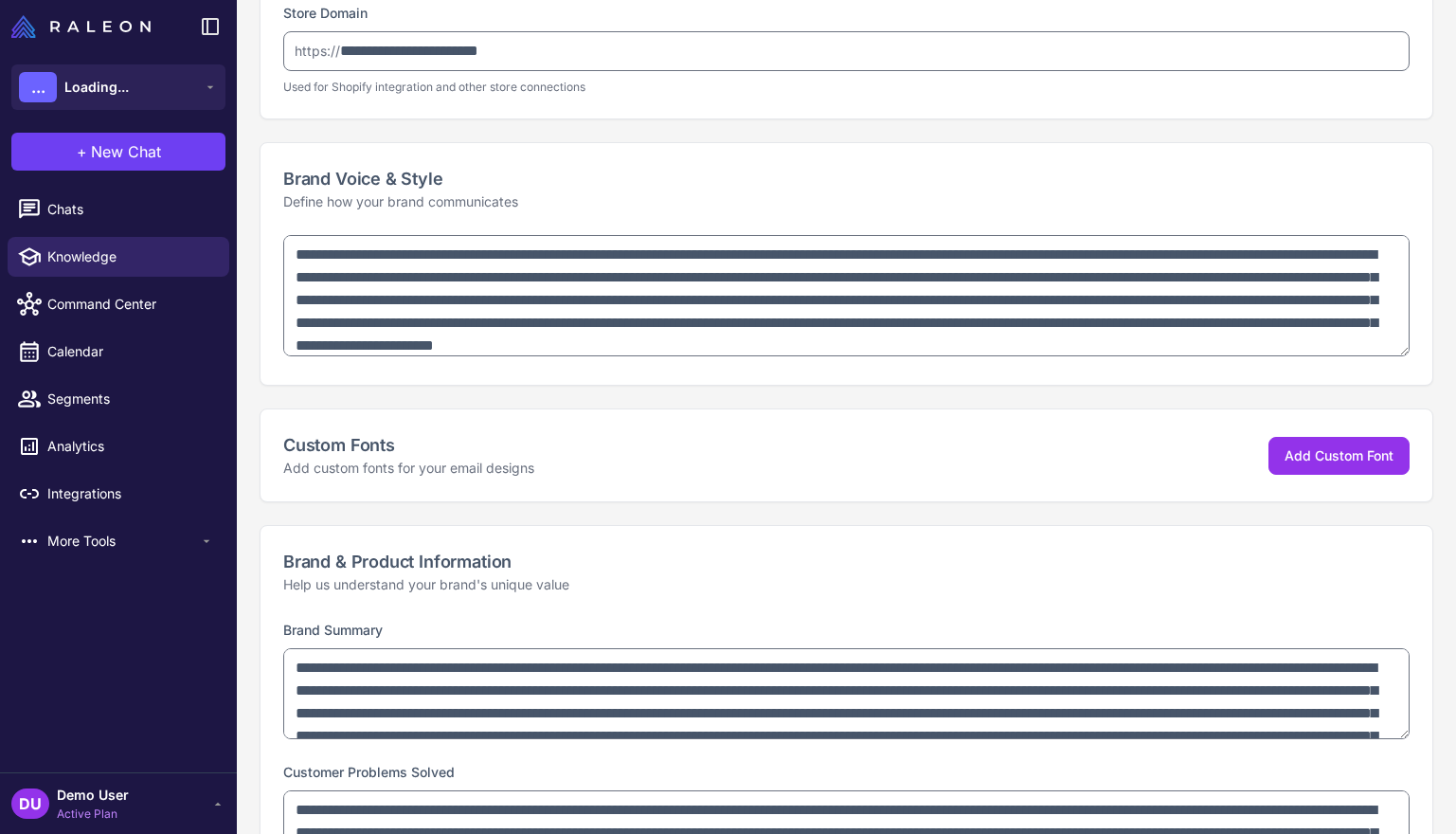 scroll, scrollTop: 379, scrollLeft: 0, axis: vertical 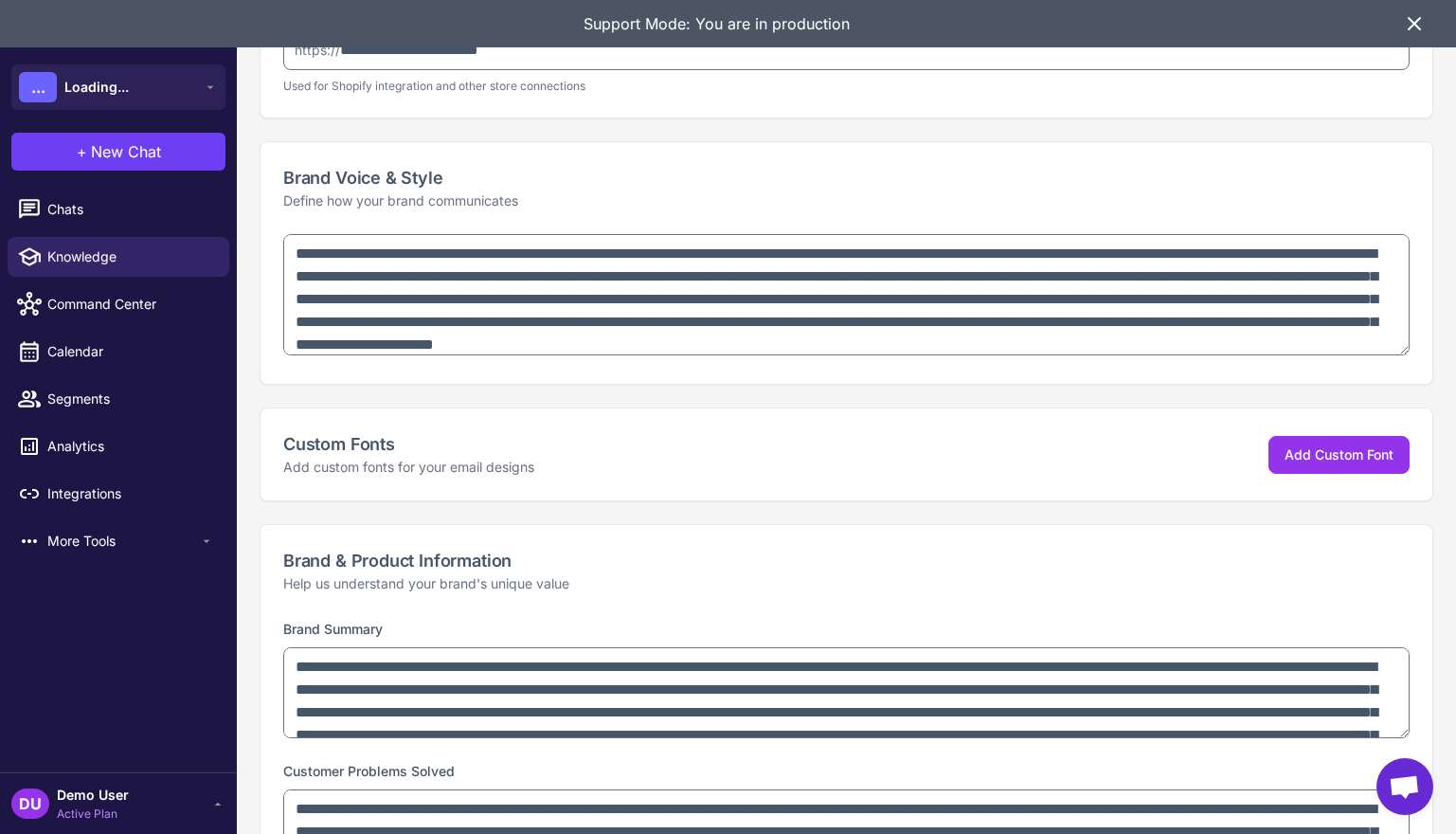 type on "**********" 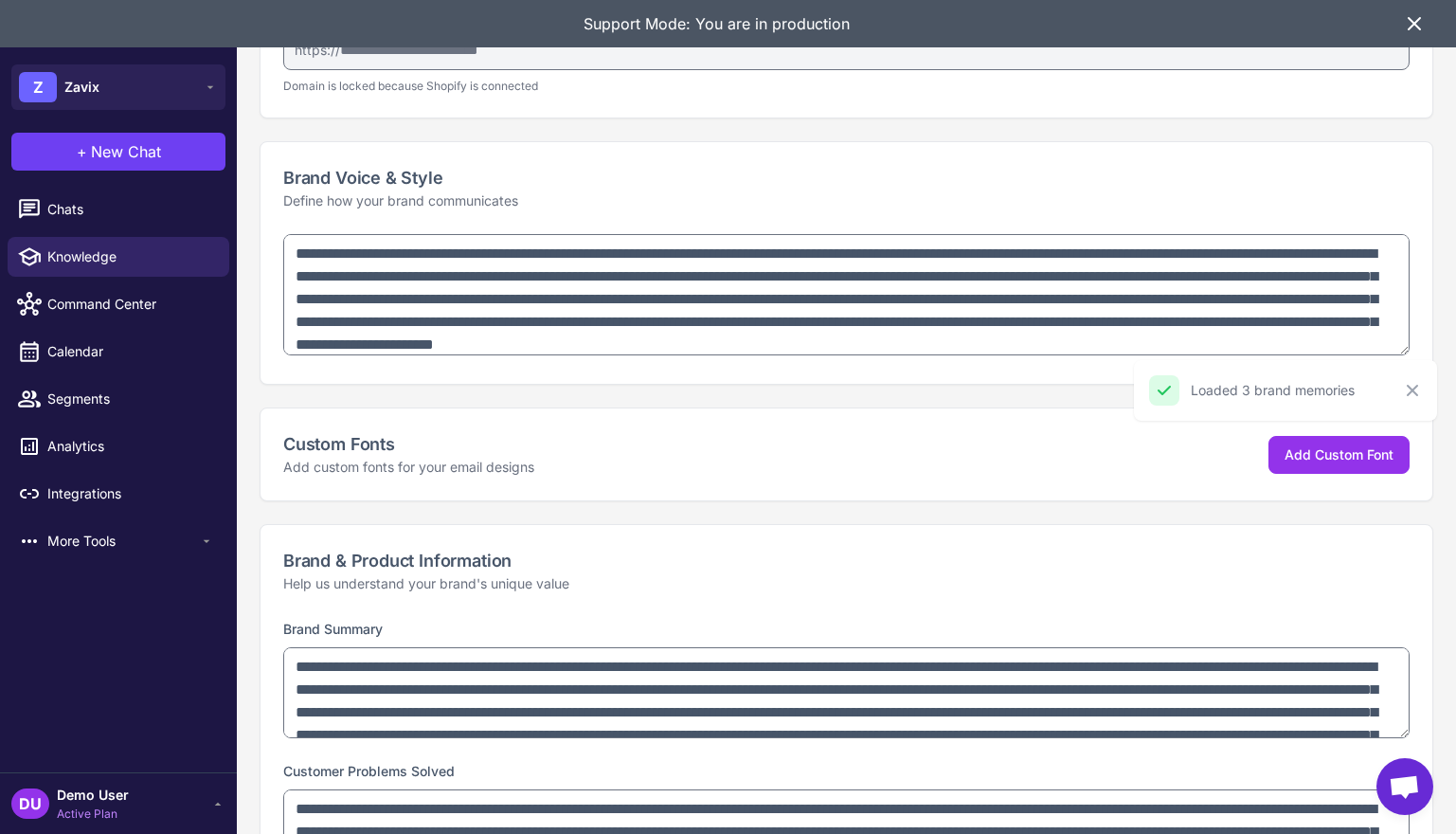 click 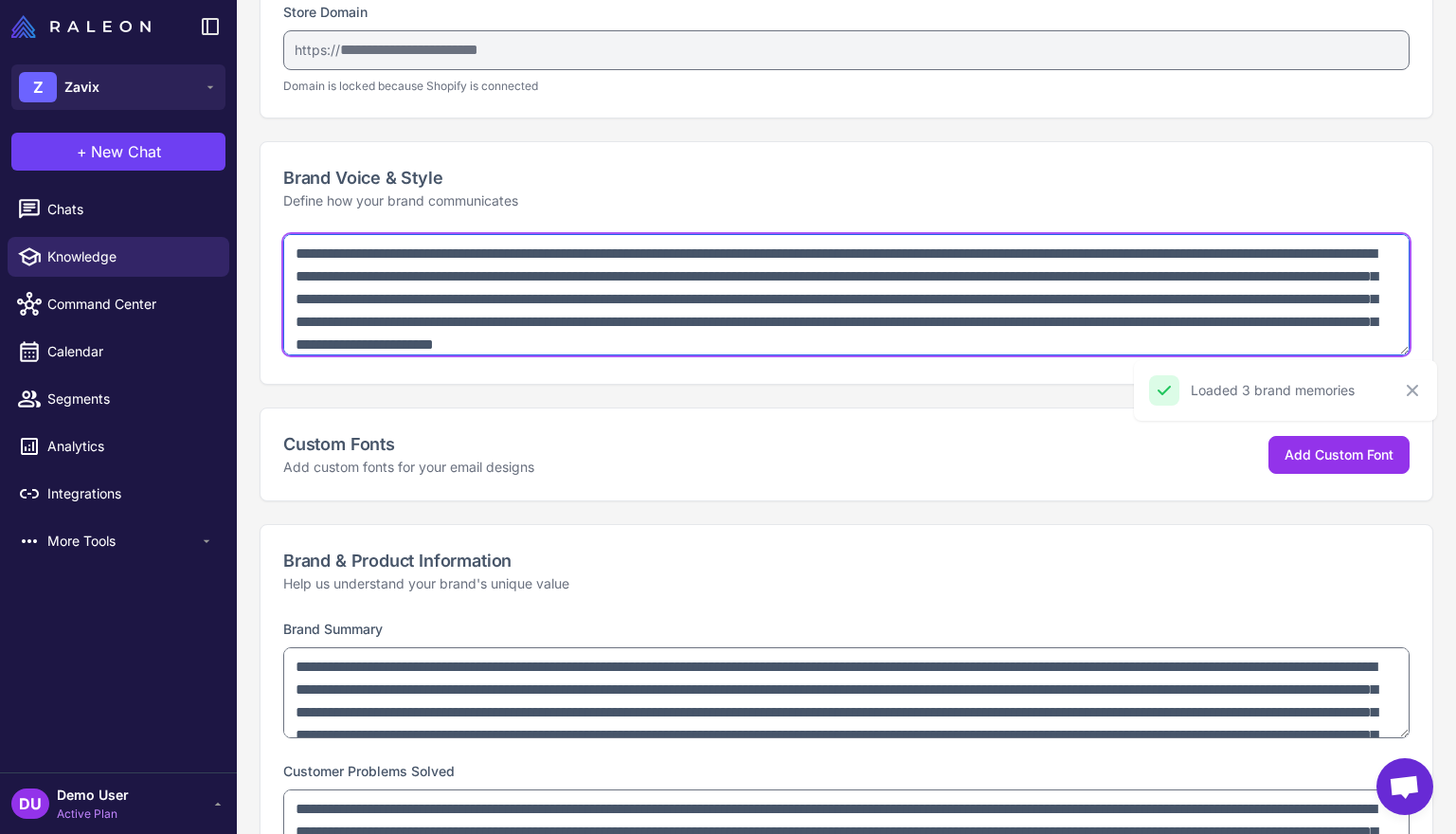 drag, startPoint x: 488, startPoint y: 276, endPoint x: 598, endPoint y: 301, distance: 112.8051 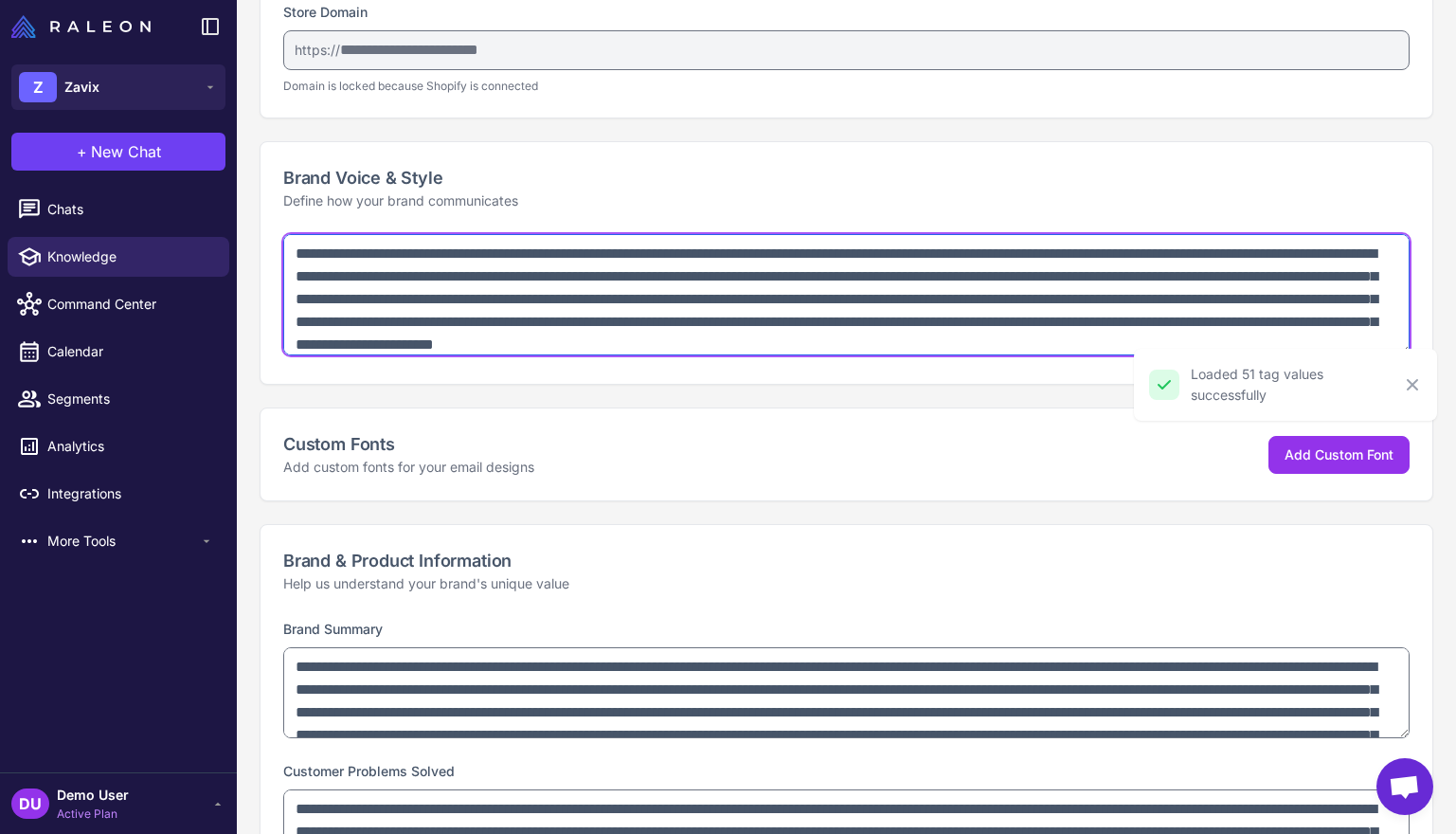 scroll, scrollTop: 26, scrollLeft: 0, axis: vertical 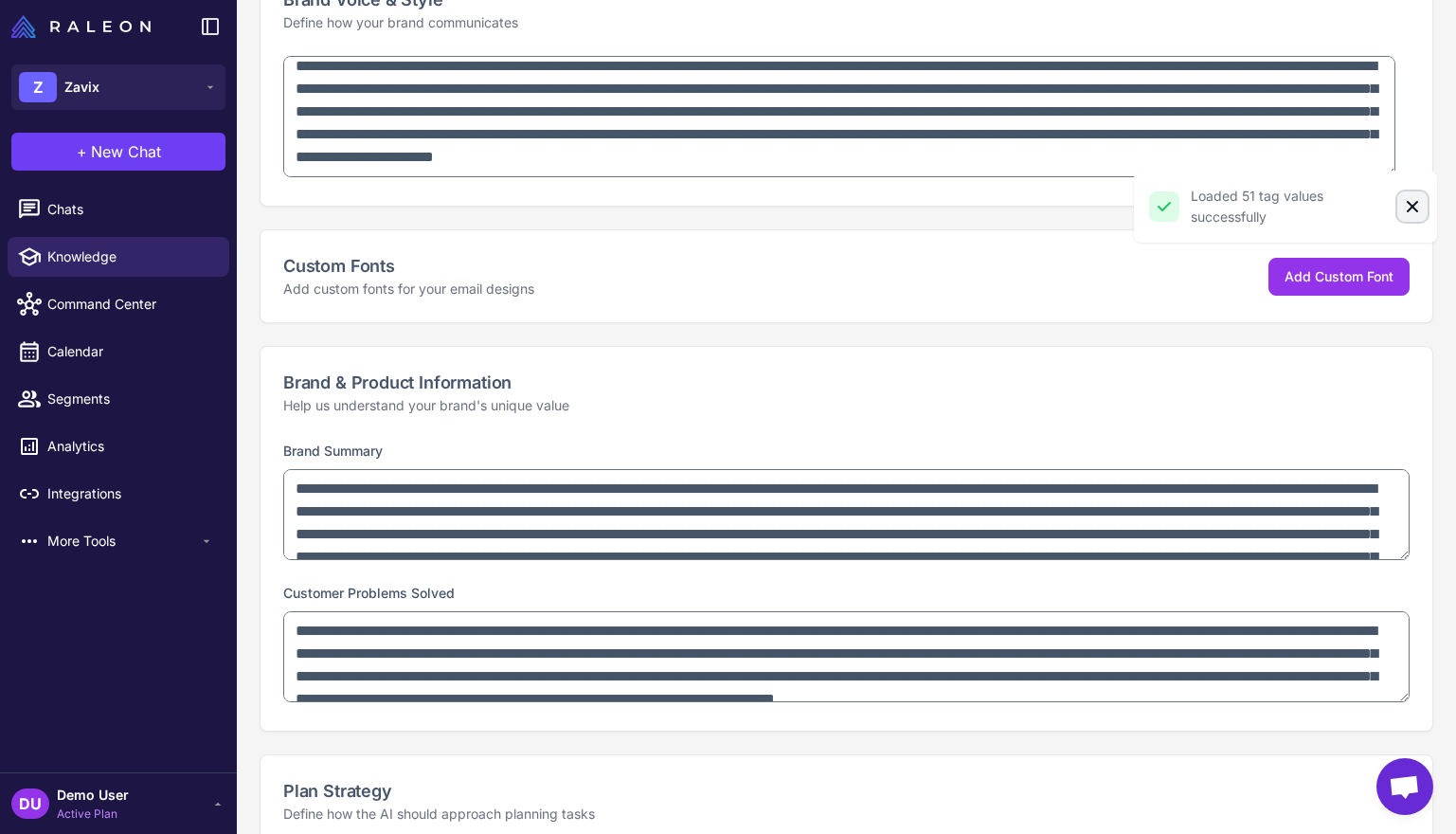 click 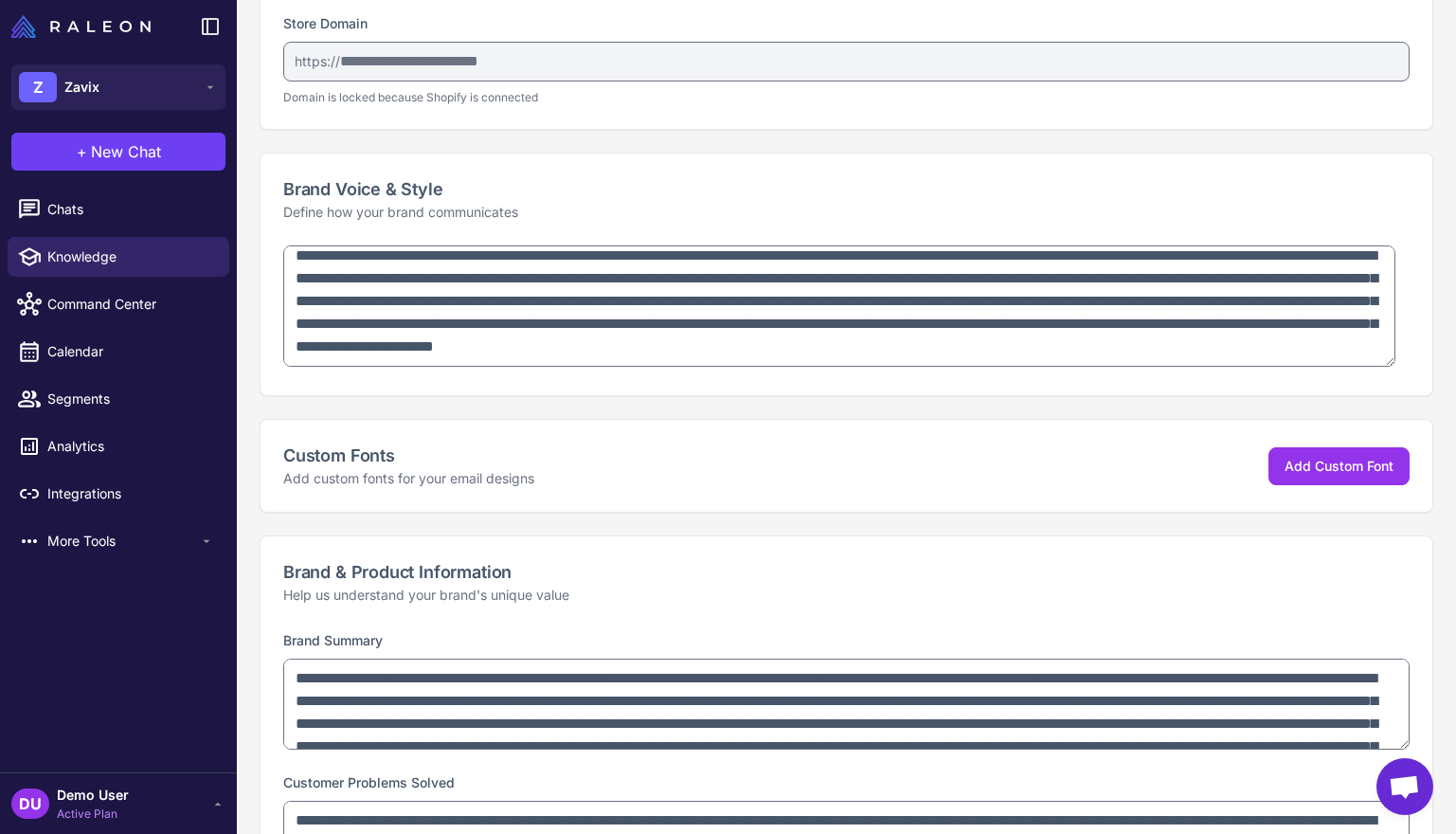 scroll, scrollTop: 0, scrollLeft: 0, axis: both 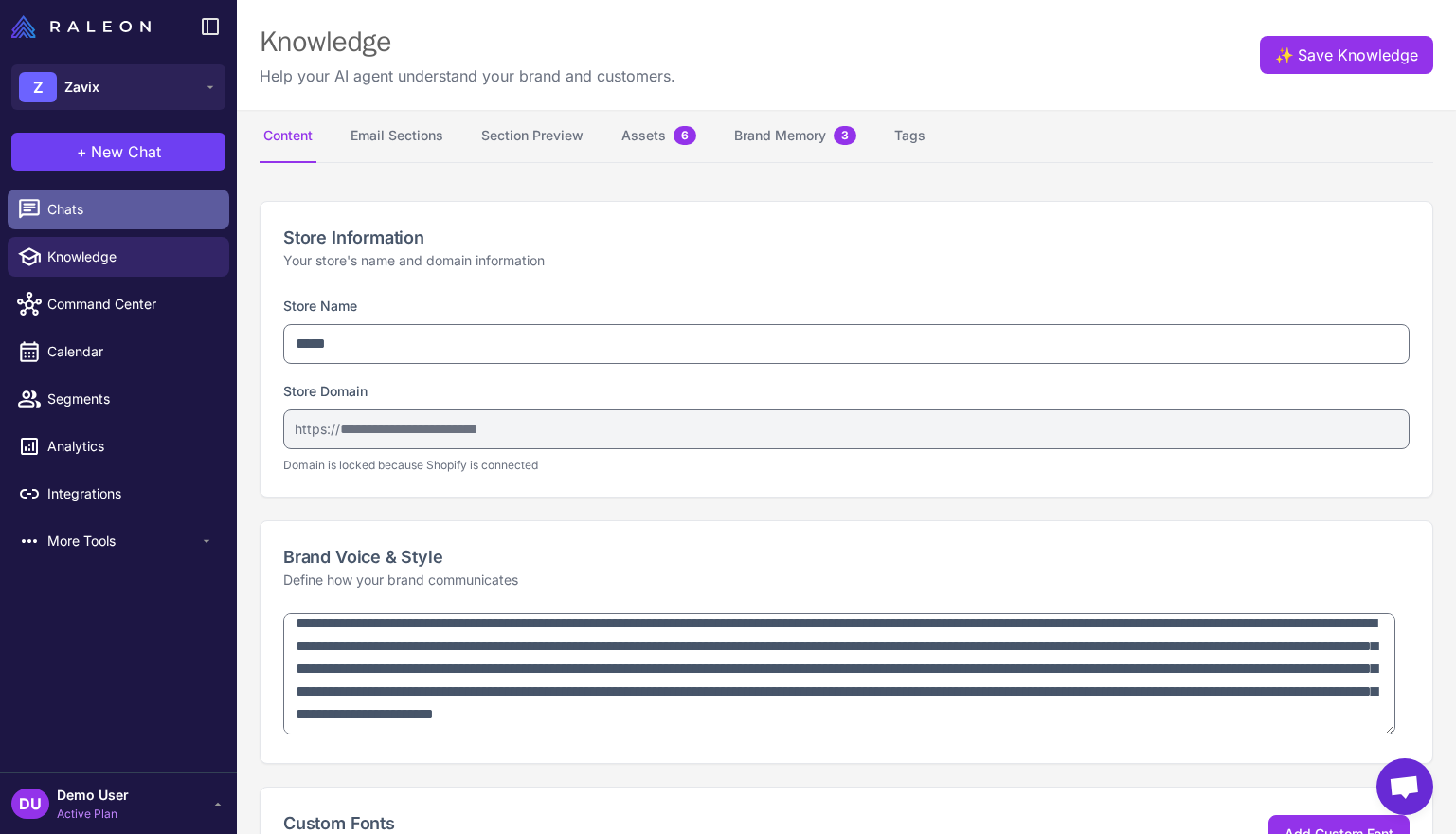 click on "Chats" at bounding box center (131, 209) 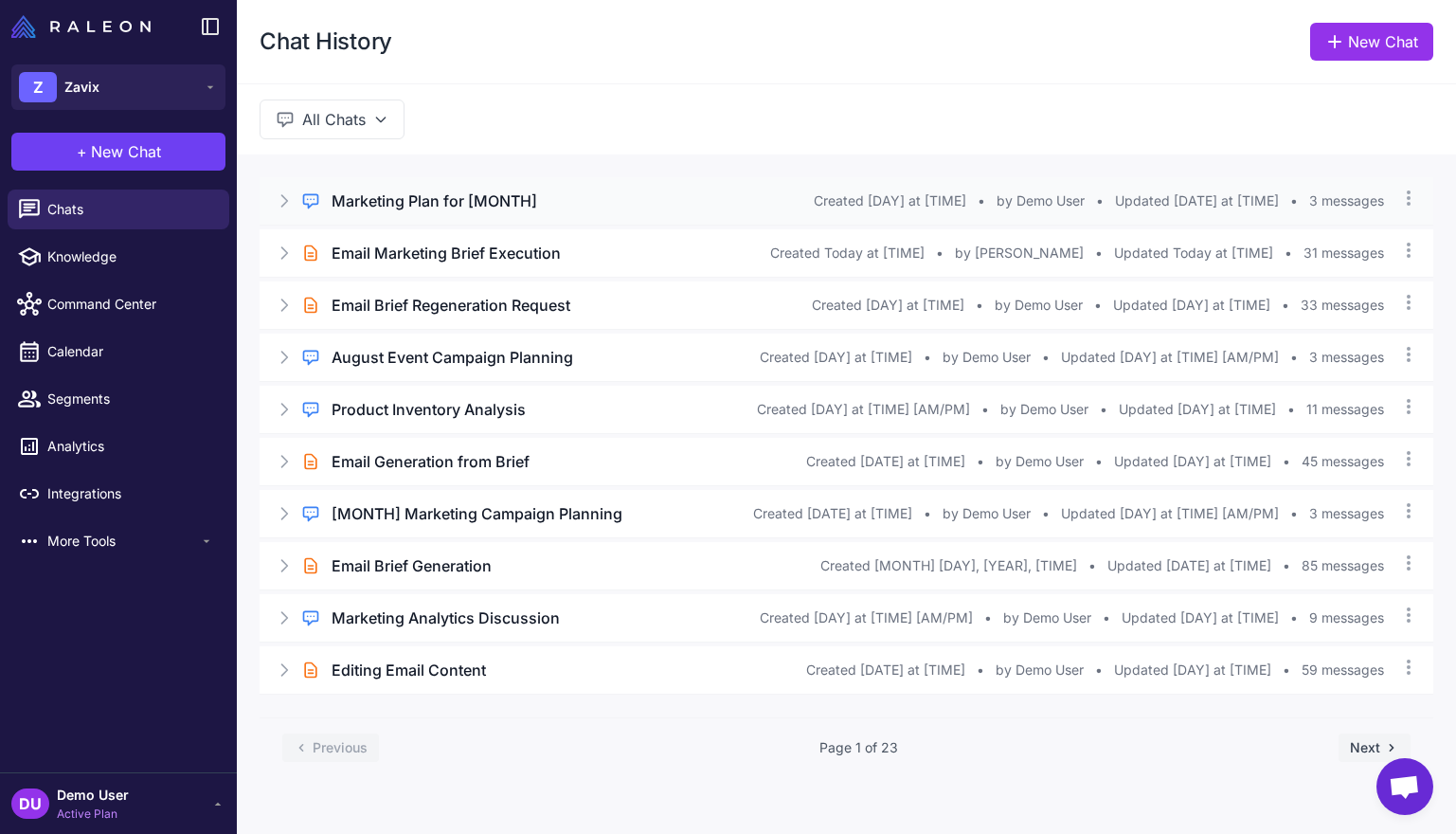 click on "Marketing Plan for [MONTH]" at bounding box center [434, 201] 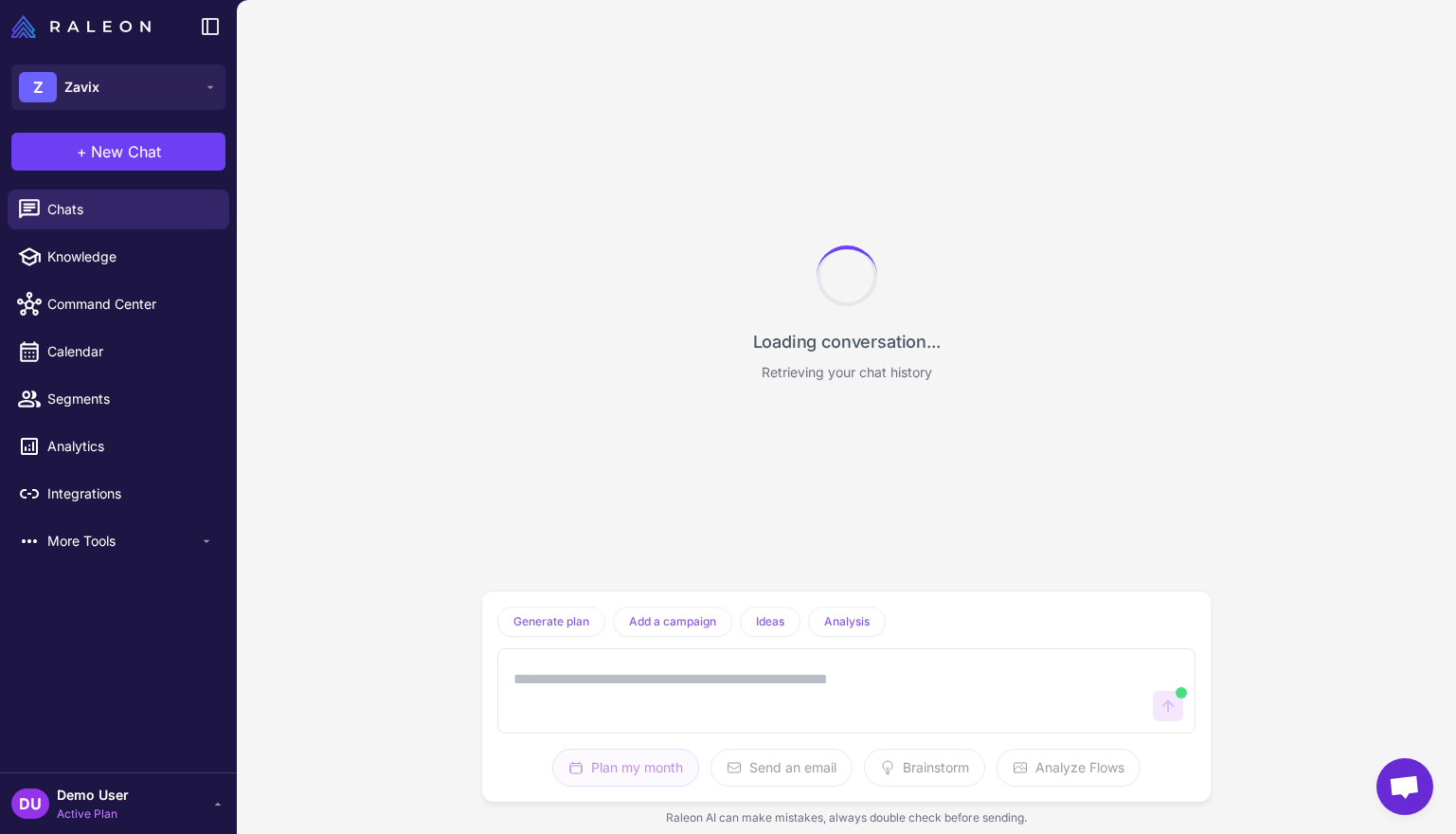 scroll, scrollTop: 427, scrollLeft: 0, axis: vertical 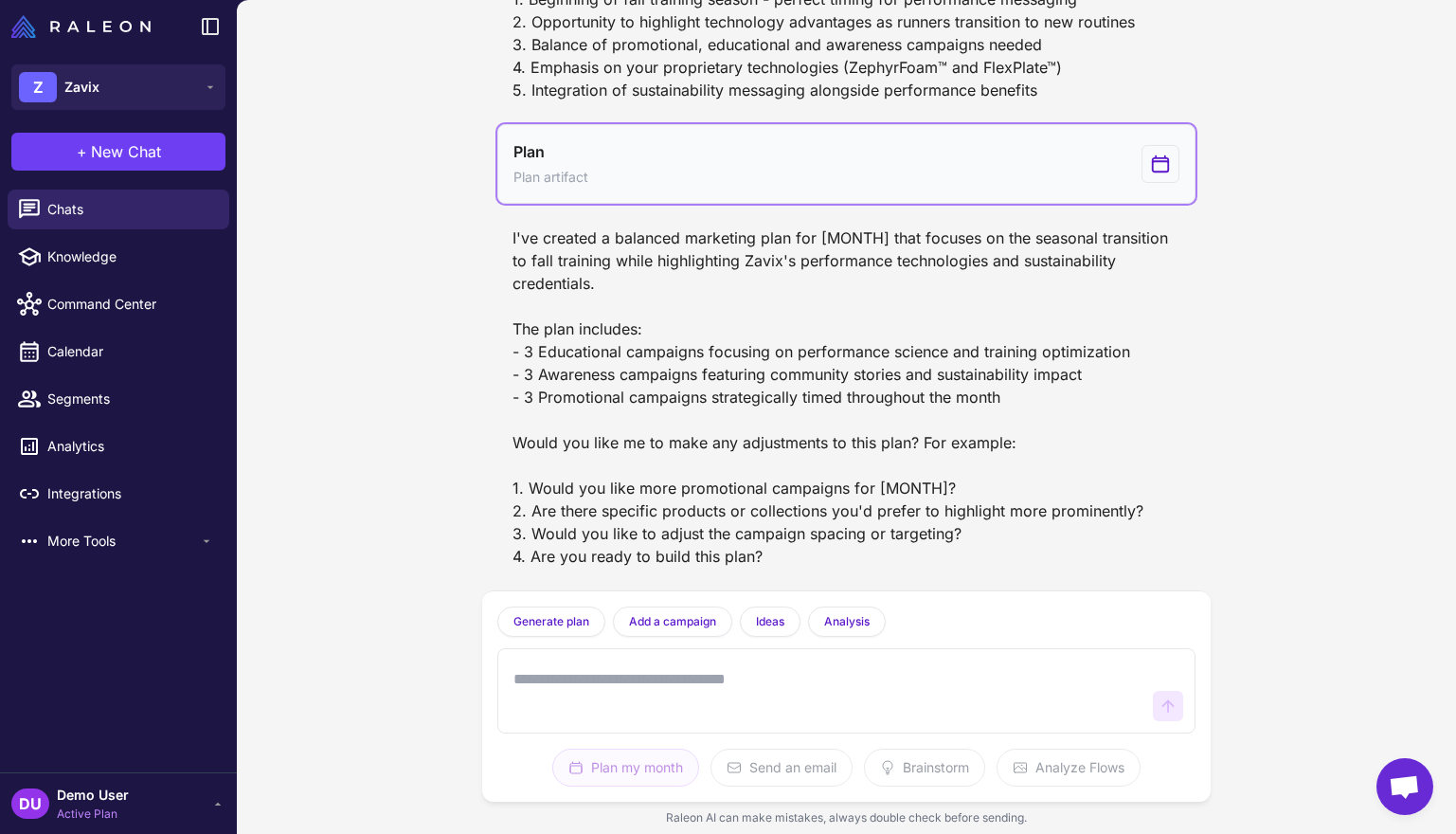 click on "Plan Plan artifact" at bounding box center [846, 164] 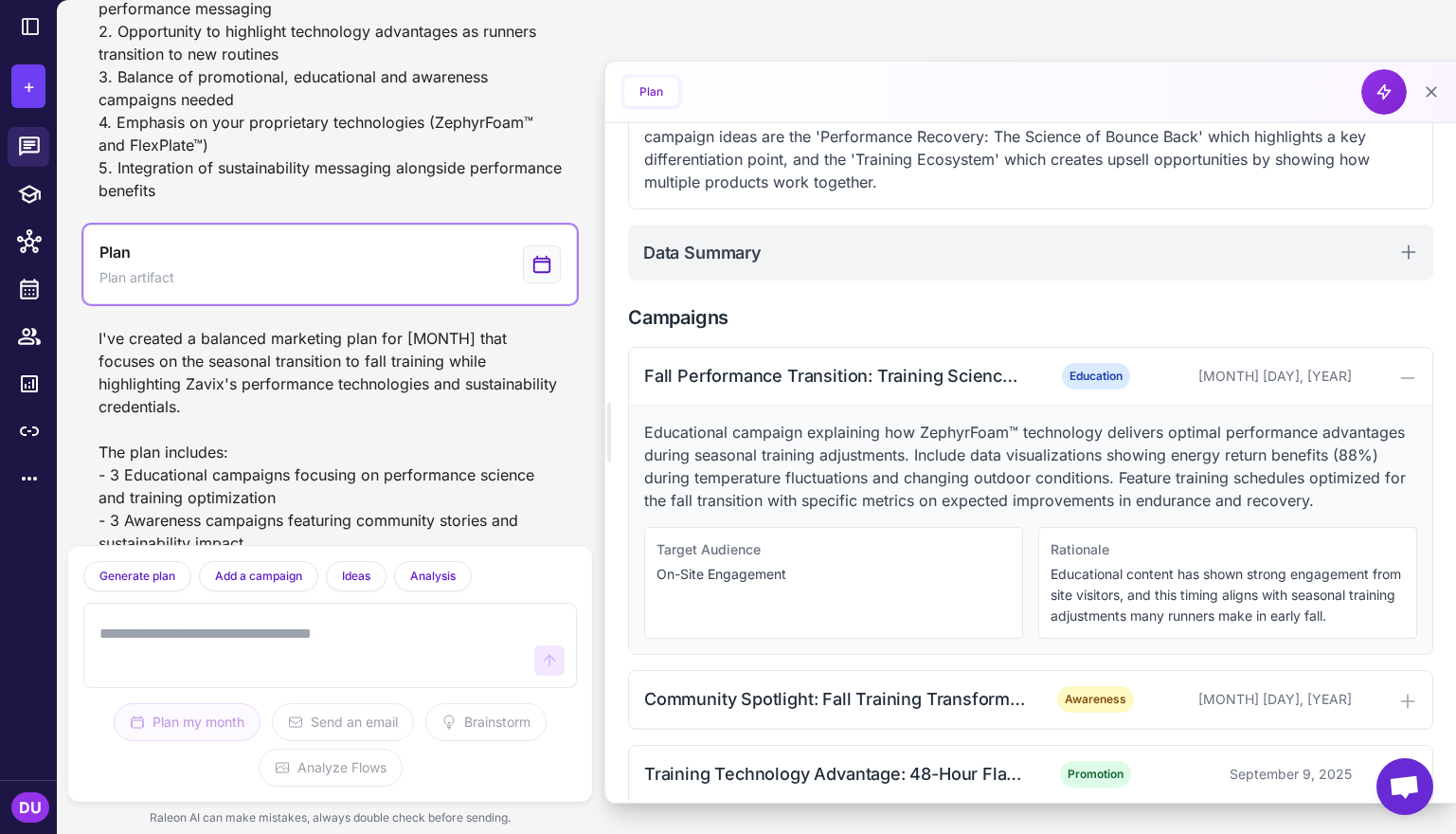 scroll, scrollTop: 519, scrollLeft: 0, axis: vertical 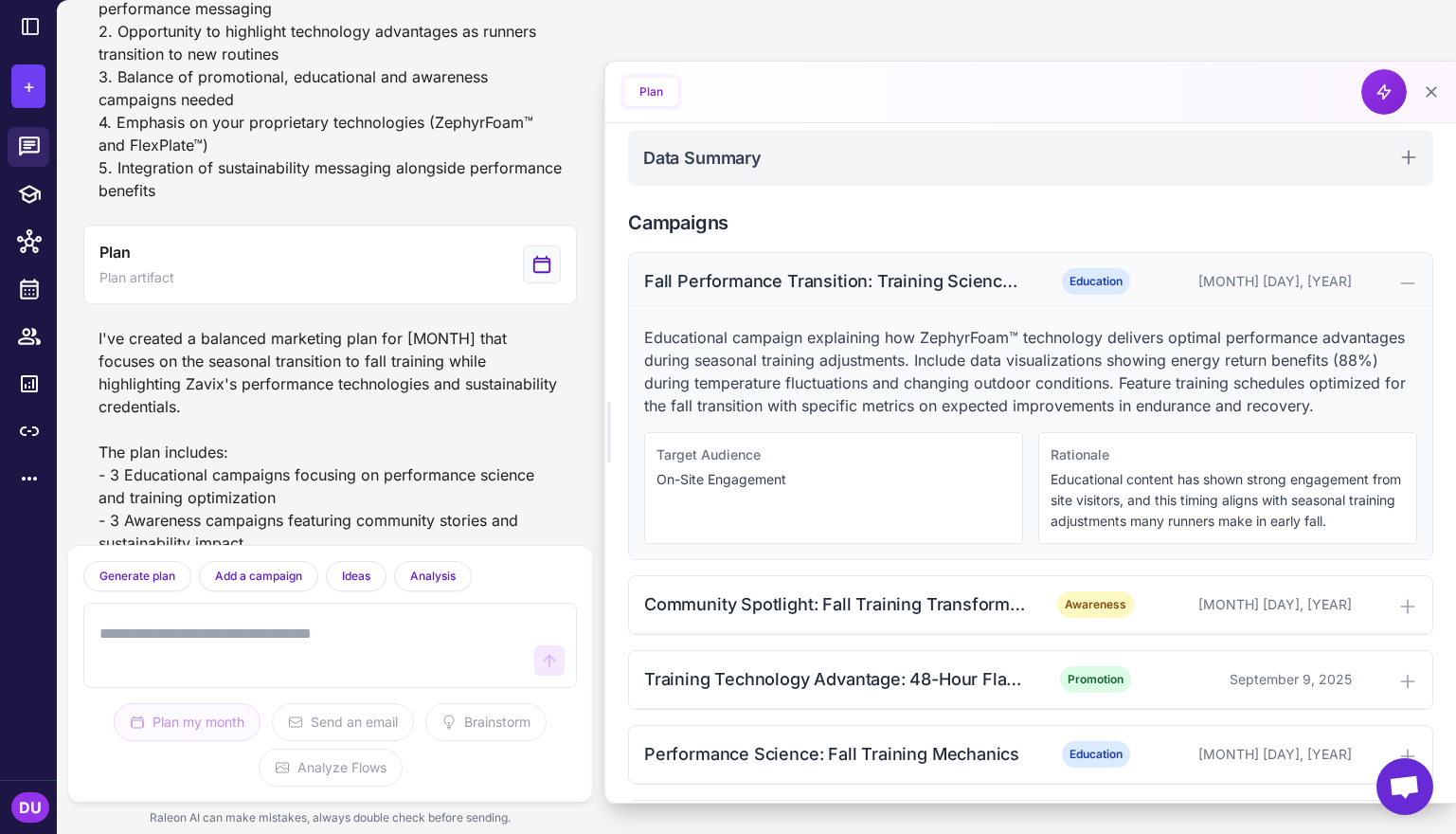 click on "Fall Performance Transition: Training Science Update" at bounding box center [836, 281] 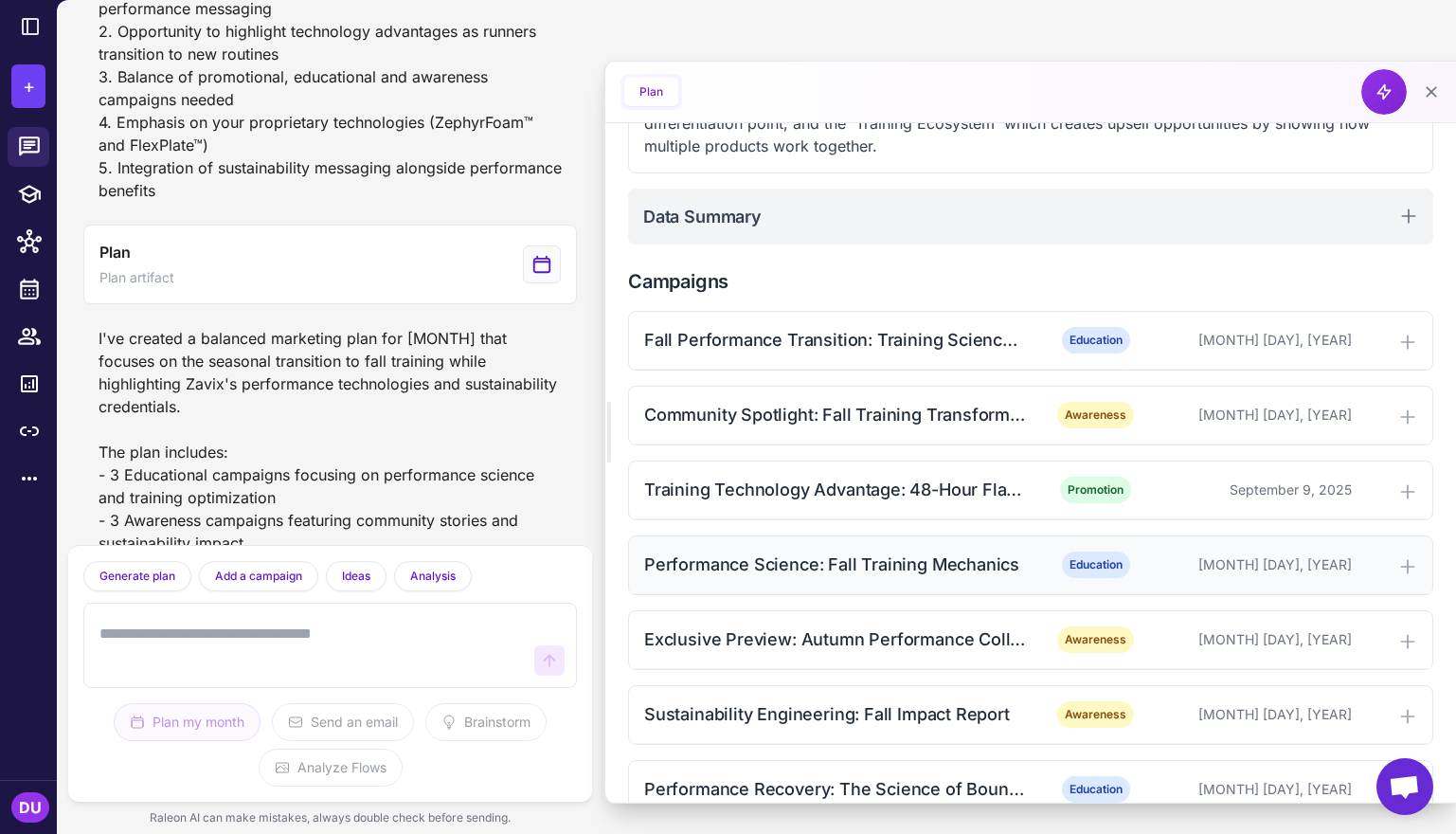scroll, scrollTop: 650, scrollLeft: 0, axis: vertical 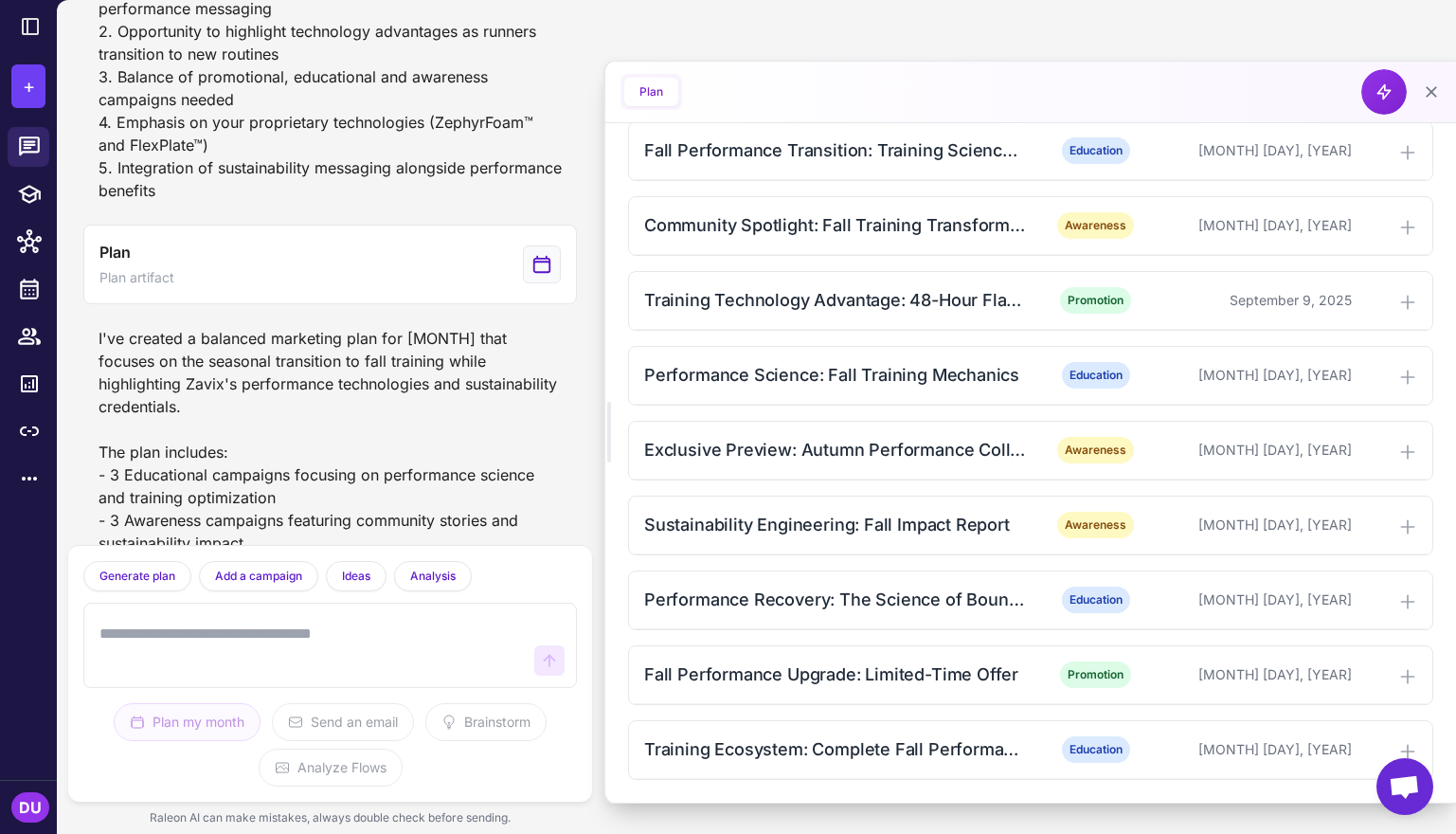 click at bounding box center [311, 645] 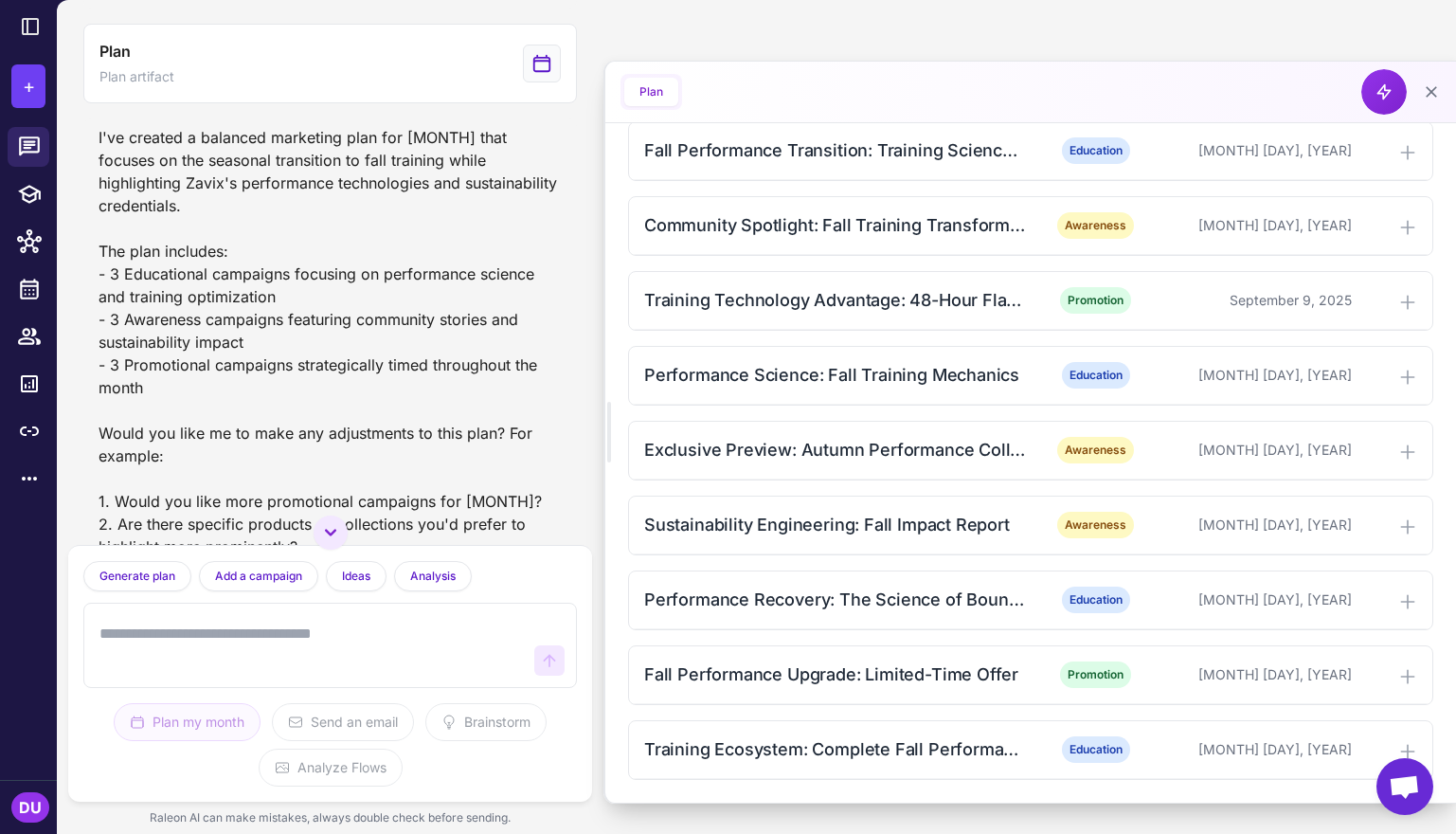 scroll, scrollTop: 824, scrollLeft: 0, axis: vertical 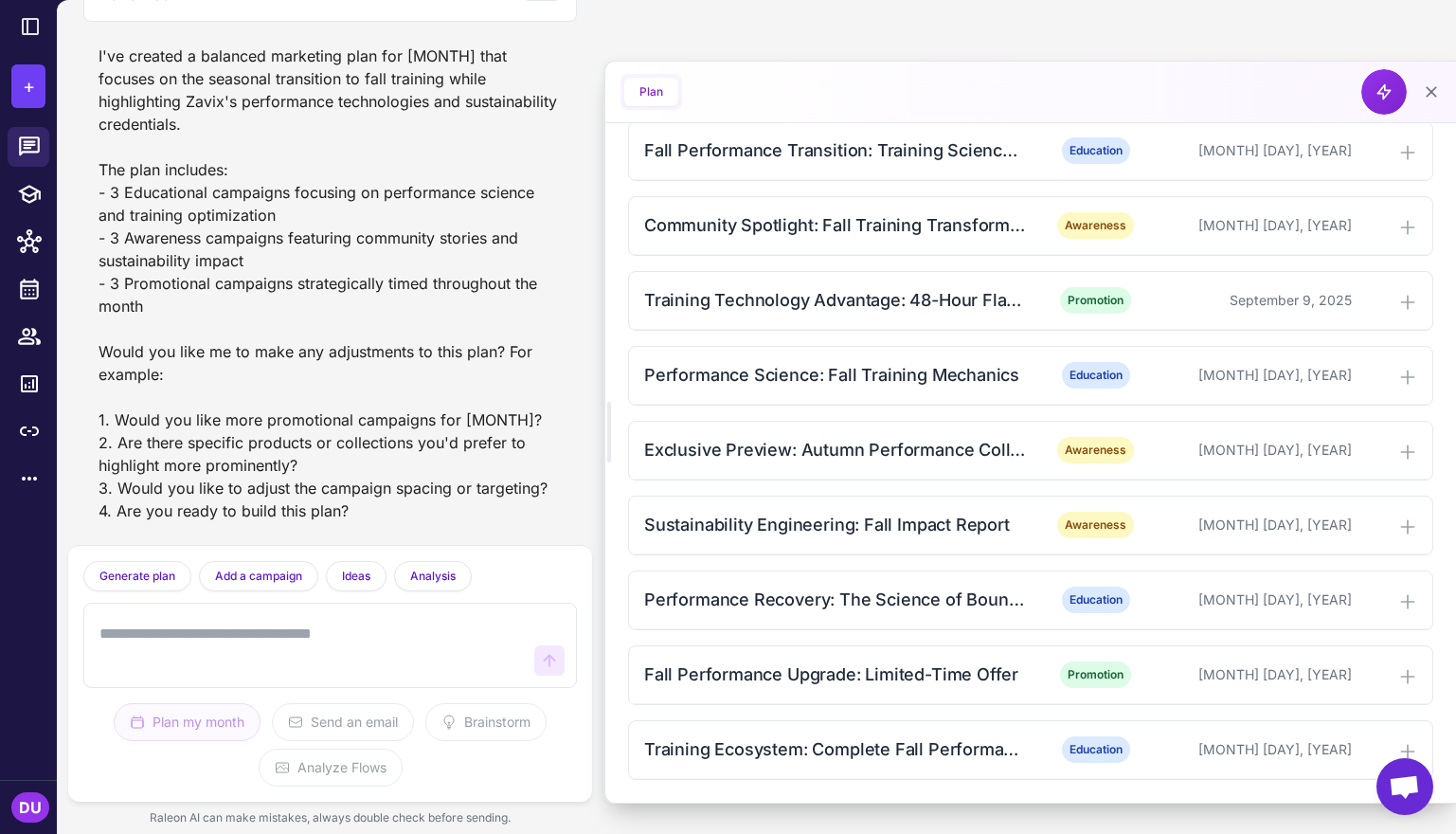 click at bounding box center (311, 645) 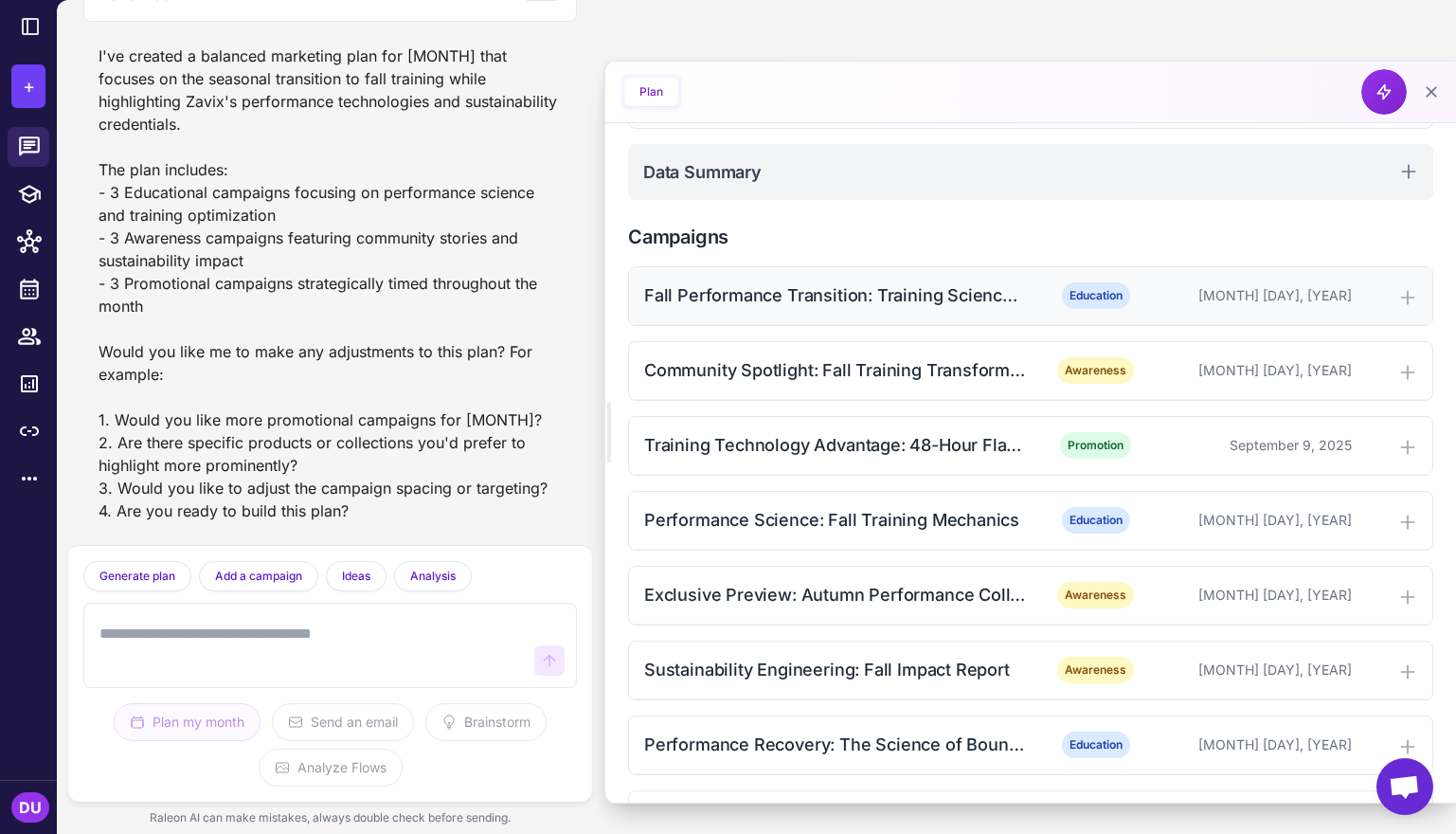 scroll, scrollTop: 650, scrollLeft: 0, axis: vertical 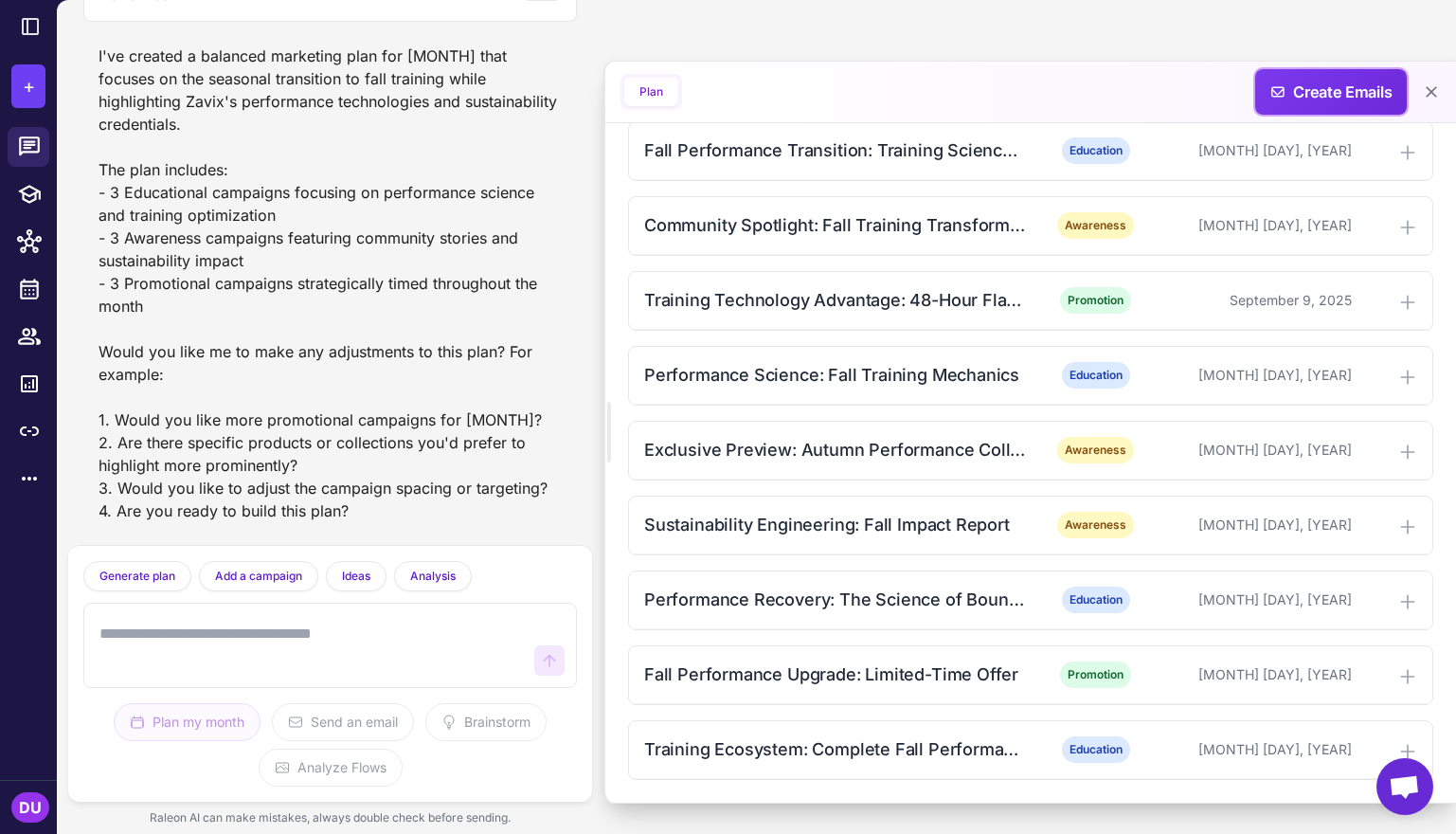 click on "Create Emails" at bounding box center [1331, 92] 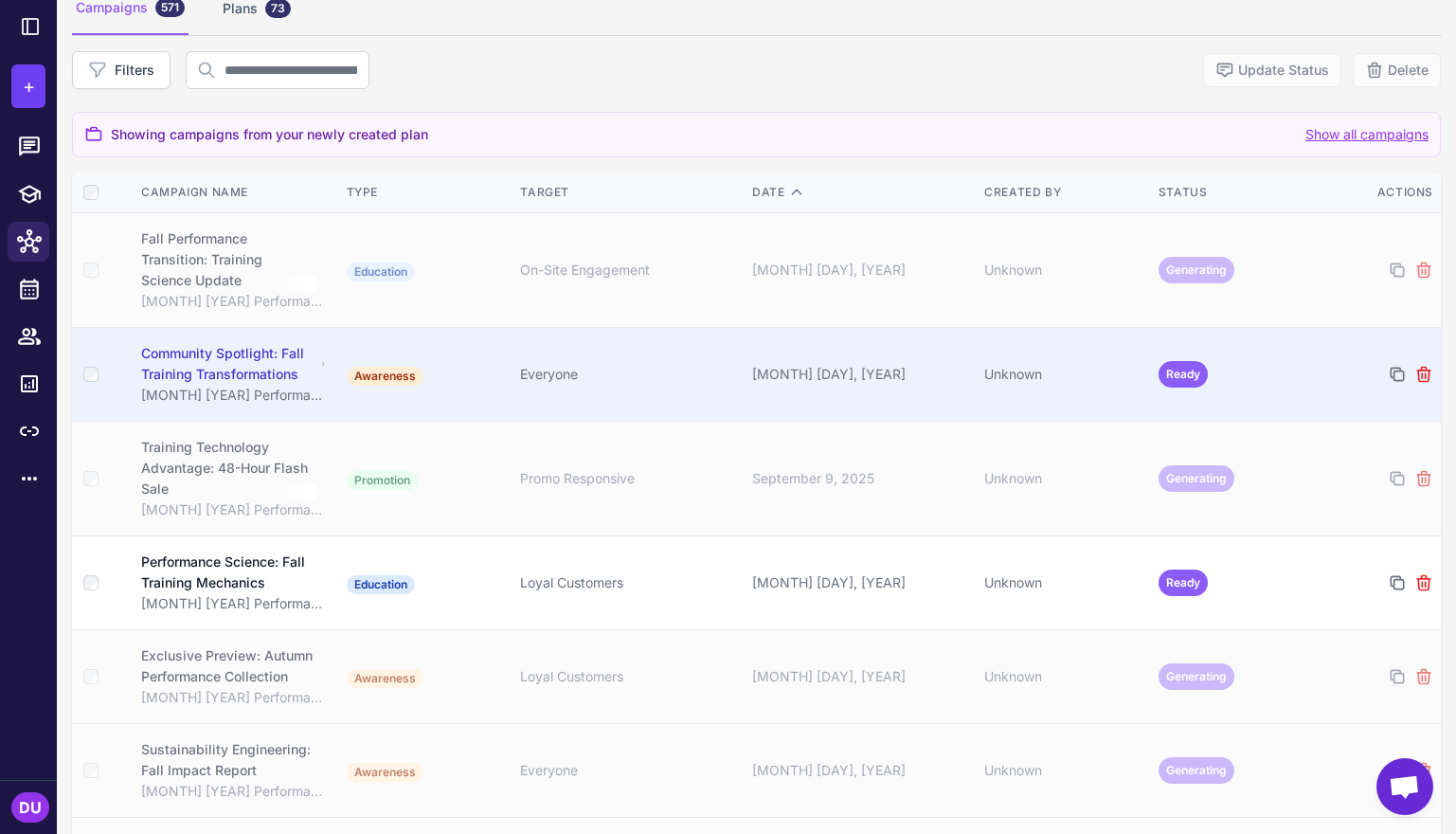 scroll, scrollTop: 95, scrollLeft: 0, axis: vertical 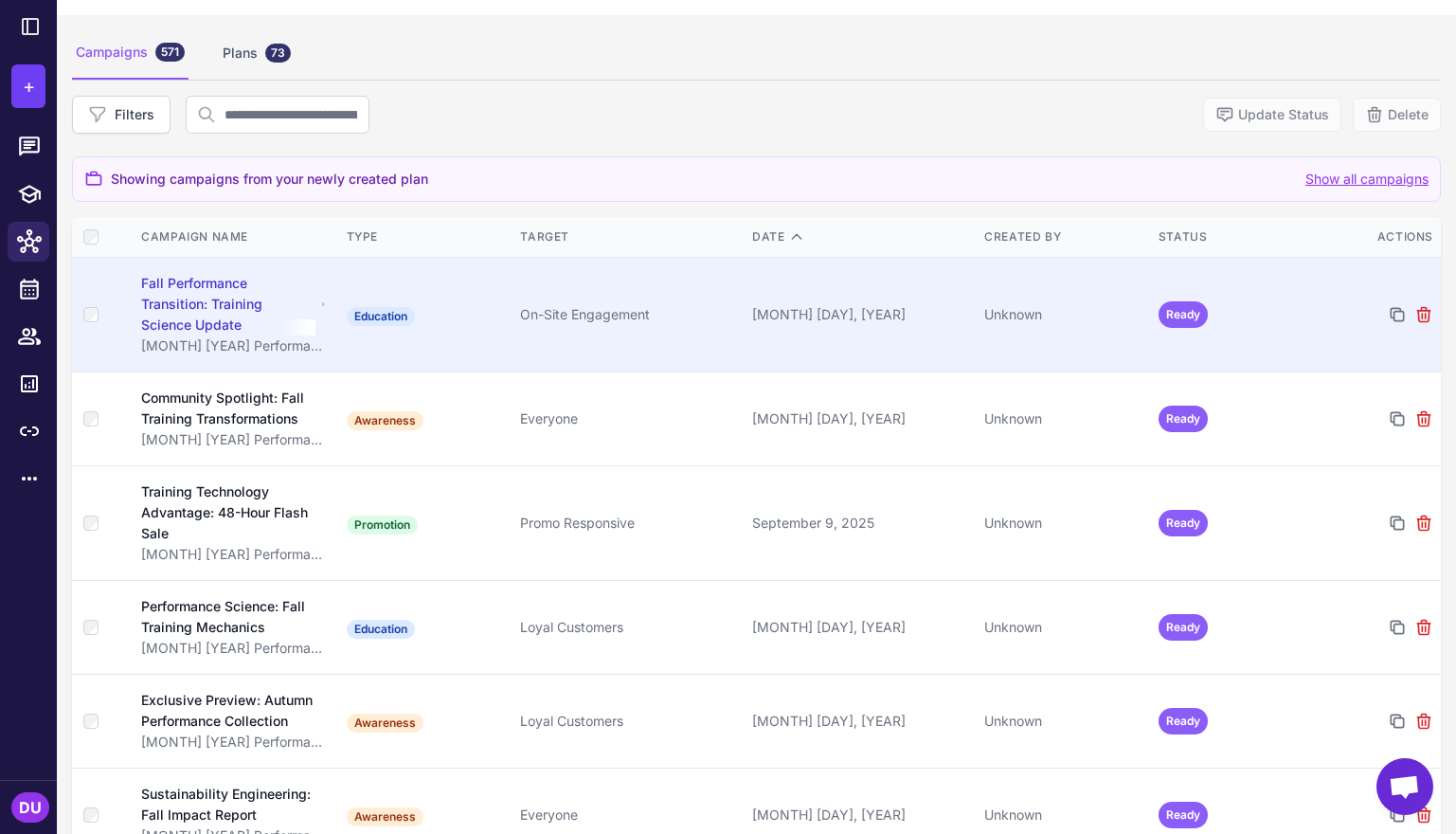 click on "On-Site Engagement" at bounding box center [628, 315] 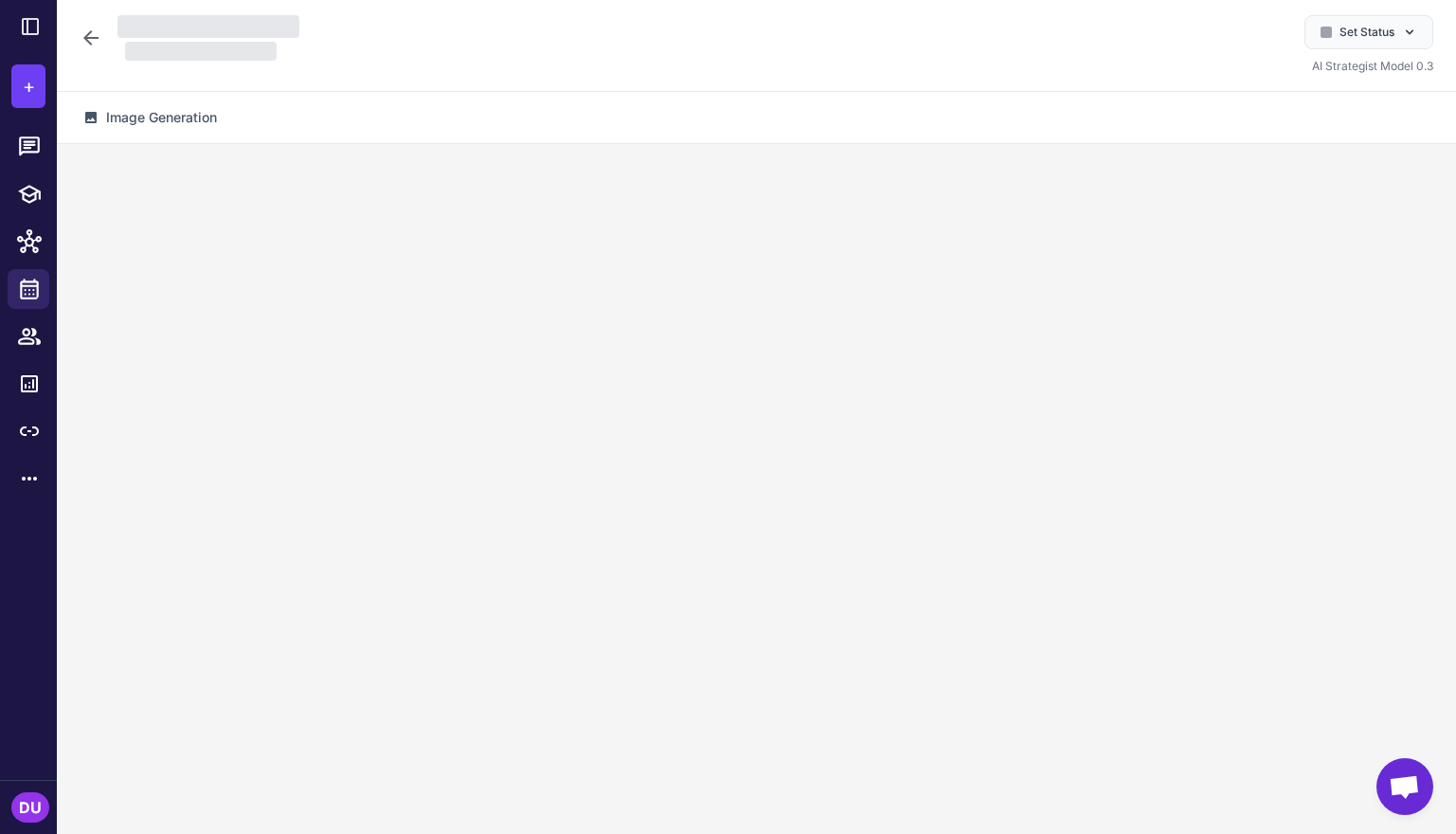 scroll, scrollTop: 0, scrollLeft: 0, axis: both 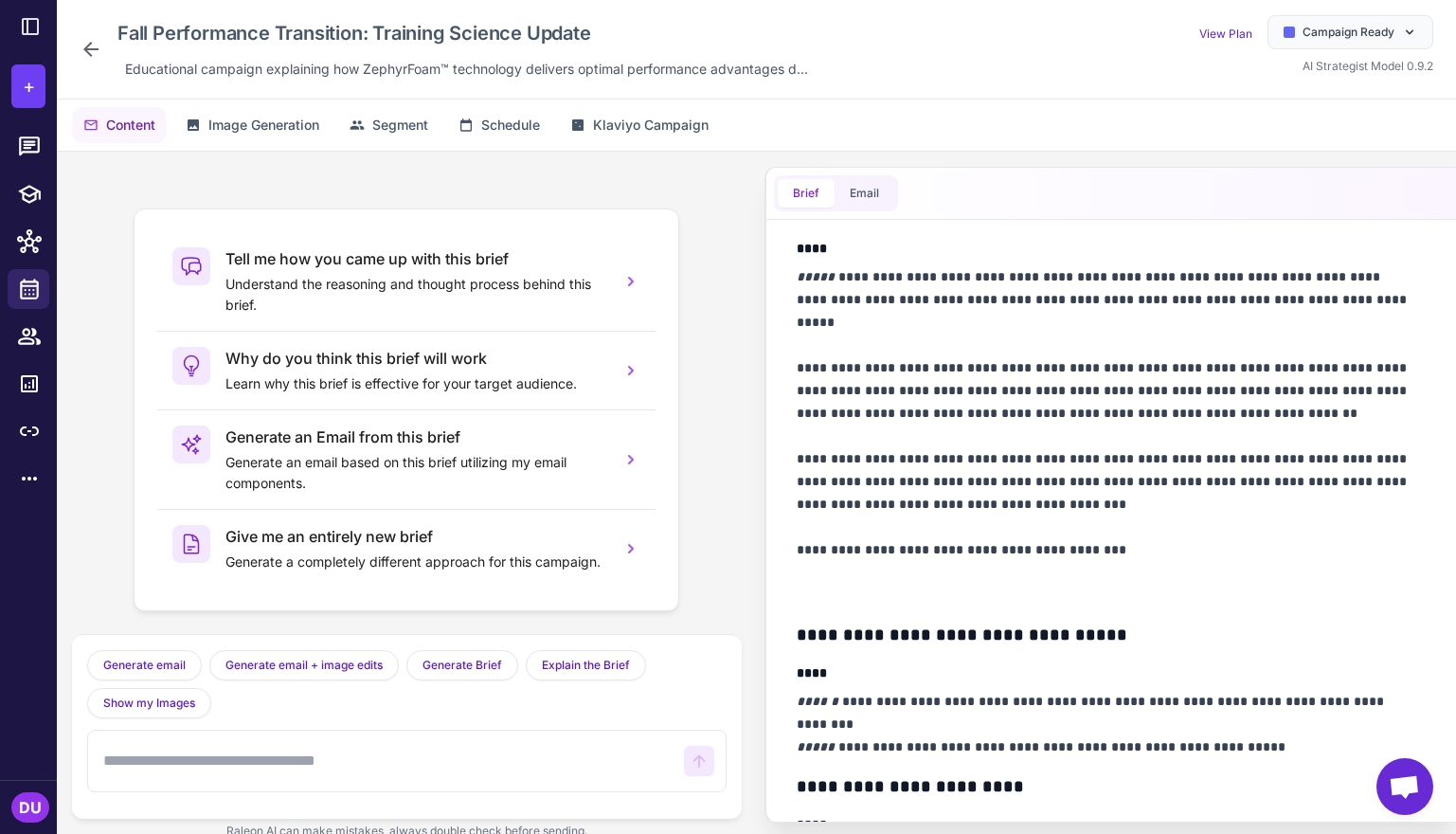 click on "**********" at bounding box center [1106, 436] 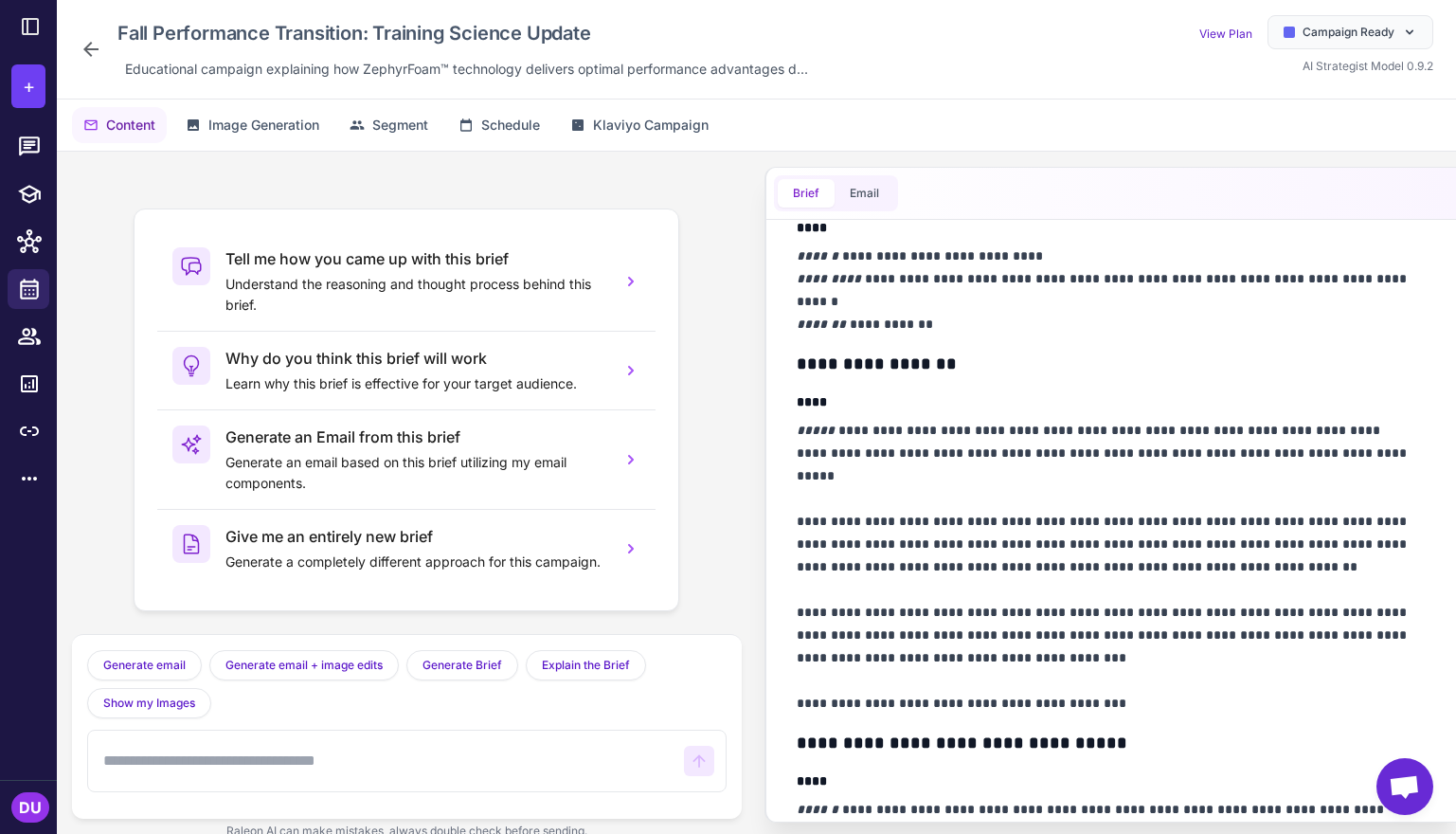 scroll, scrollTop: 569, scrollLeft: 0, axis: vertical 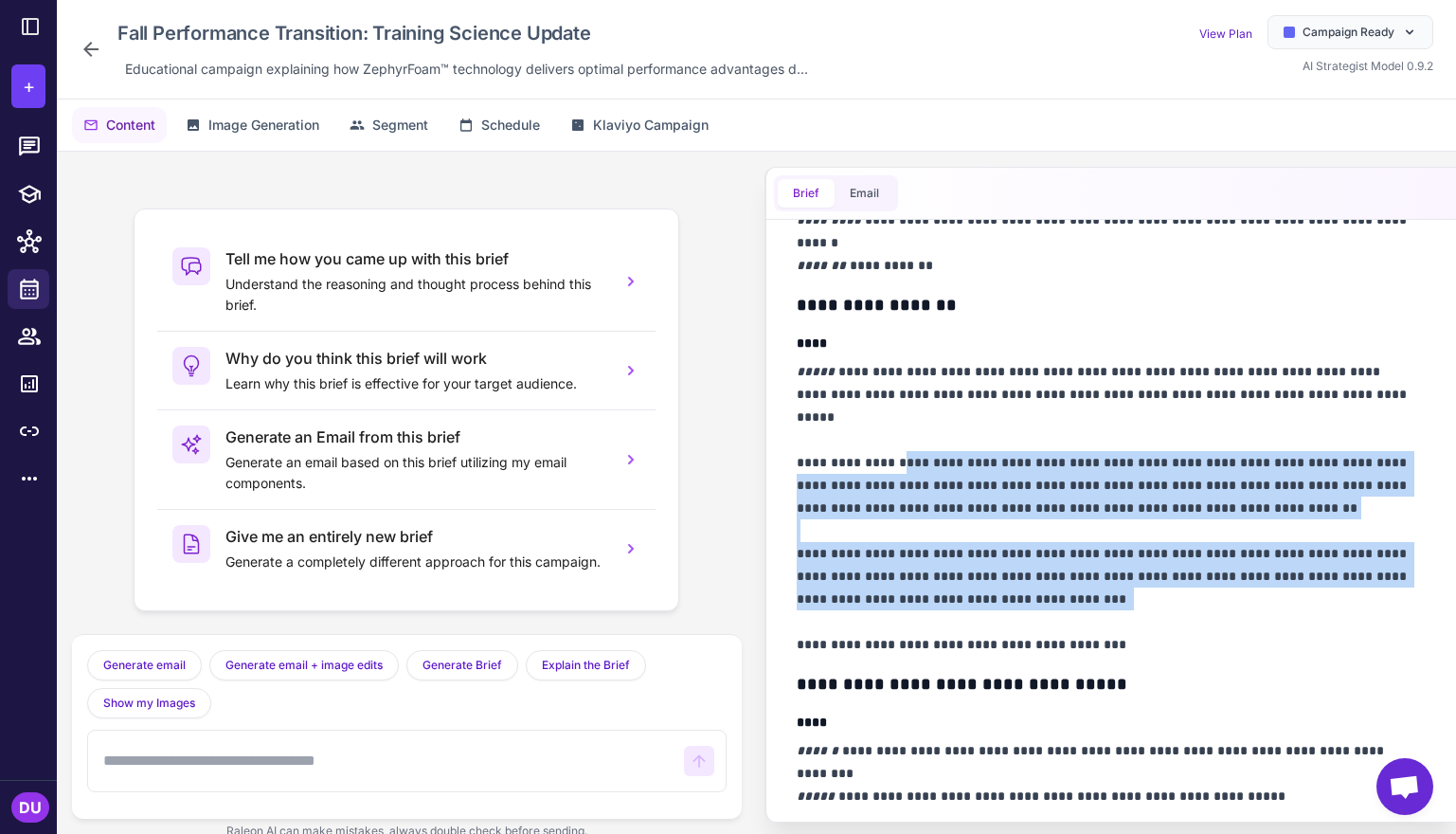 drag, startPoint x: 1141, startPoint y: 600, endPoint x: 891, endPoint y: 431, distance: 301.76315 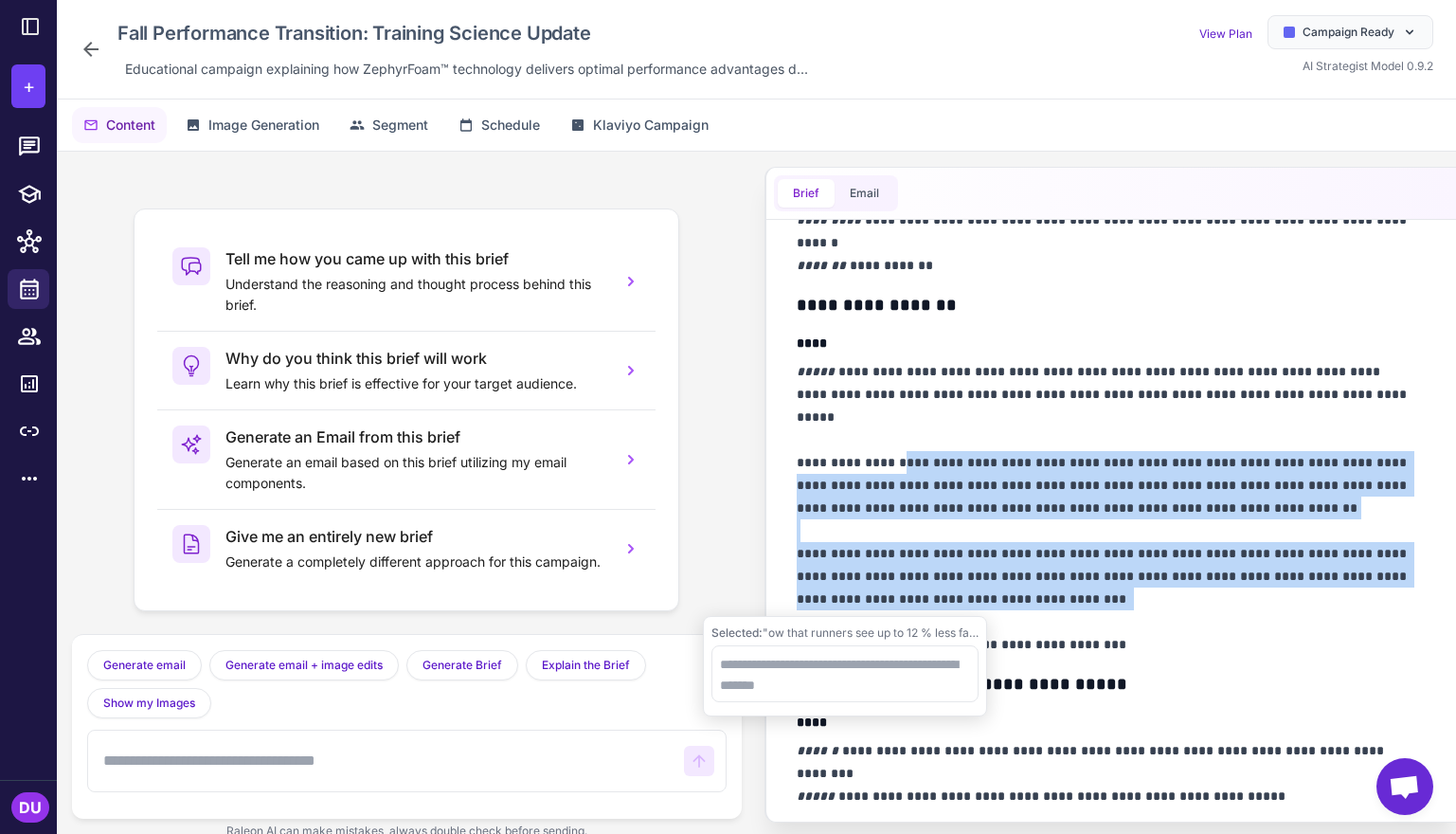 click on "**********" at bounding box center [1106, 508] 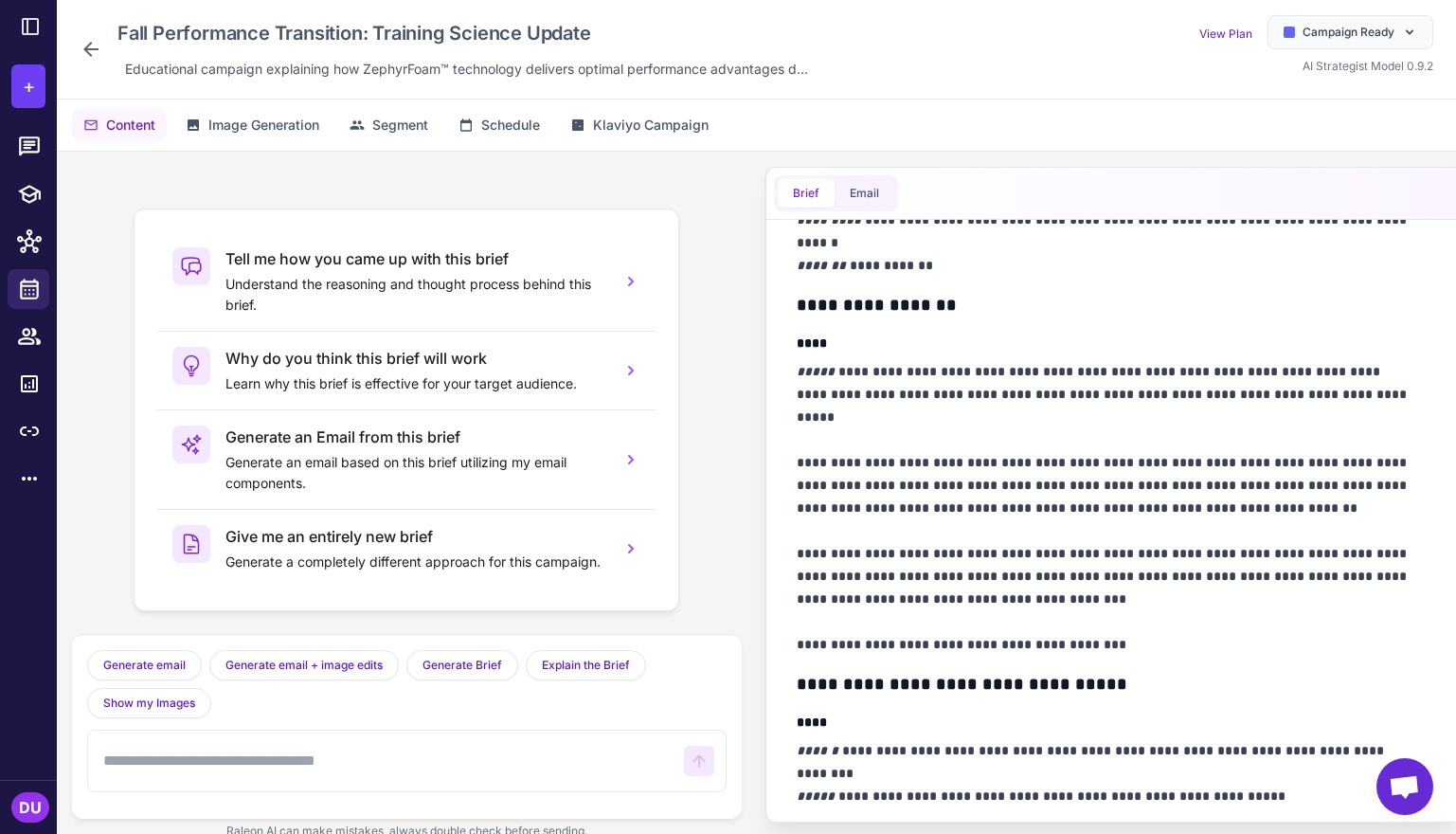 click on "Generate email Generate an email based on my prompt. Generate email + image edits Generate an email based on my prompt. Generate Brief Generate a new brief for me. Explain the Brief Tell me what data you used and why this brief is good, and what improvements we should consider. Show my Images Show me the images I am currently using in my email." at bounding box center (406, 726) 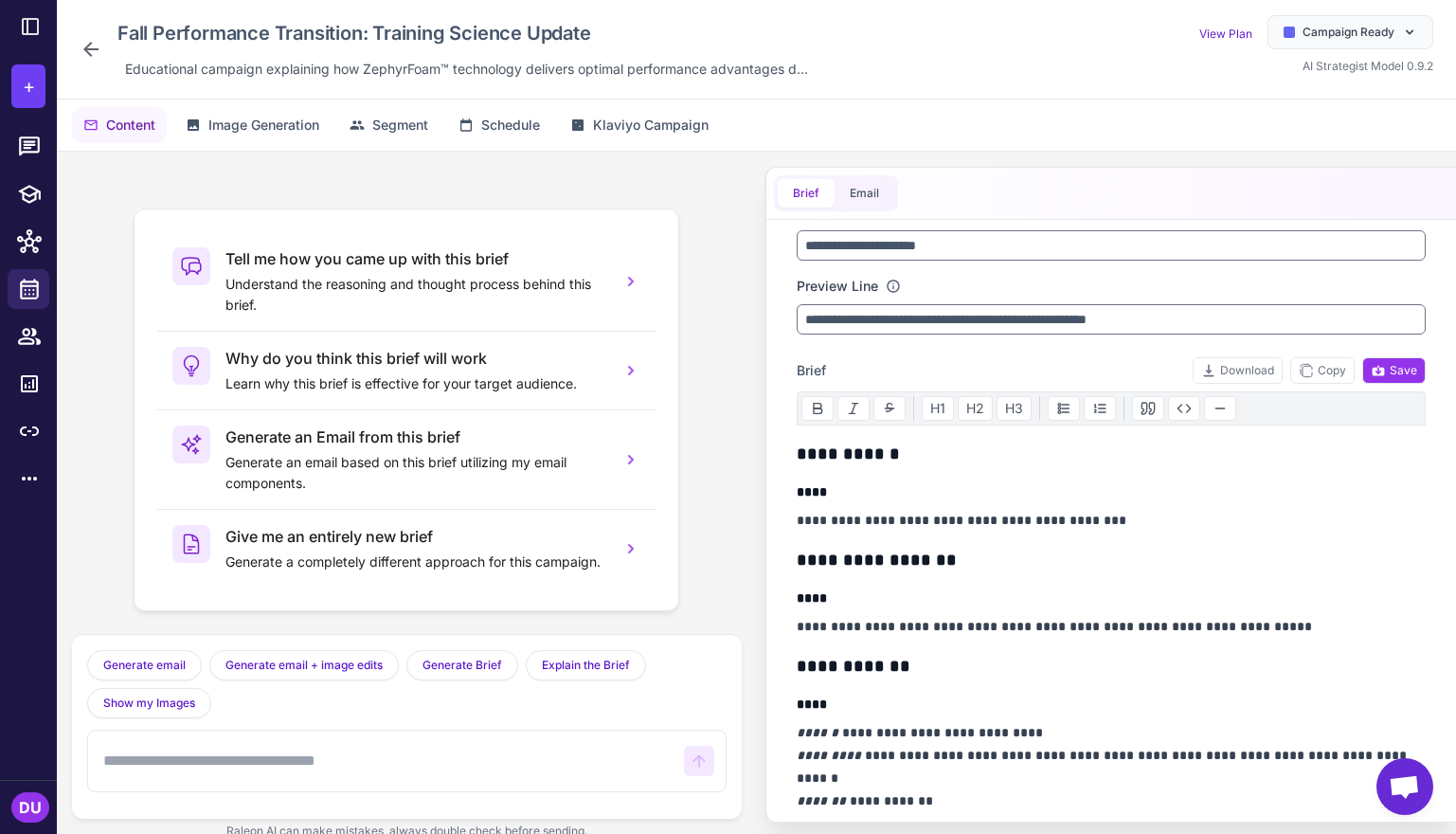 scroll, scrollTop: 0, scrollLeft: 0, axis: both 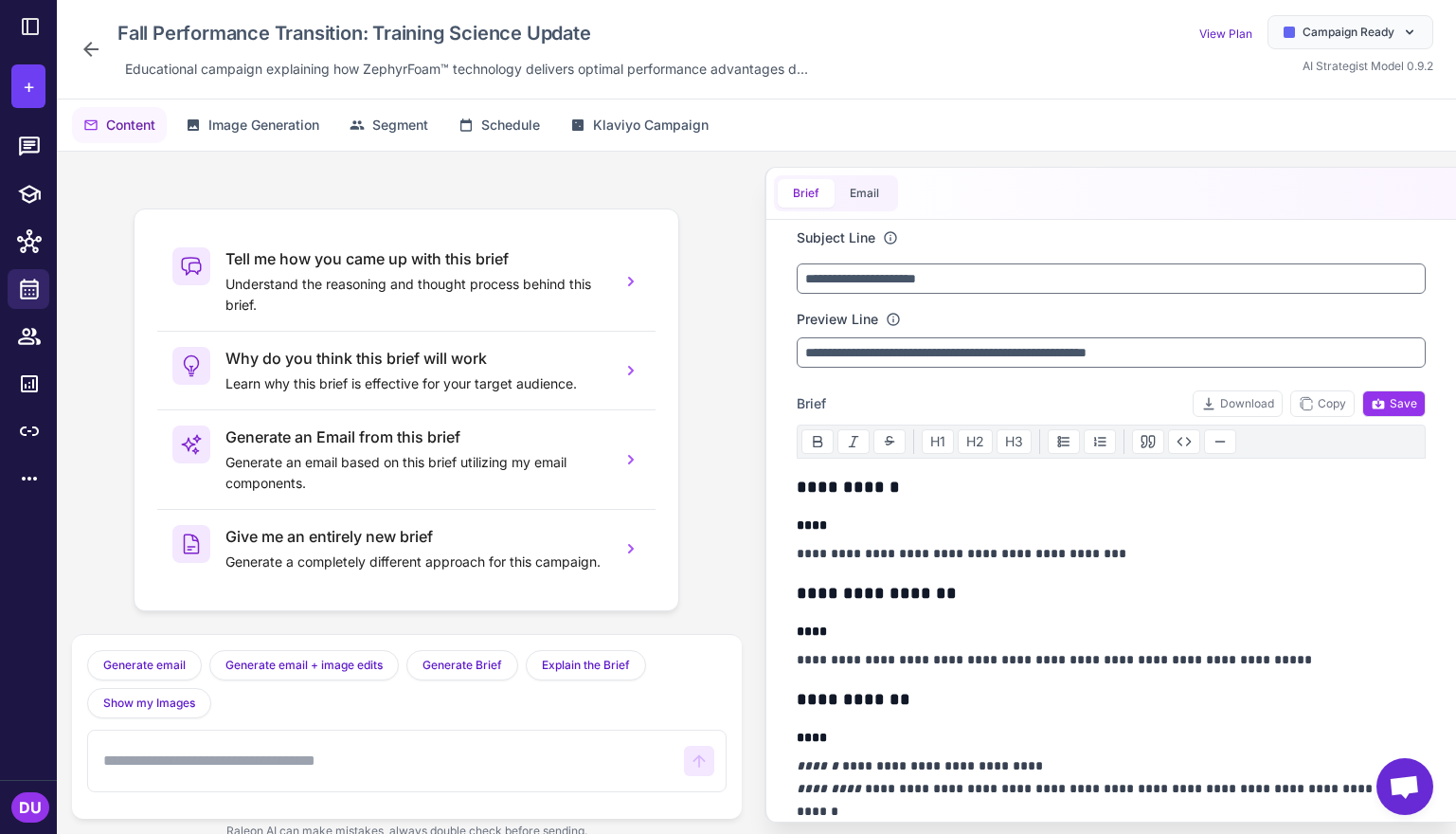 click at bounding box center (386, 761) 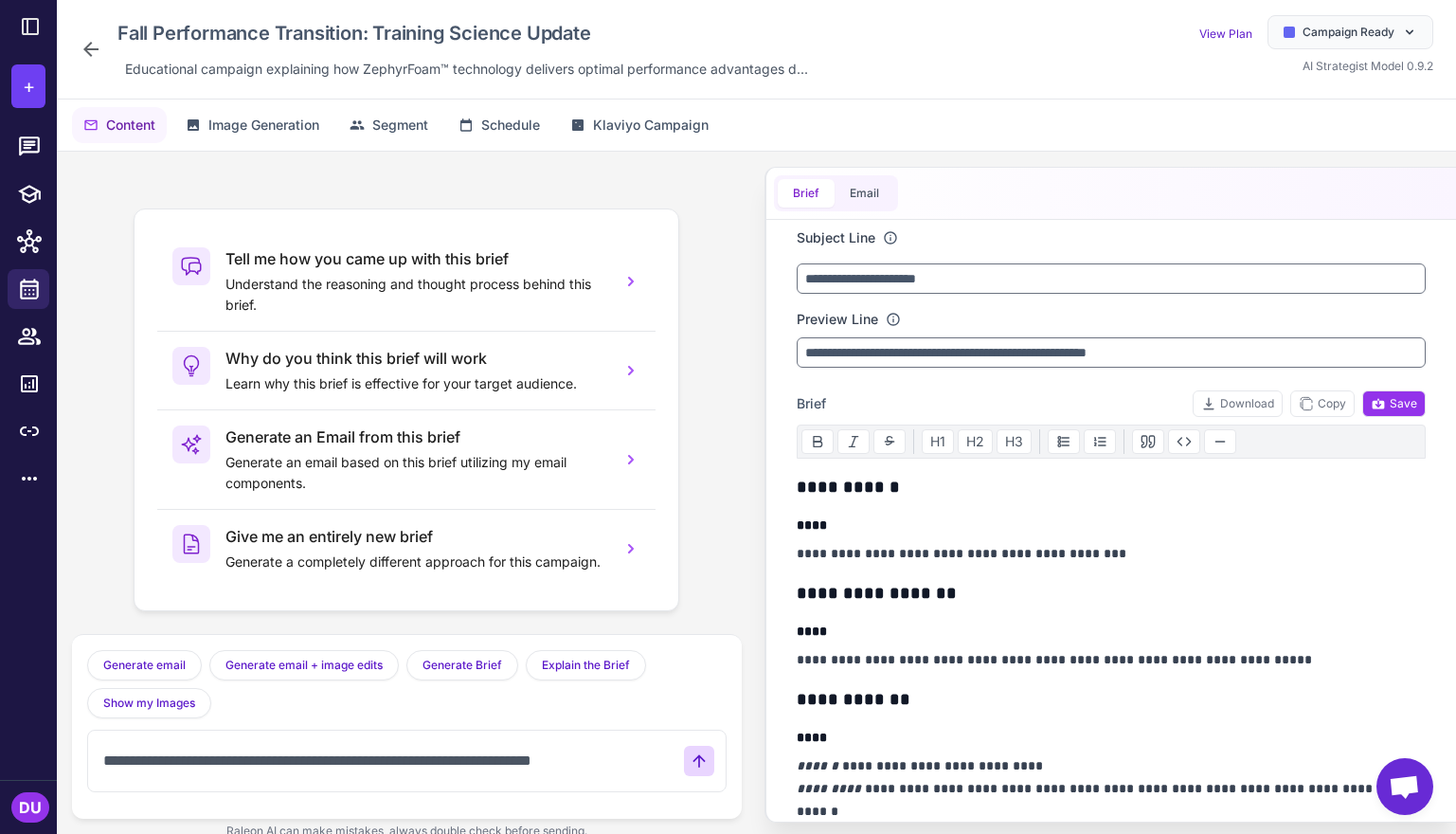 type on "**********" 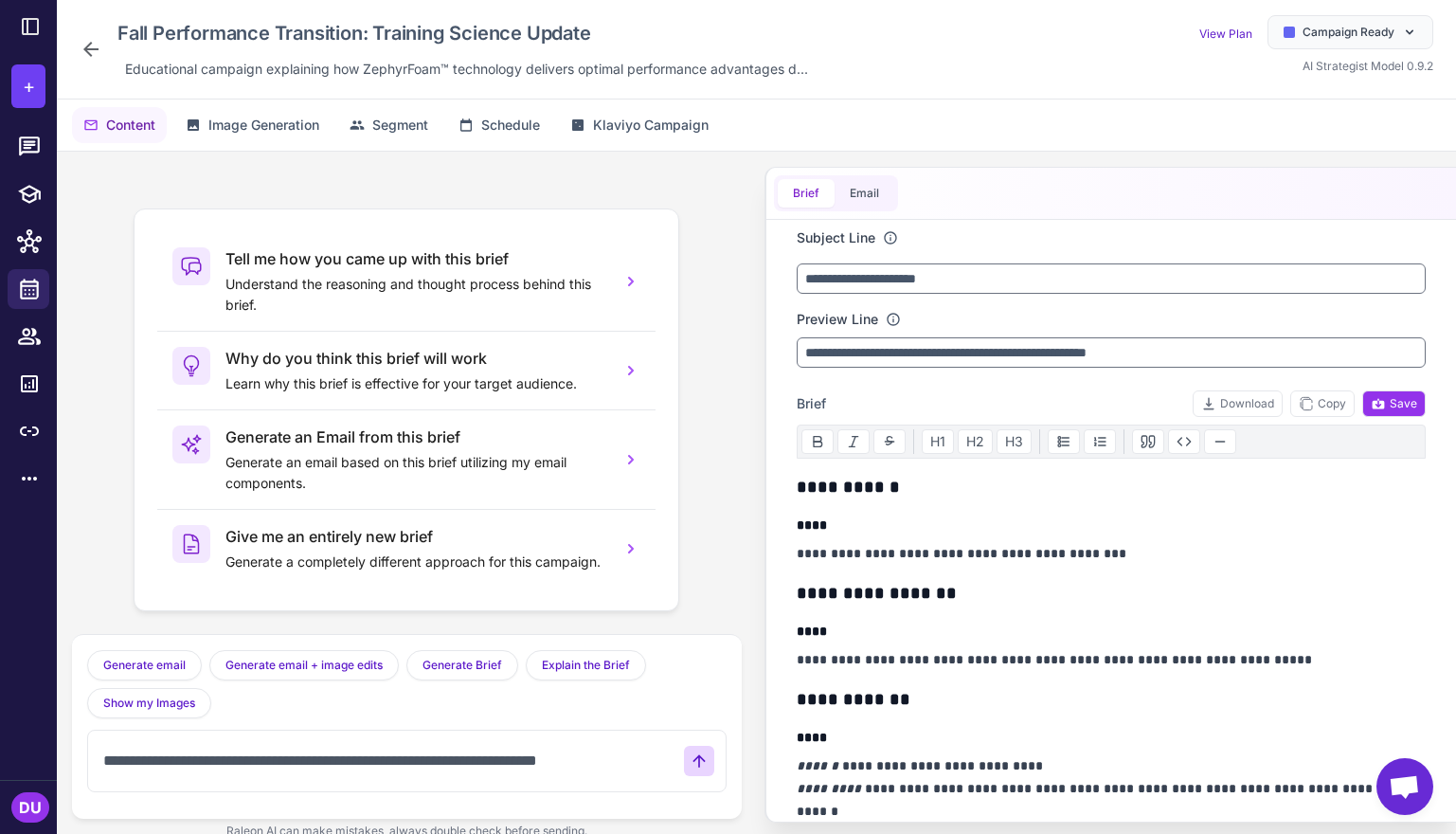 type 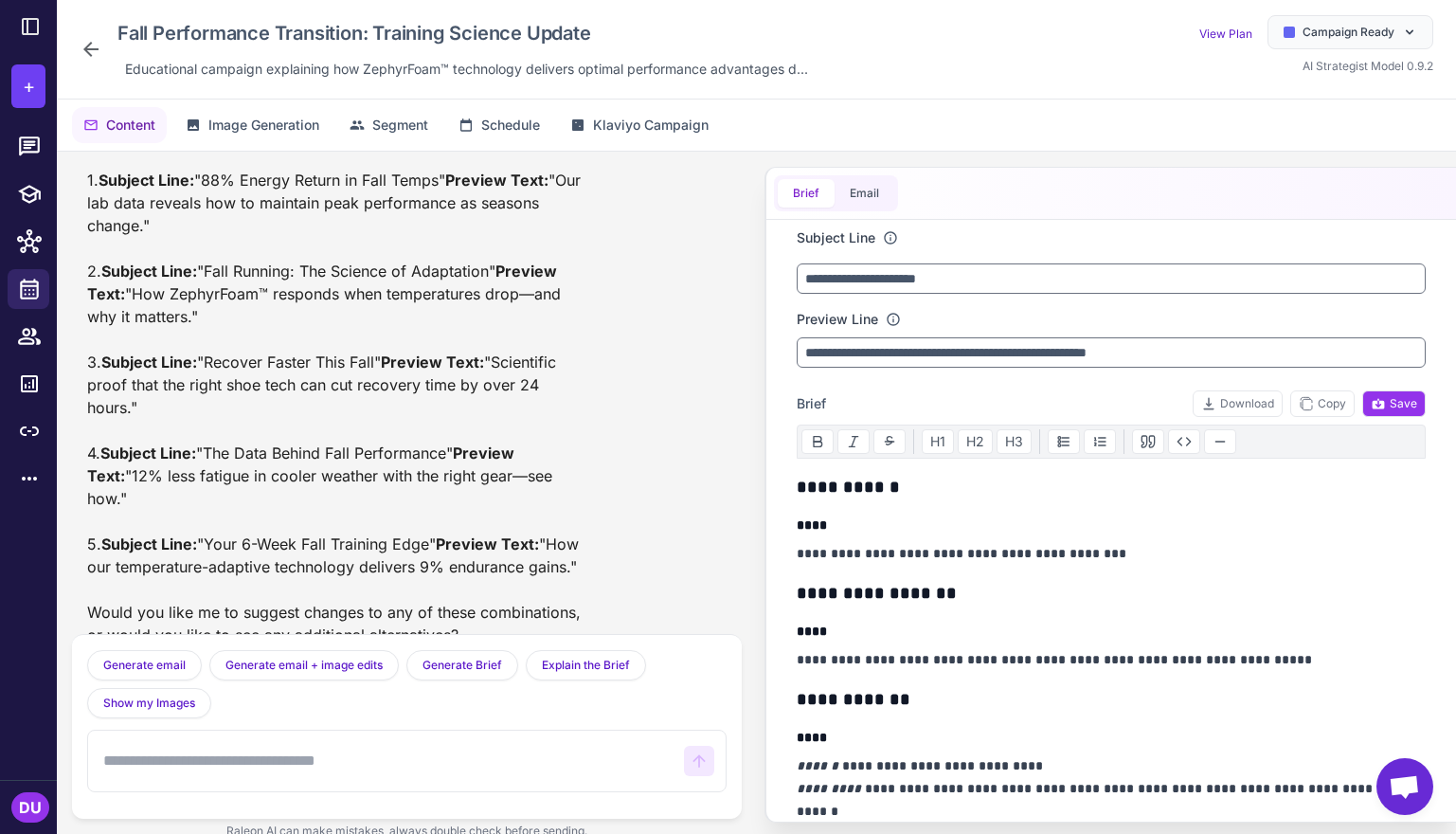 scroll, scrollTop: 606, scrollLeft: 0, axis: vertical 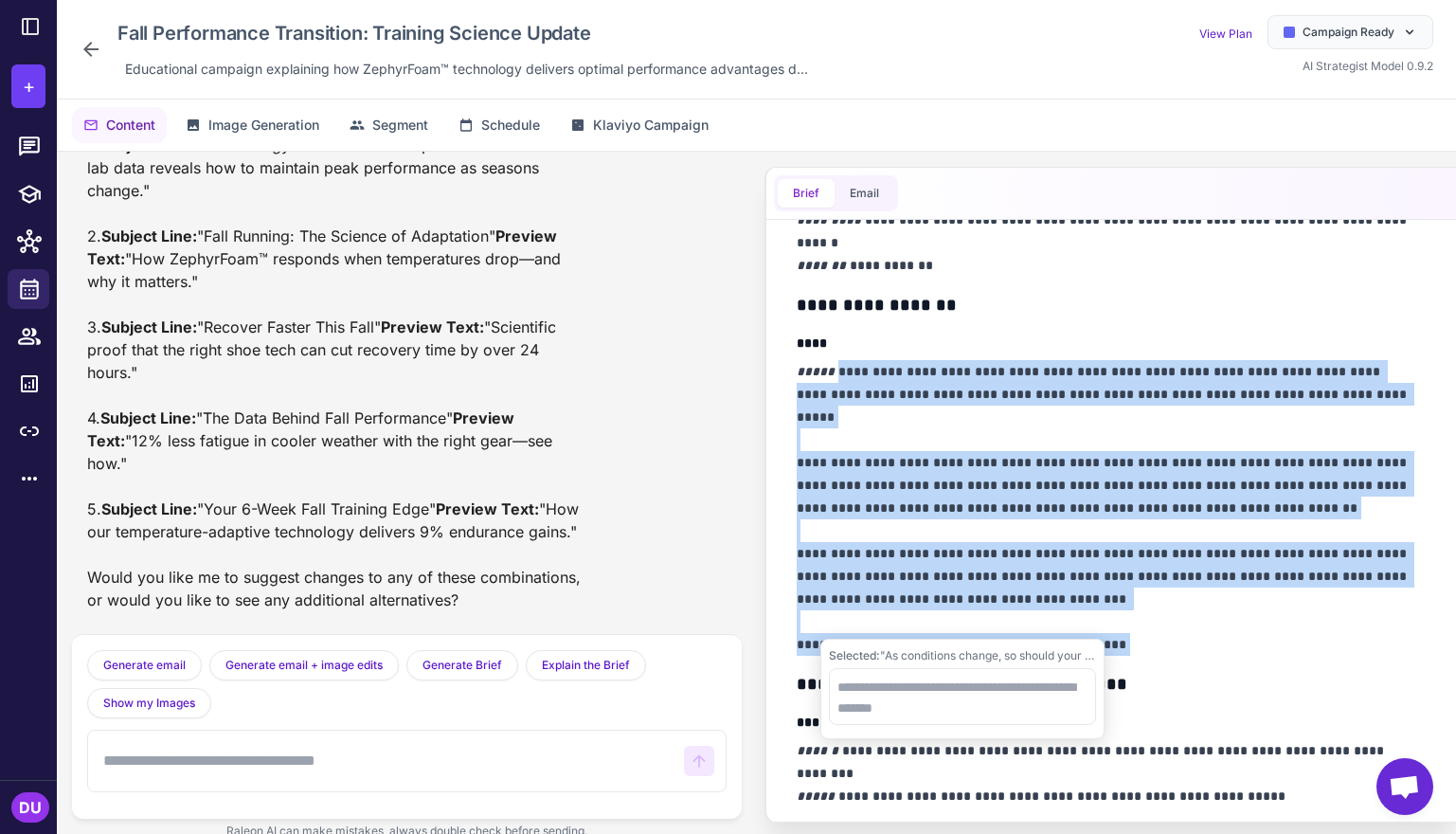 drag, startPoint x: 1130, startPoint y: 620, endPoint x: 830, endPoint y: 371, distance: 389.87306 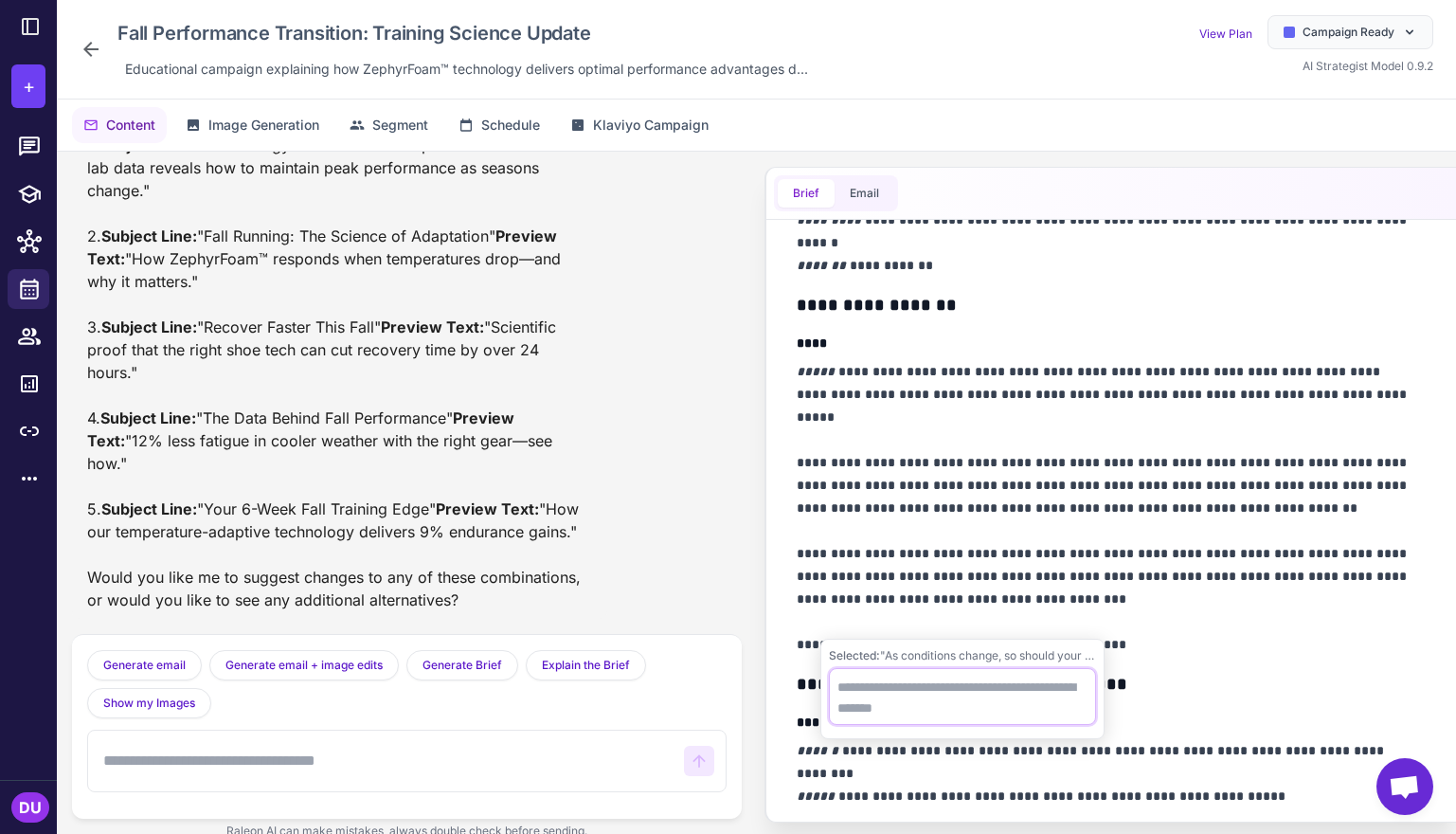 click at bounding box center (962, 697) 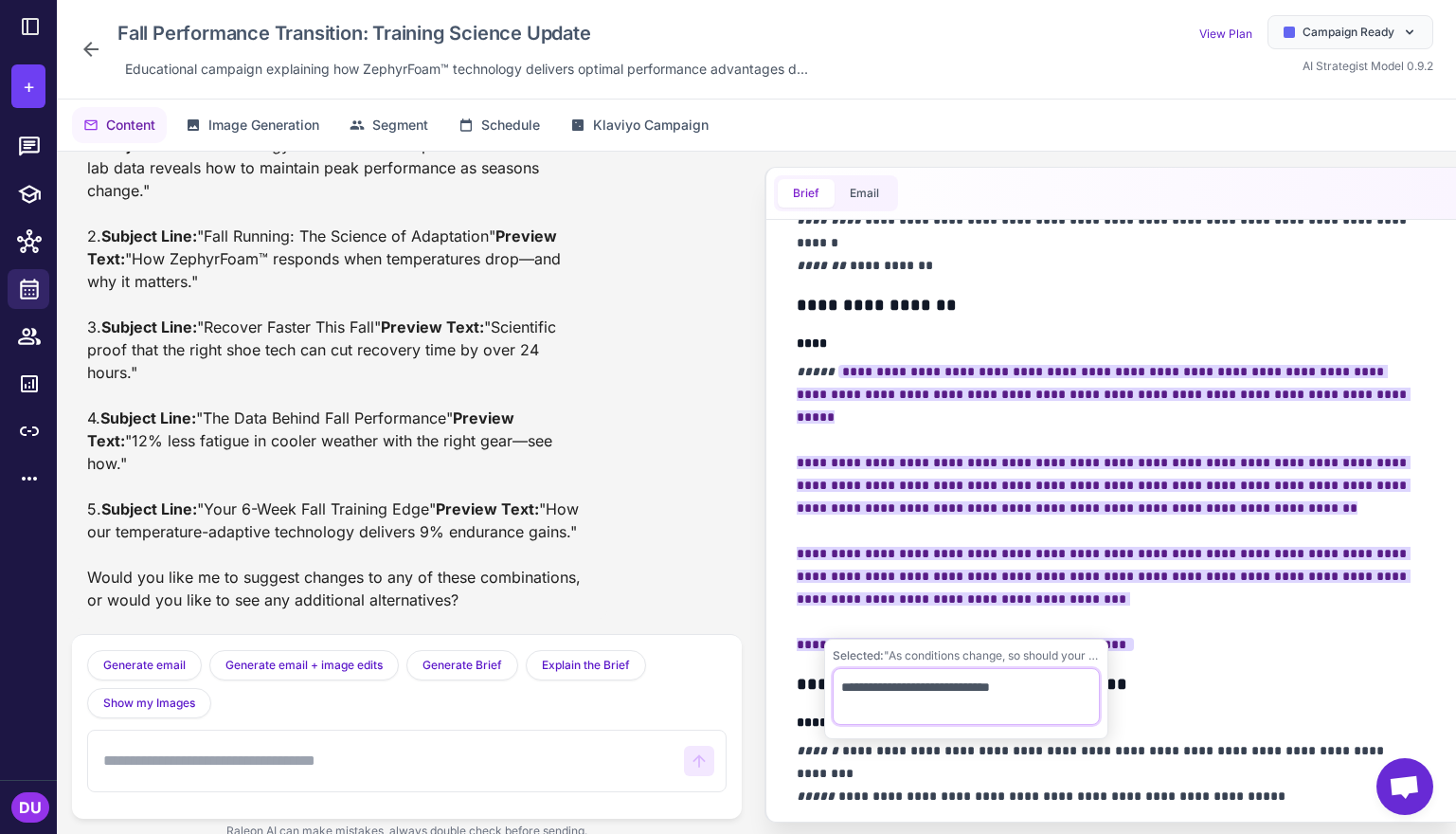 type on "**********" 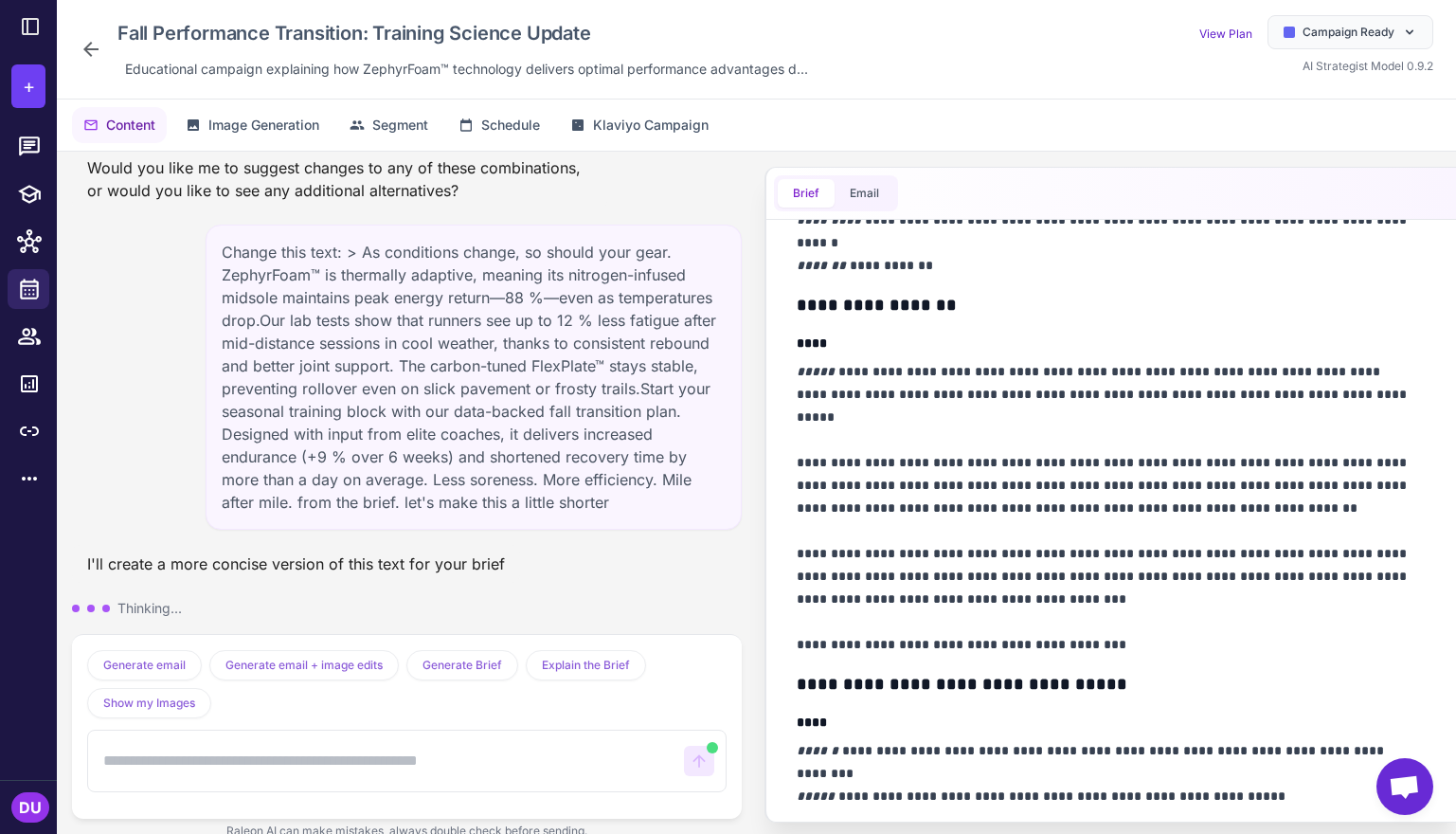 scroll, scrollTop: 1091, scrollLeft: 0, axis: vertical 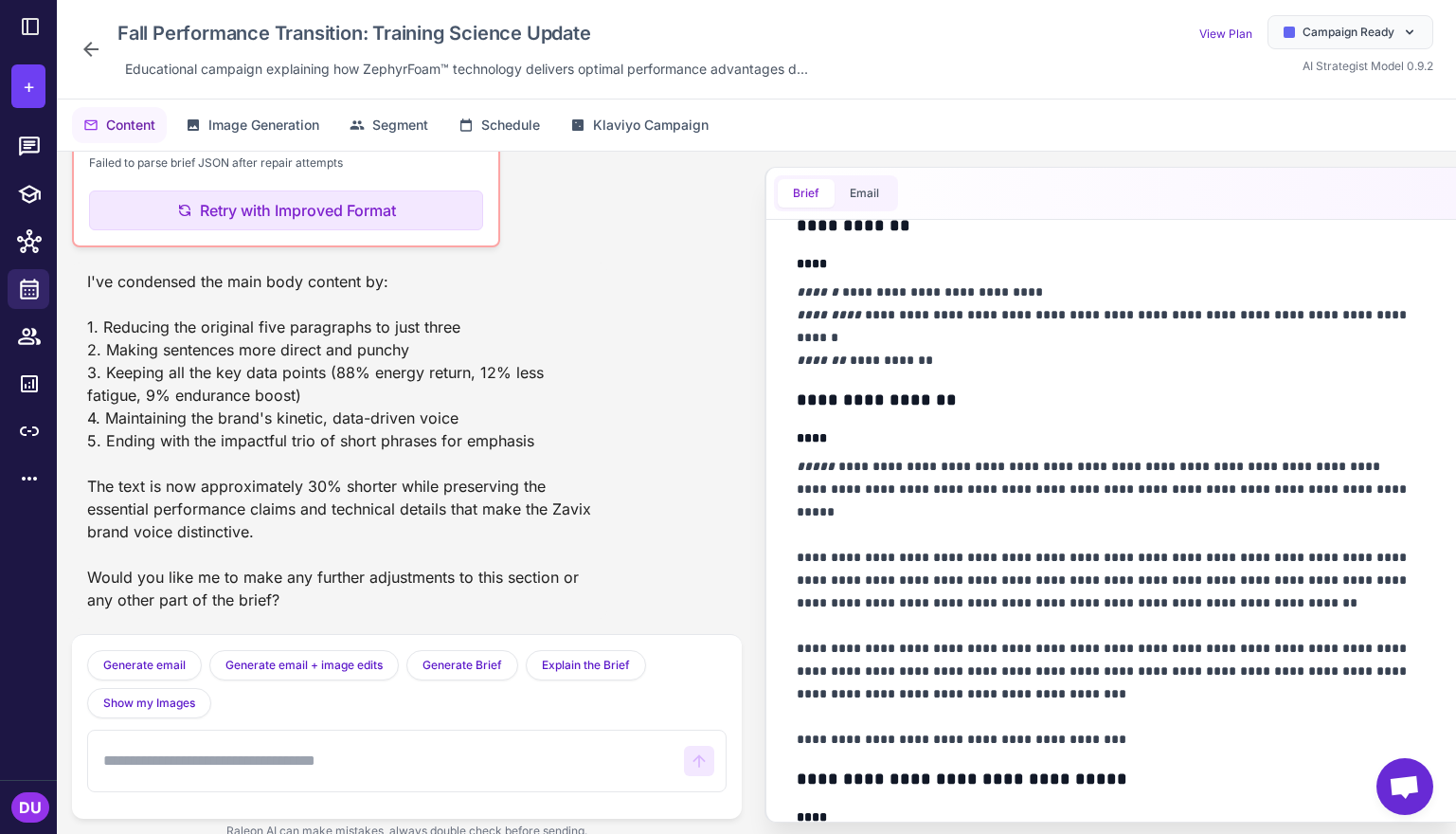 click at bounding box center [386, 761] 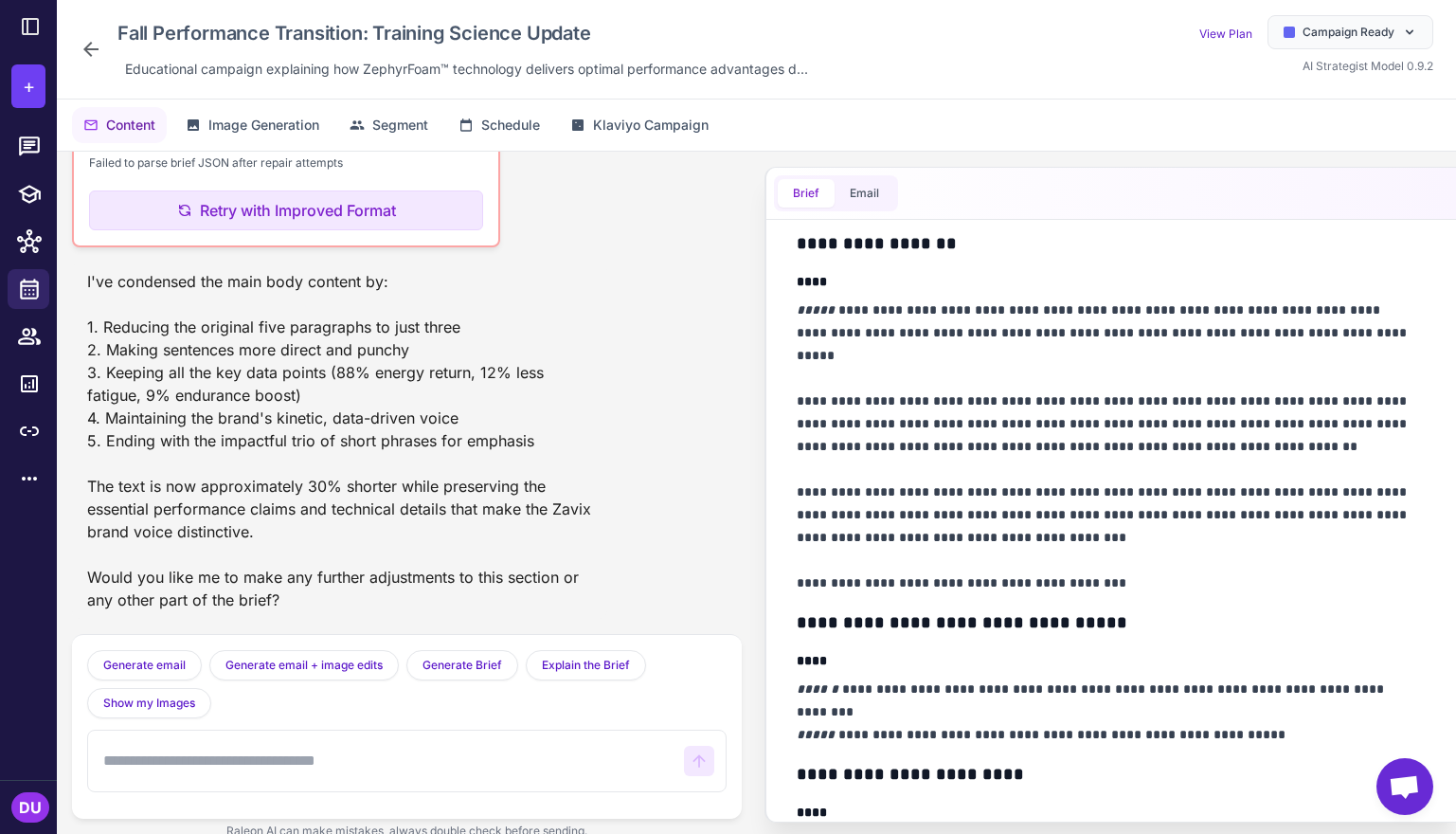scroll, scrollTop: 663, scrollLeft: 0, axis: vertical 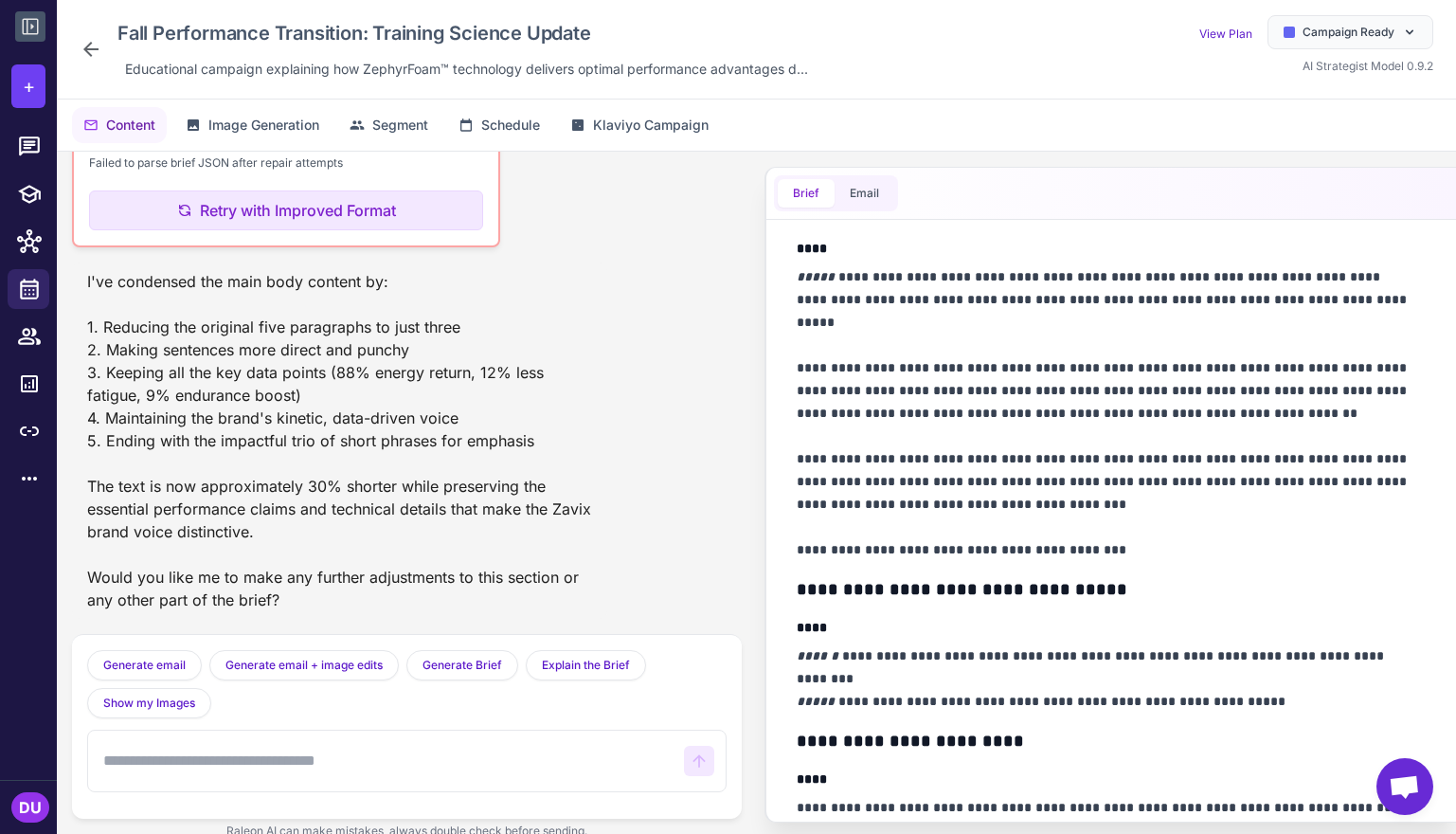 click 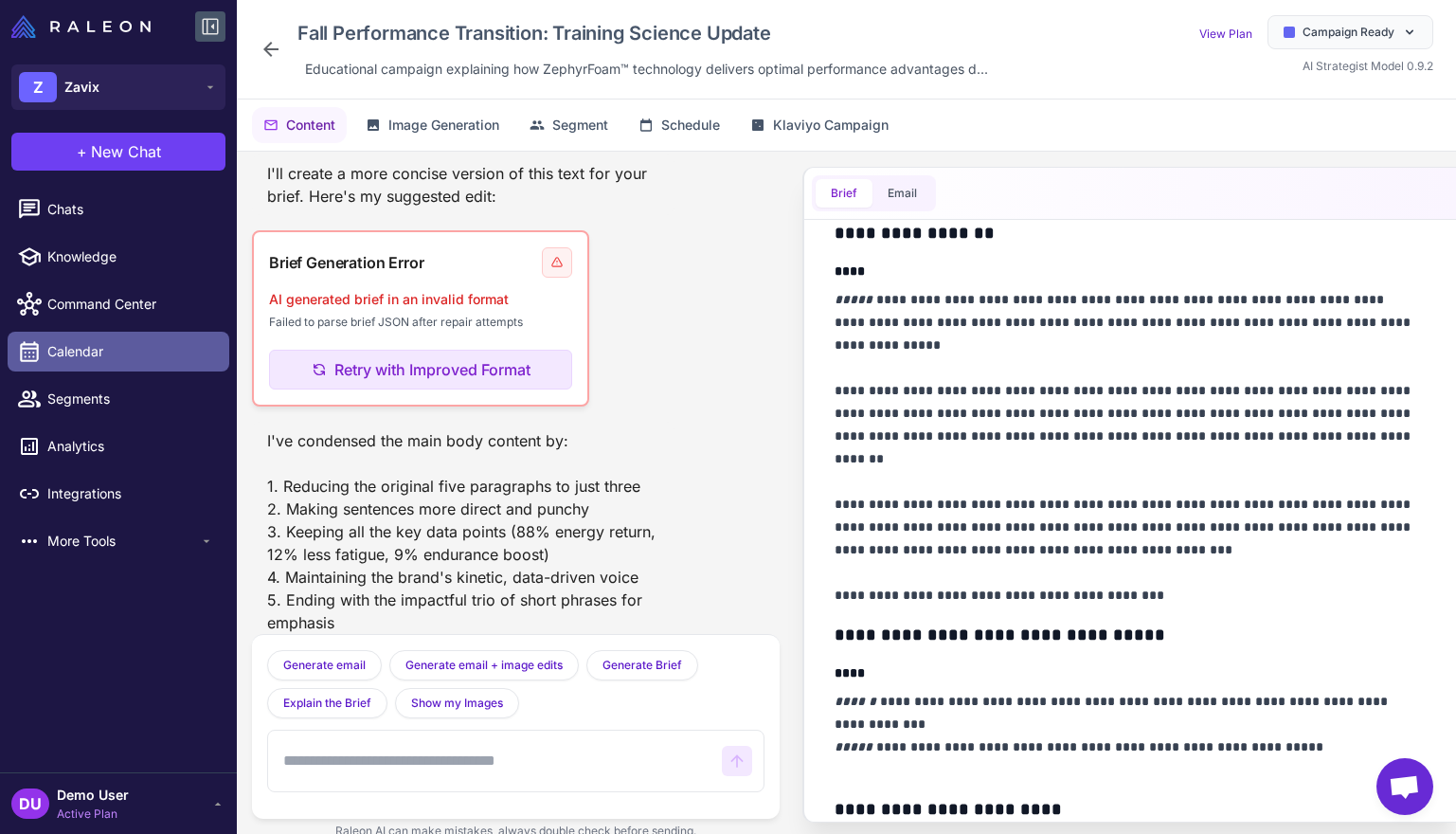 scroll, scrollTop: 1783, scrollLeft: 0, axis: vertical 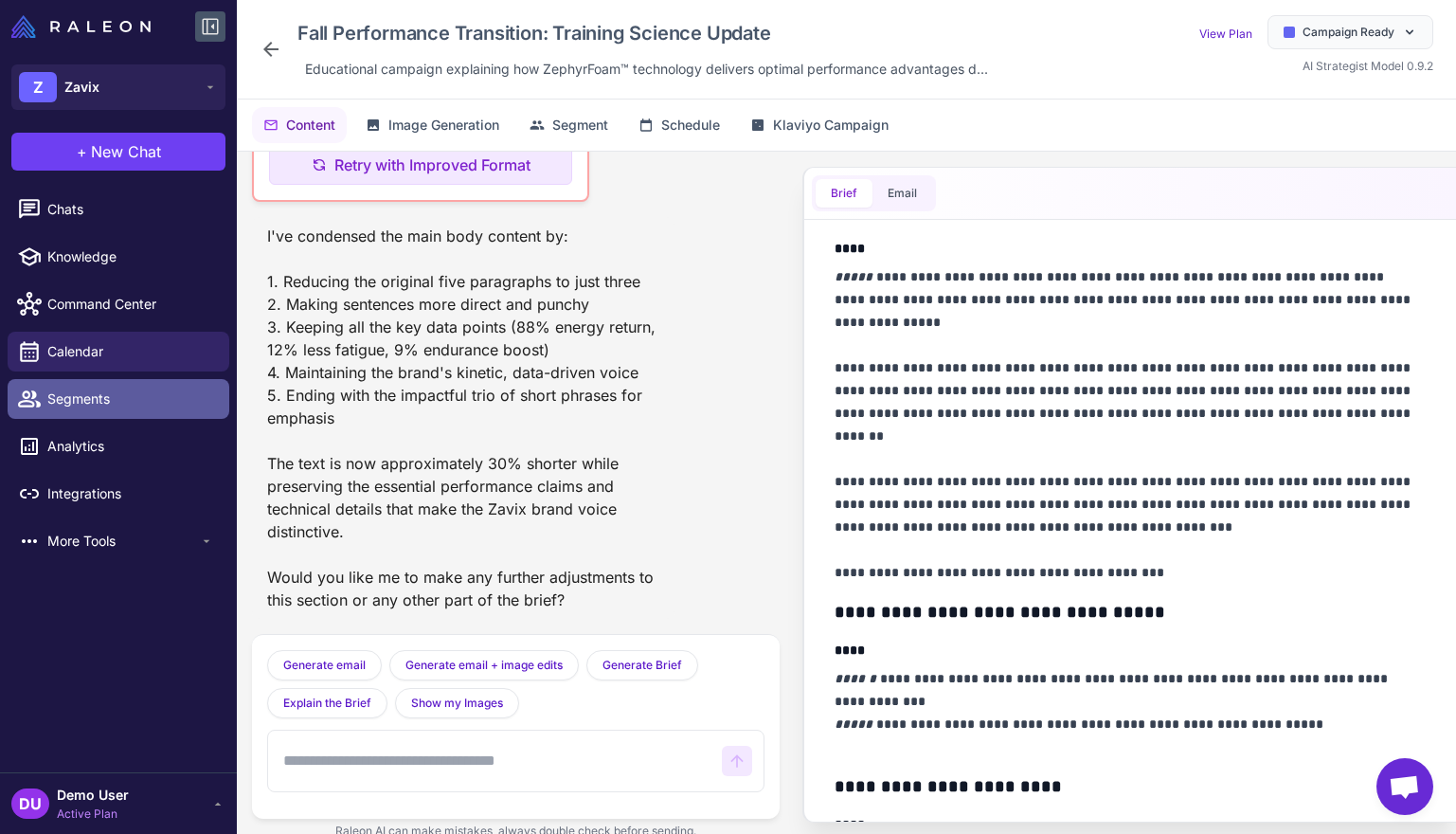 click on "Segments" at bounding box center [131, 399] 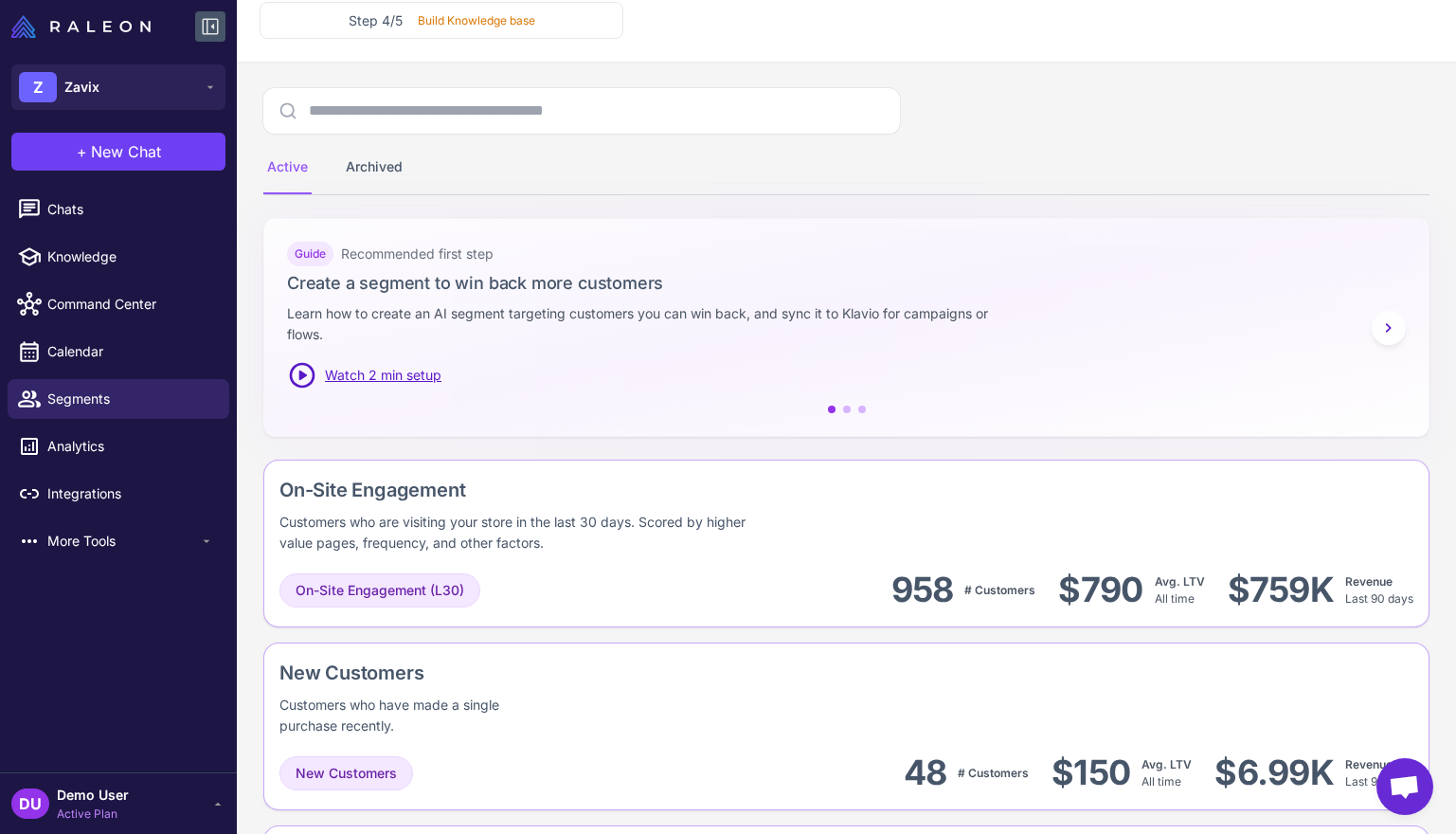 scroll, scrollTop: 0, scrollLeft: 0, axis: both 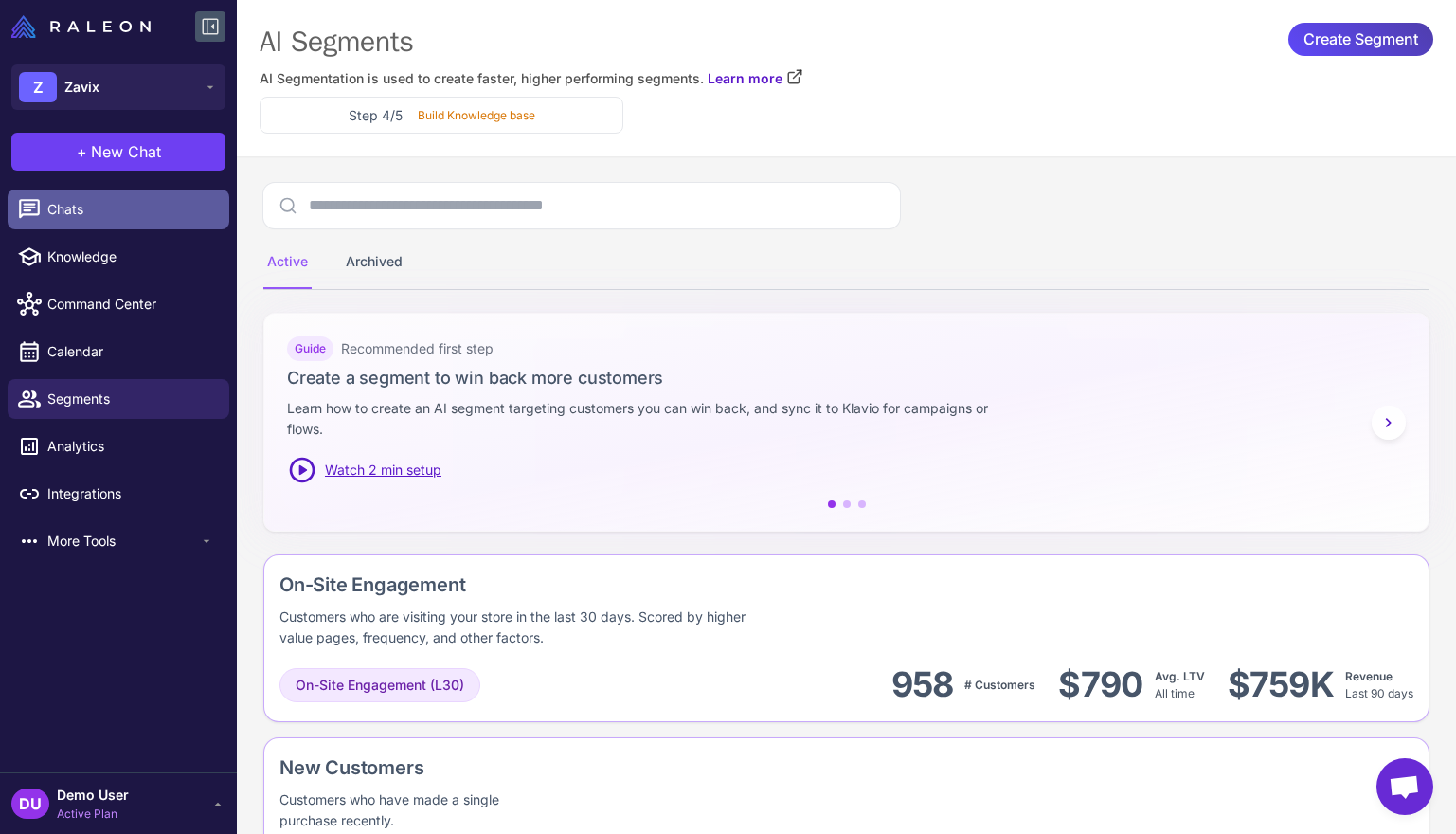 click on "Chats" at bounding box center [131, 209] 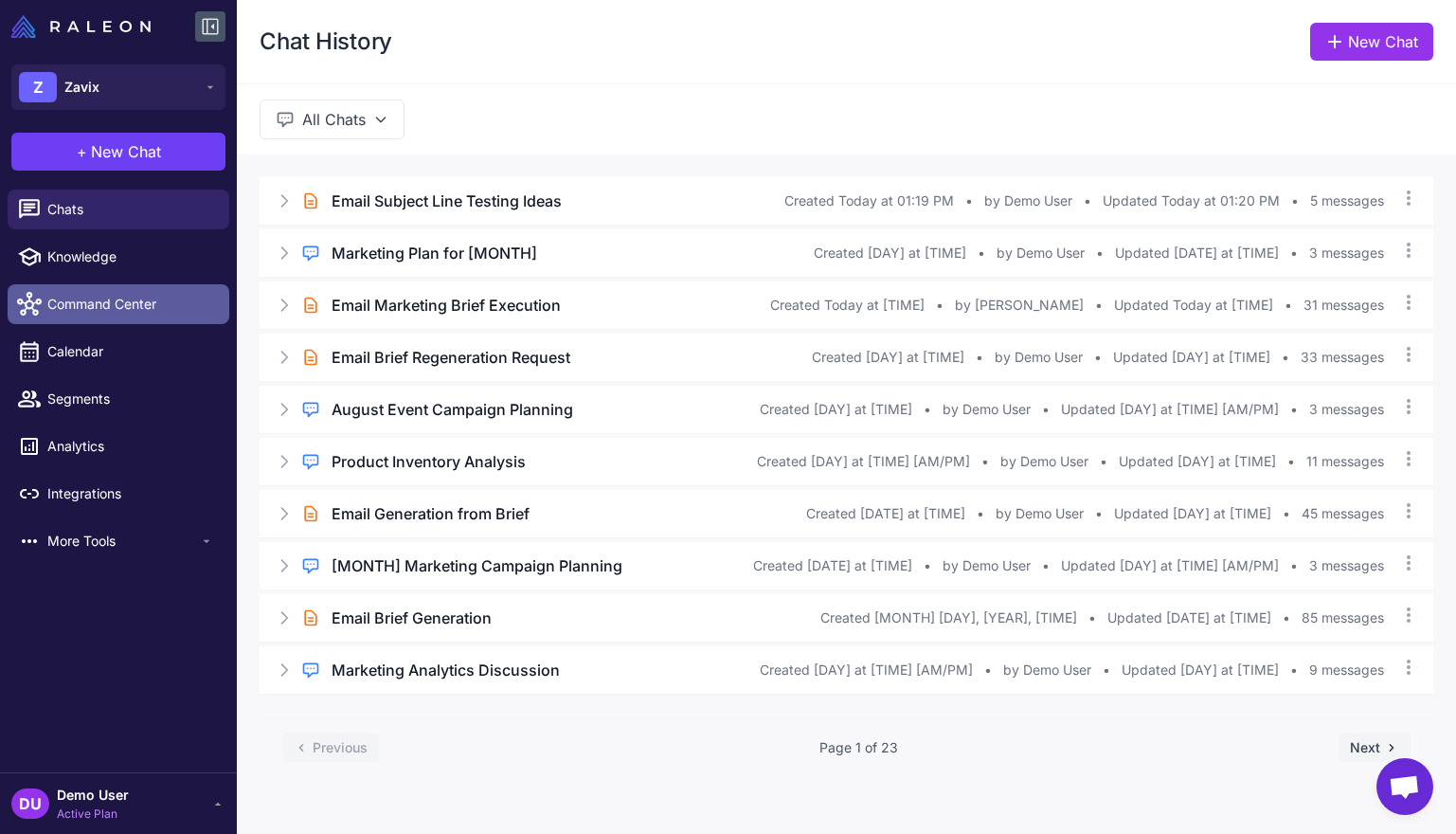 click on "Command Center" at bounding box center (131, 304) 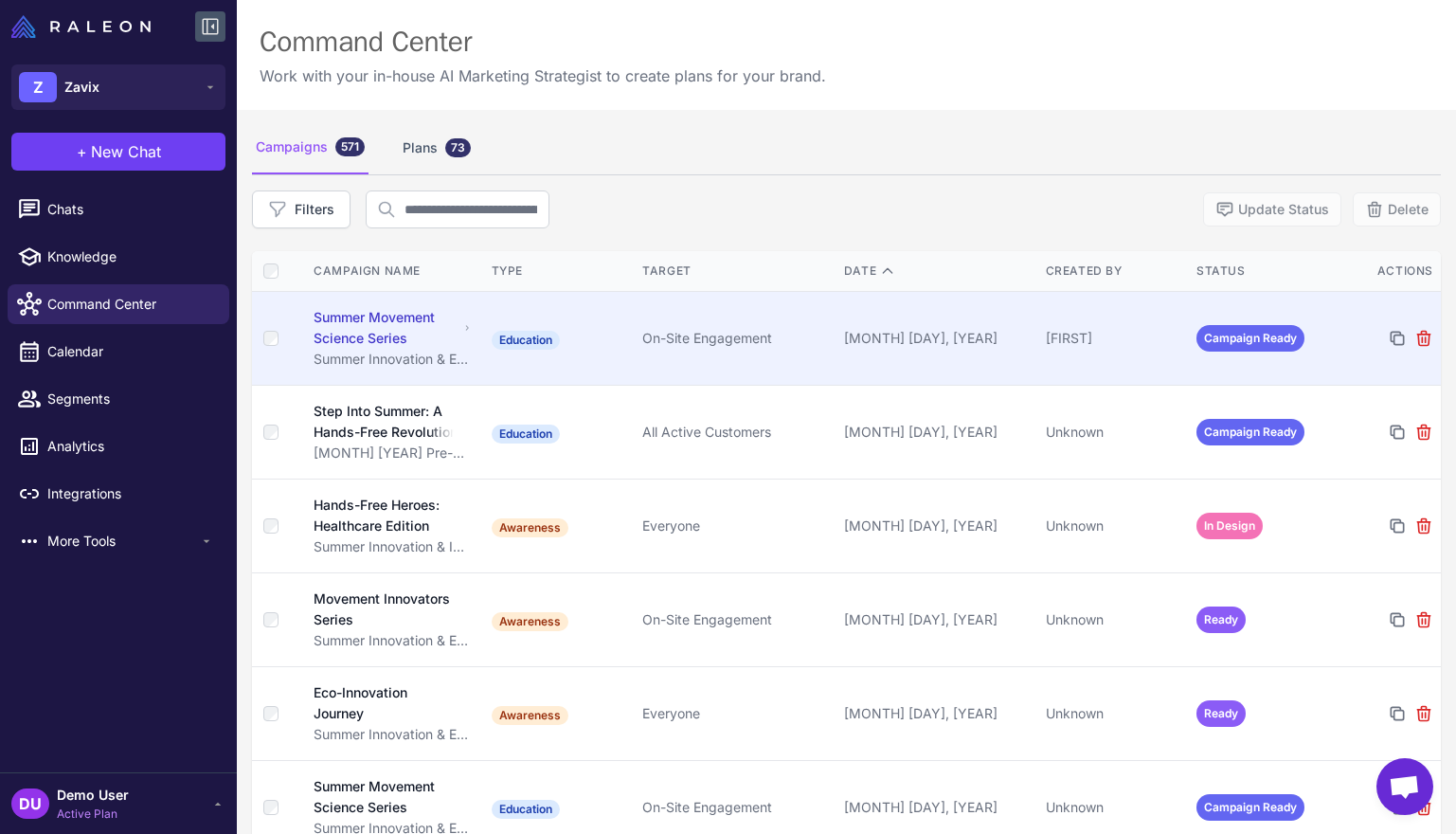 click on "[MONTH] [DAY], [YEAR]" at bounding box center (937, 338) 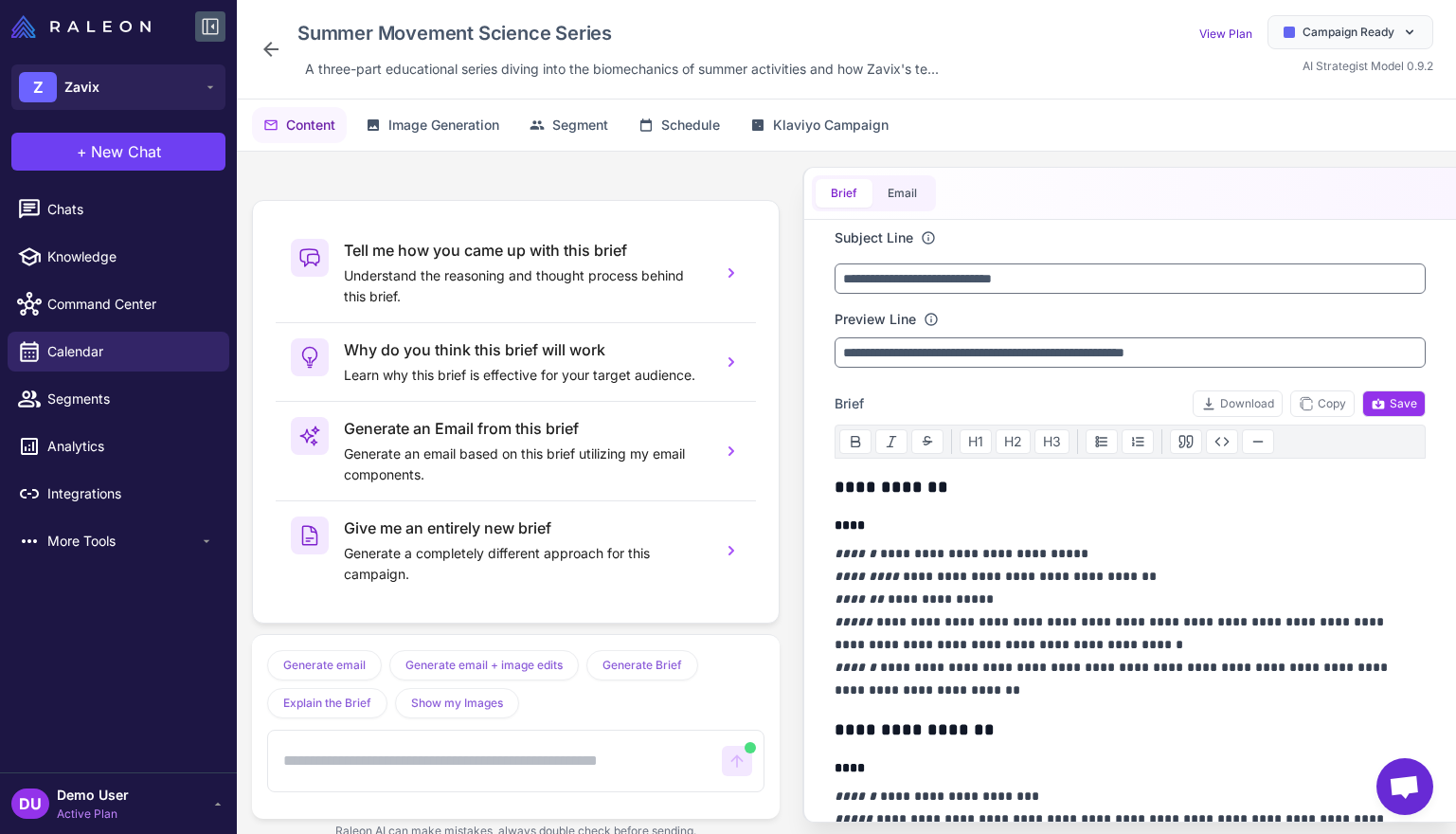 scroll, scrollTop: 4287, scrollLeft: 0, axis: vertical 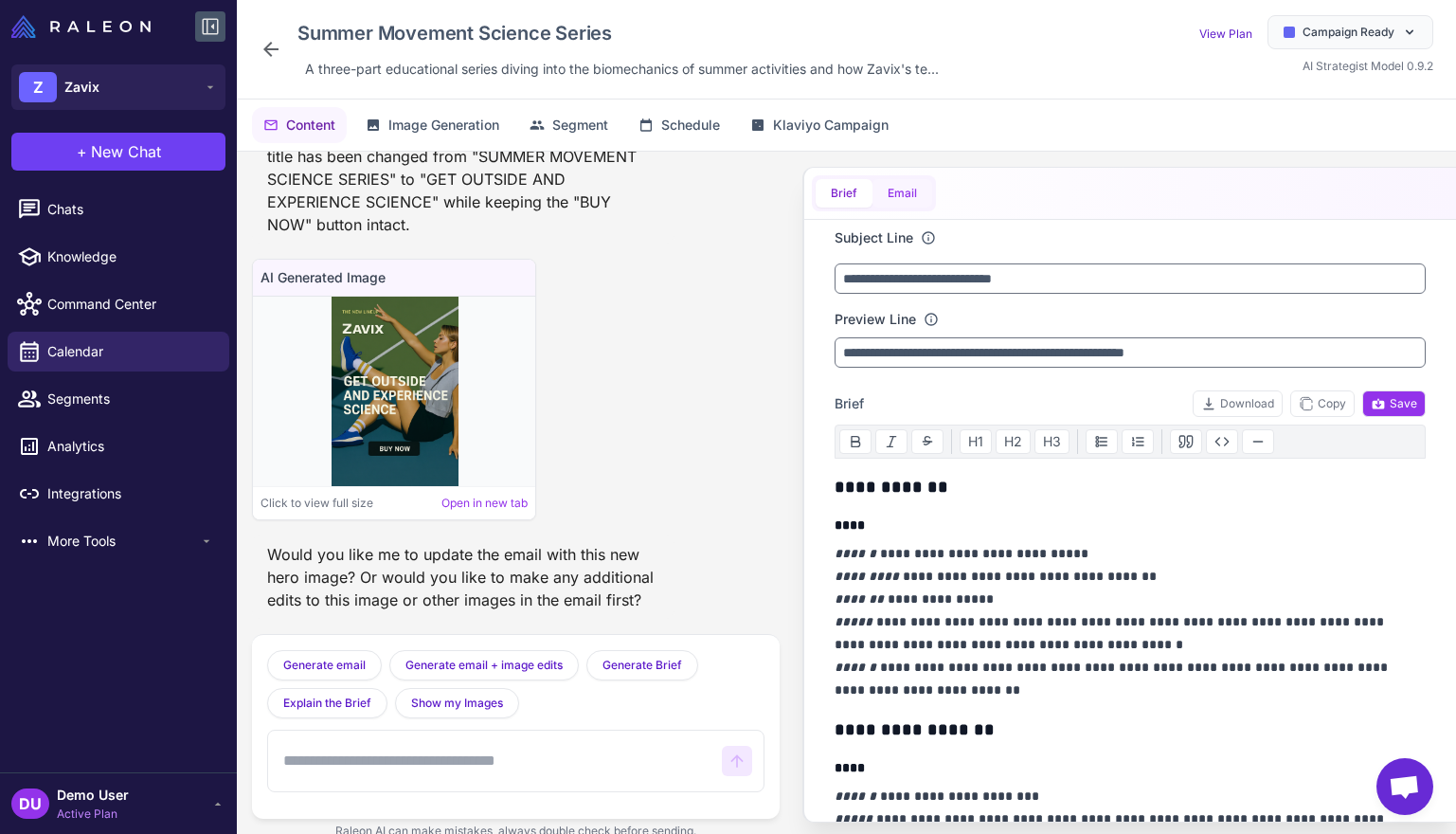 click on "Brief   Email" at bounding box center (873, 193) 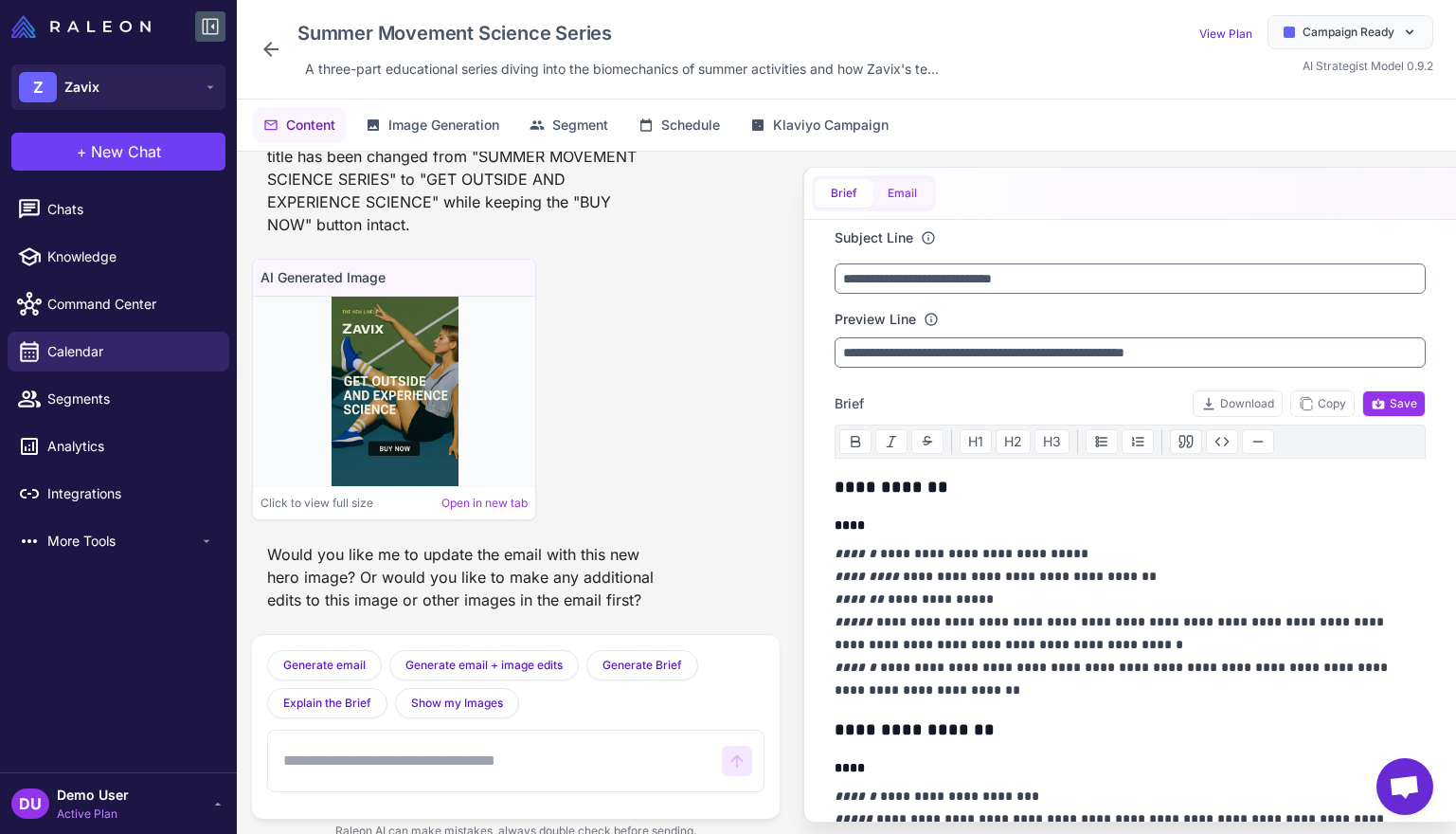 click on "Email" at bounding box center [902, 193] 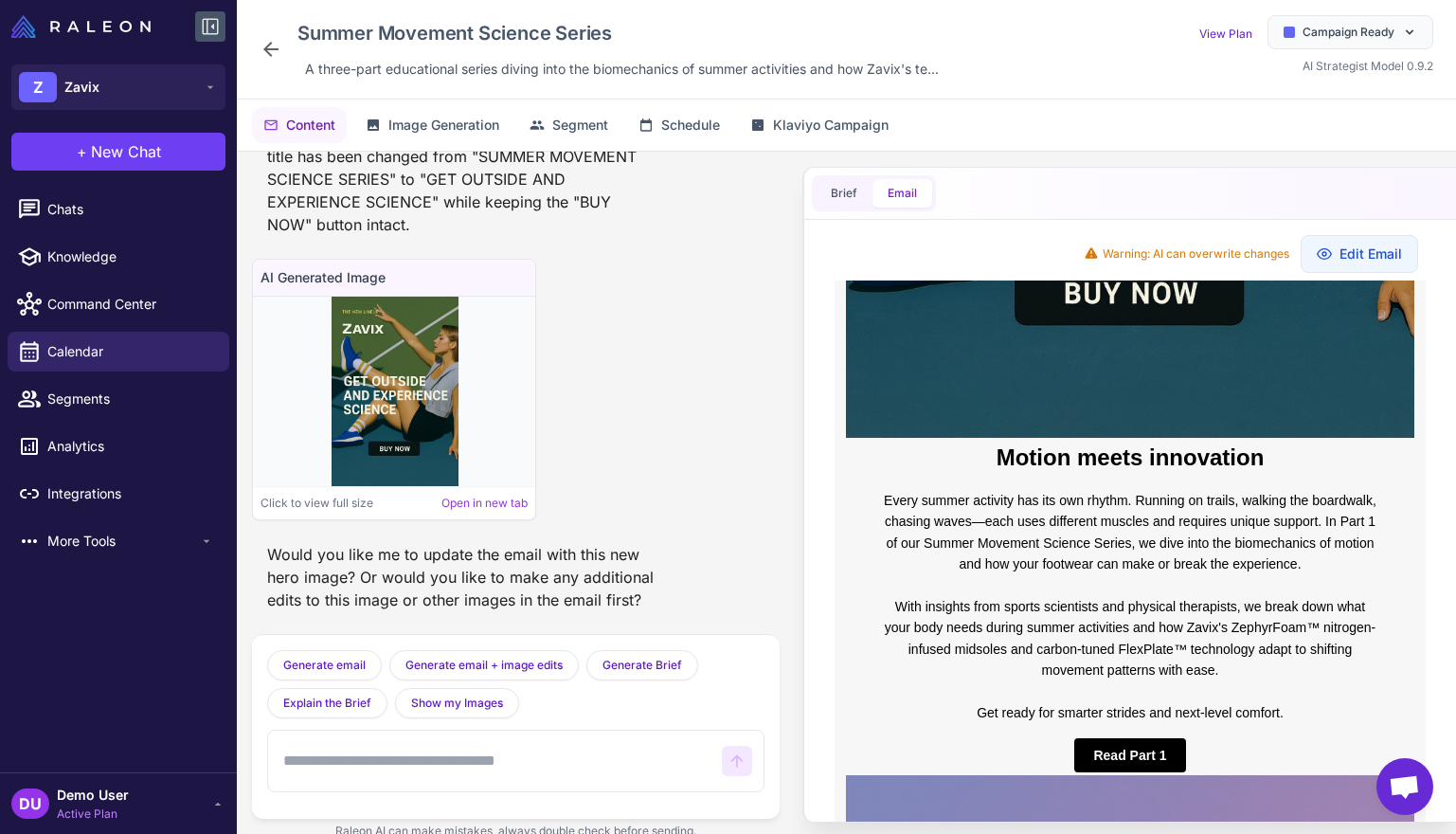 scroll, scrollTop: 425, scrollLeft: 0, axis: vertical 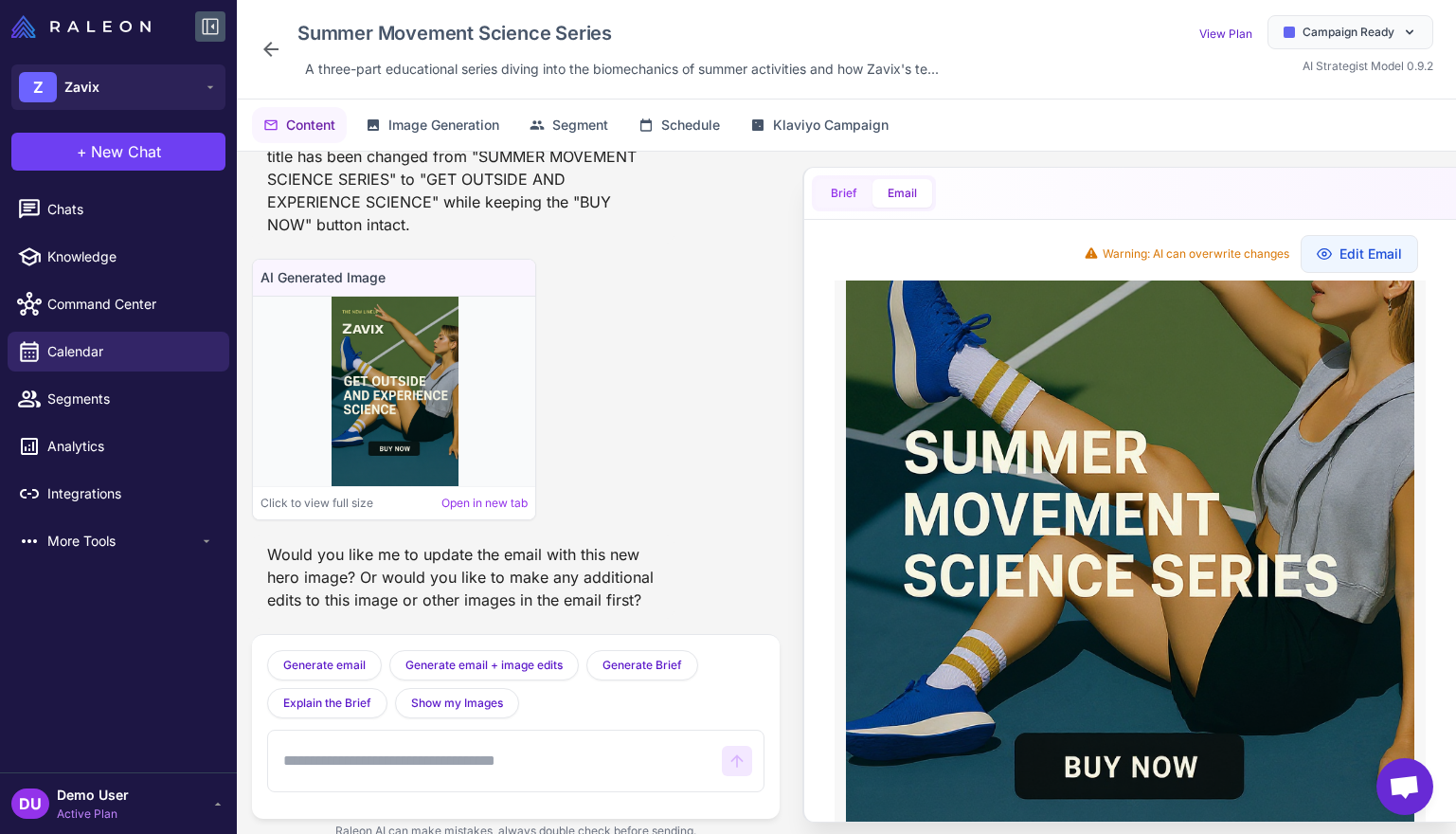 click on "Brief" at bounding box center (844, 193) 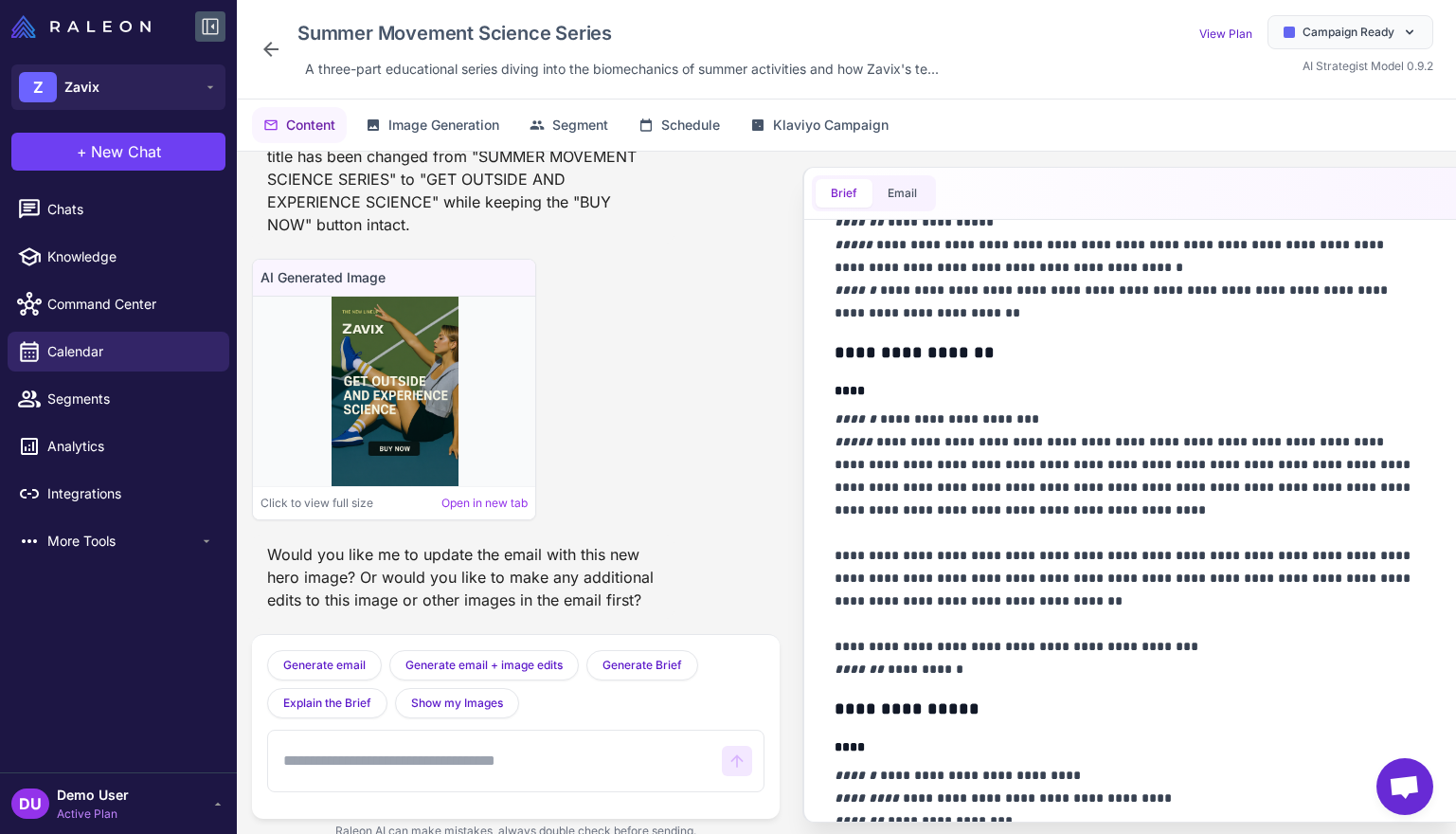 scroll, scrollTop: 379, scrollLeft: 0, axis: vertical 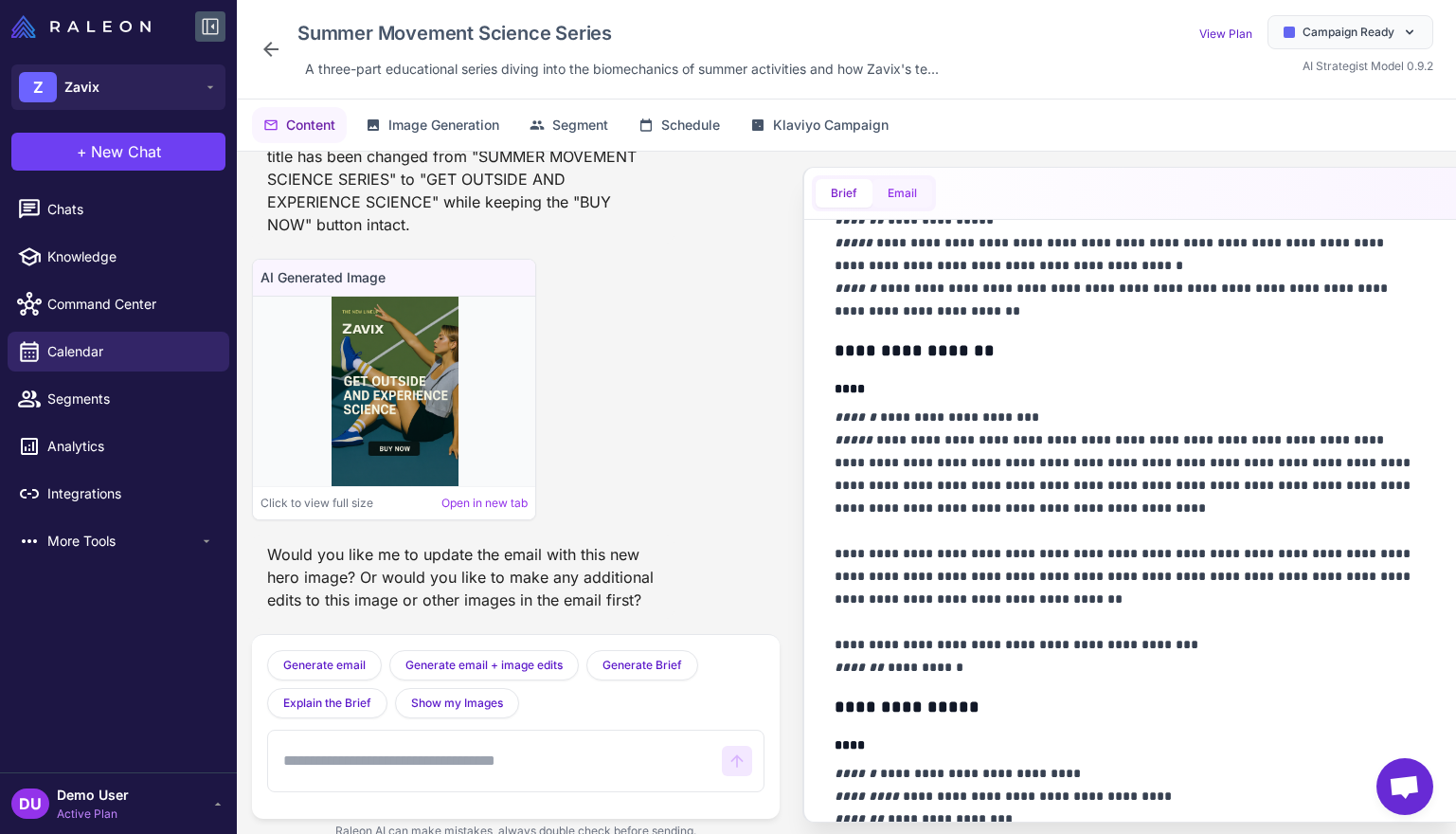 click on "Email" at bounding box center [902, 193] 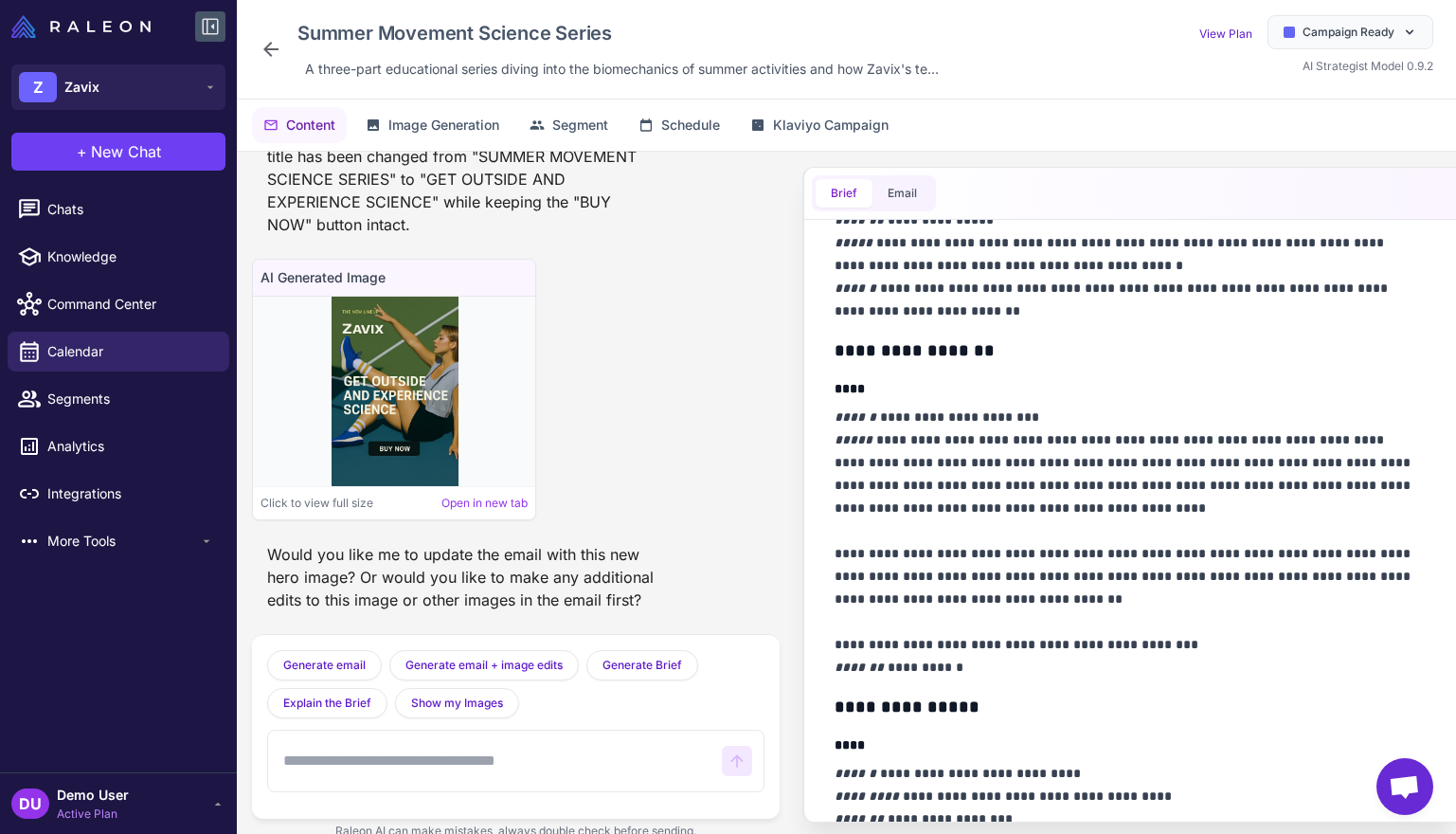 scroll, scrollTop: 0, scrollLeft: 0, axis: both 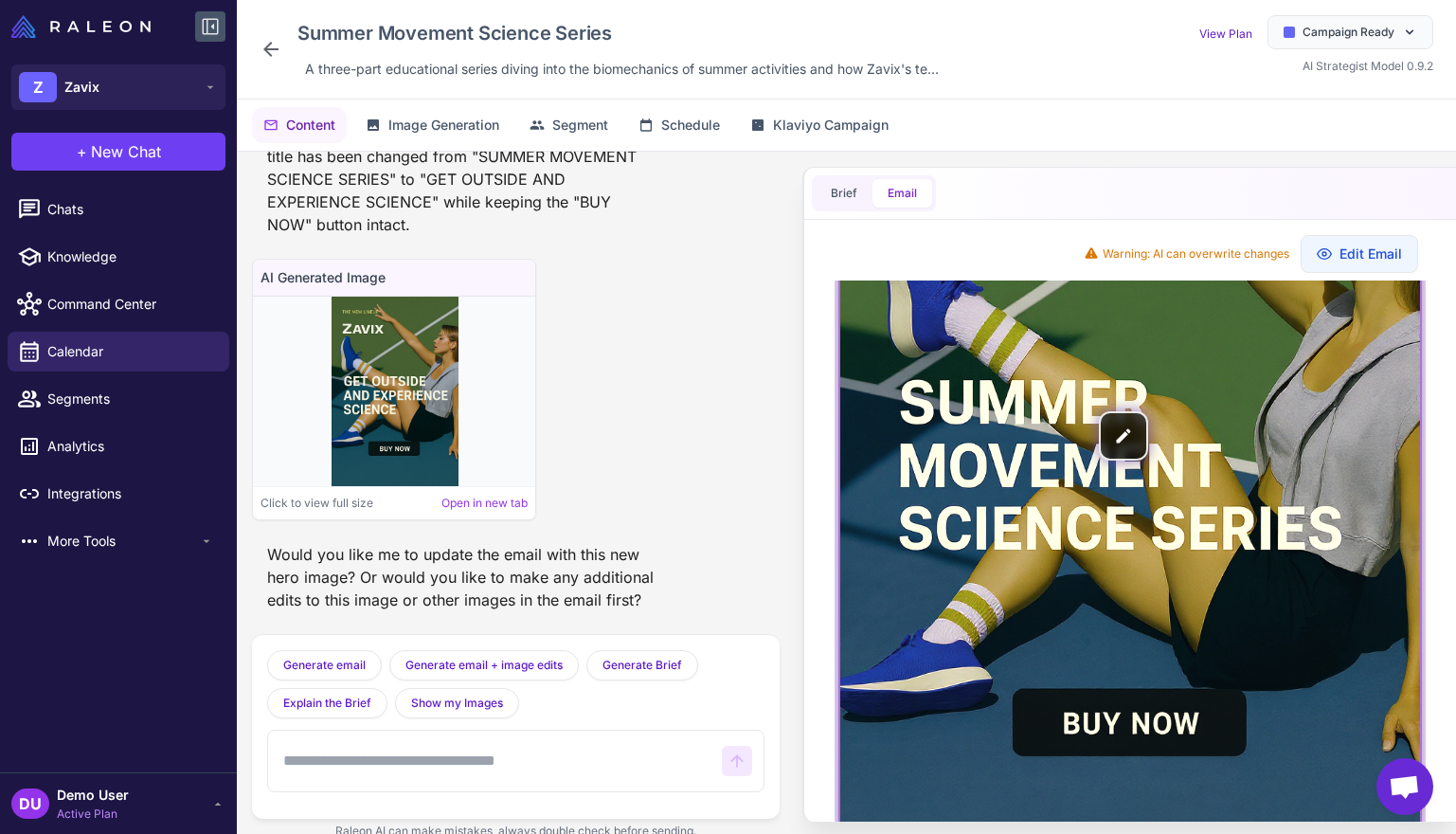 click at bounding box center (1130, 436) 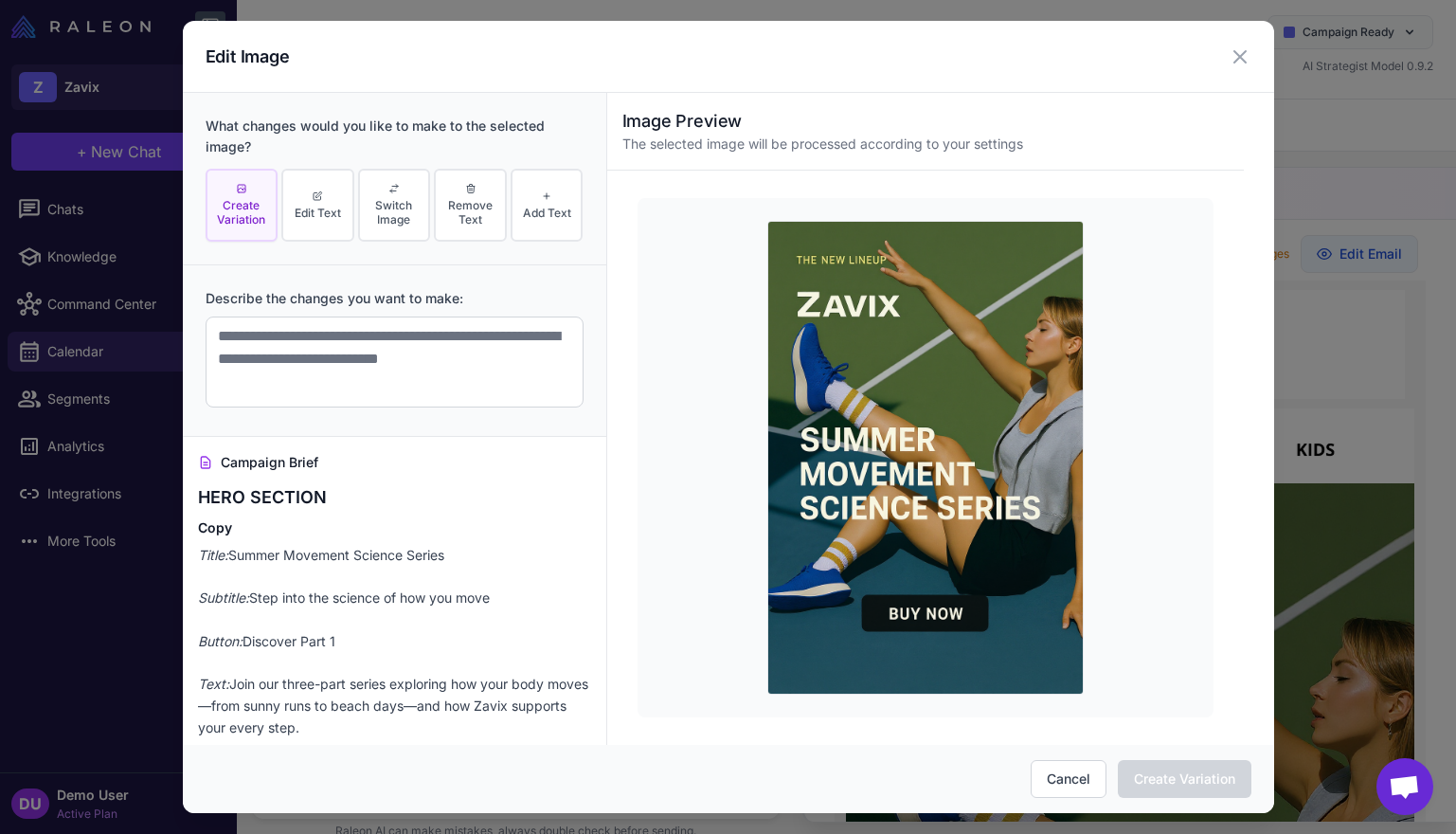 scroll, scrollTop: 0, scrollLeft: 0, axis: both 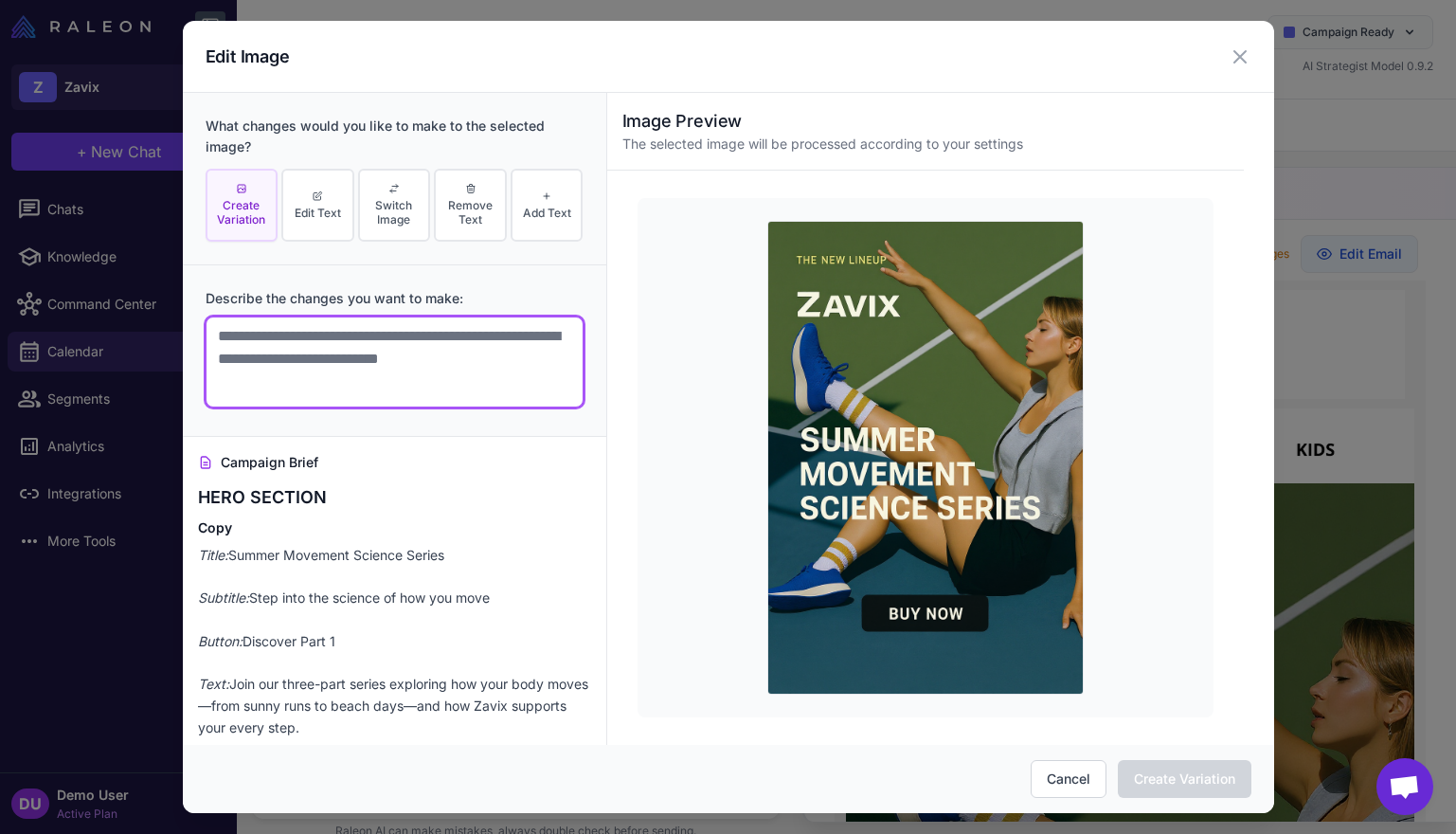 click at bounding box center [394, 362] 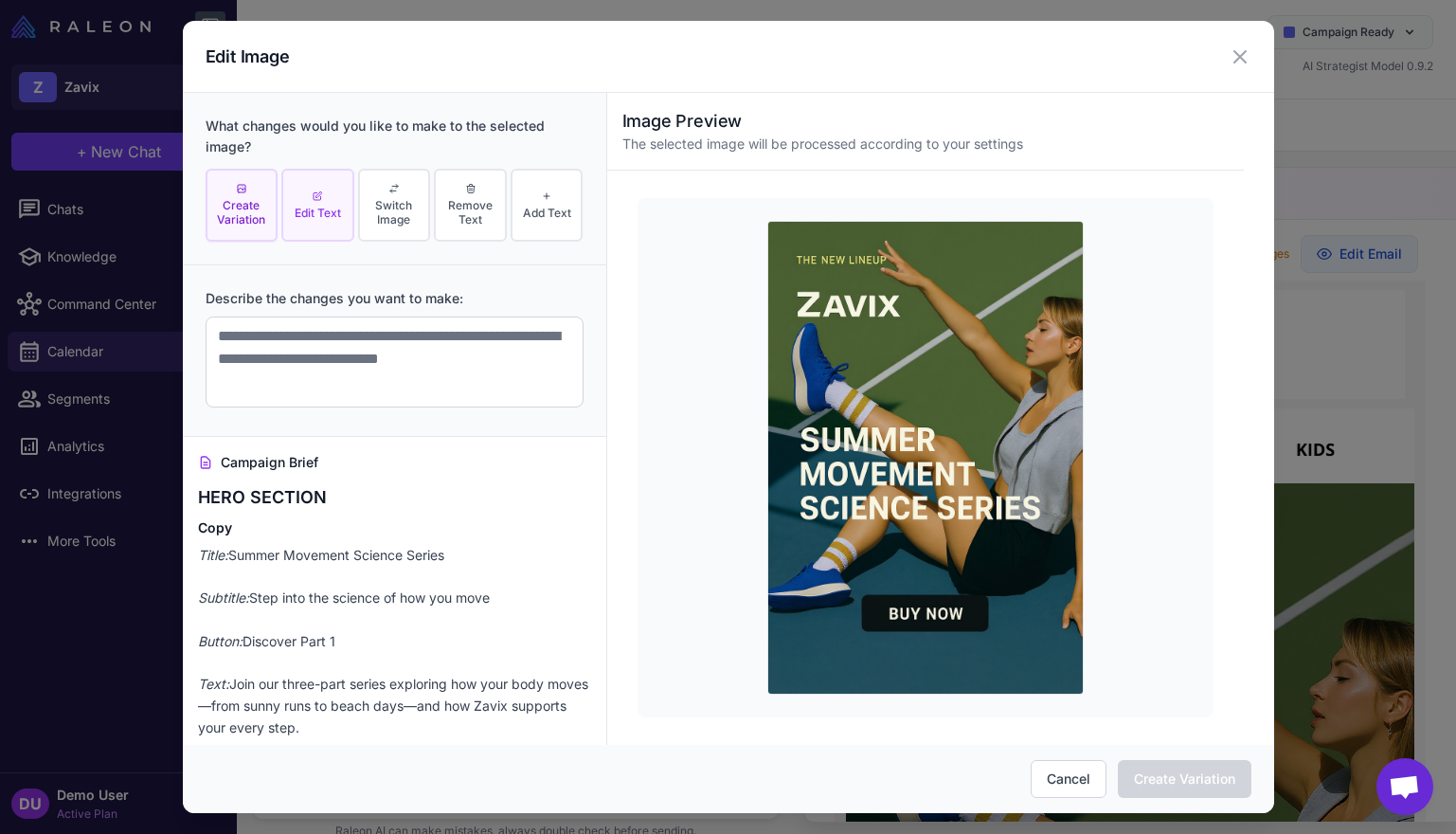 click on "Edit Text" at bounding box center [317, 205] 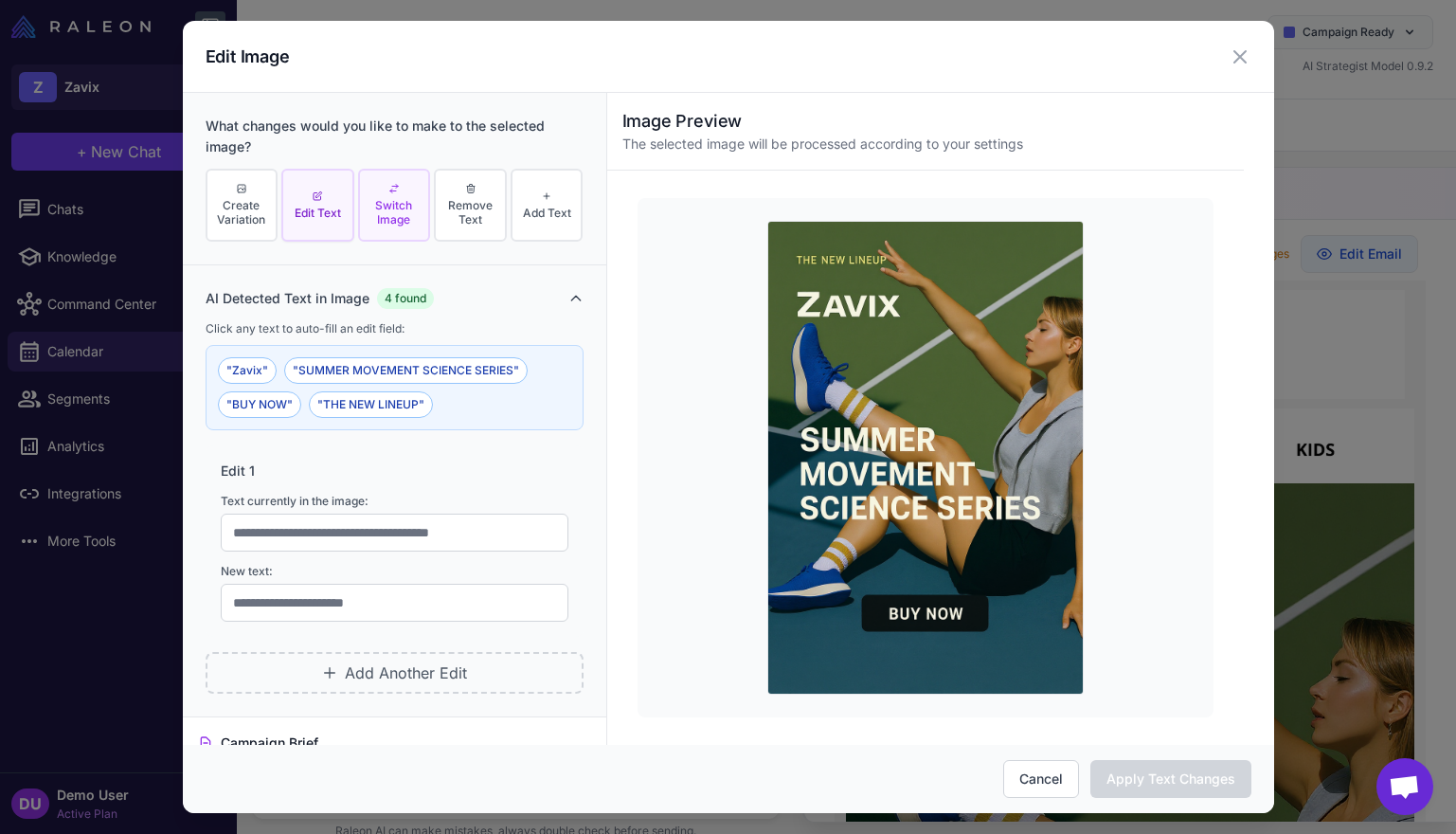 click on "Switch Image" at bounding box center (394, 212) 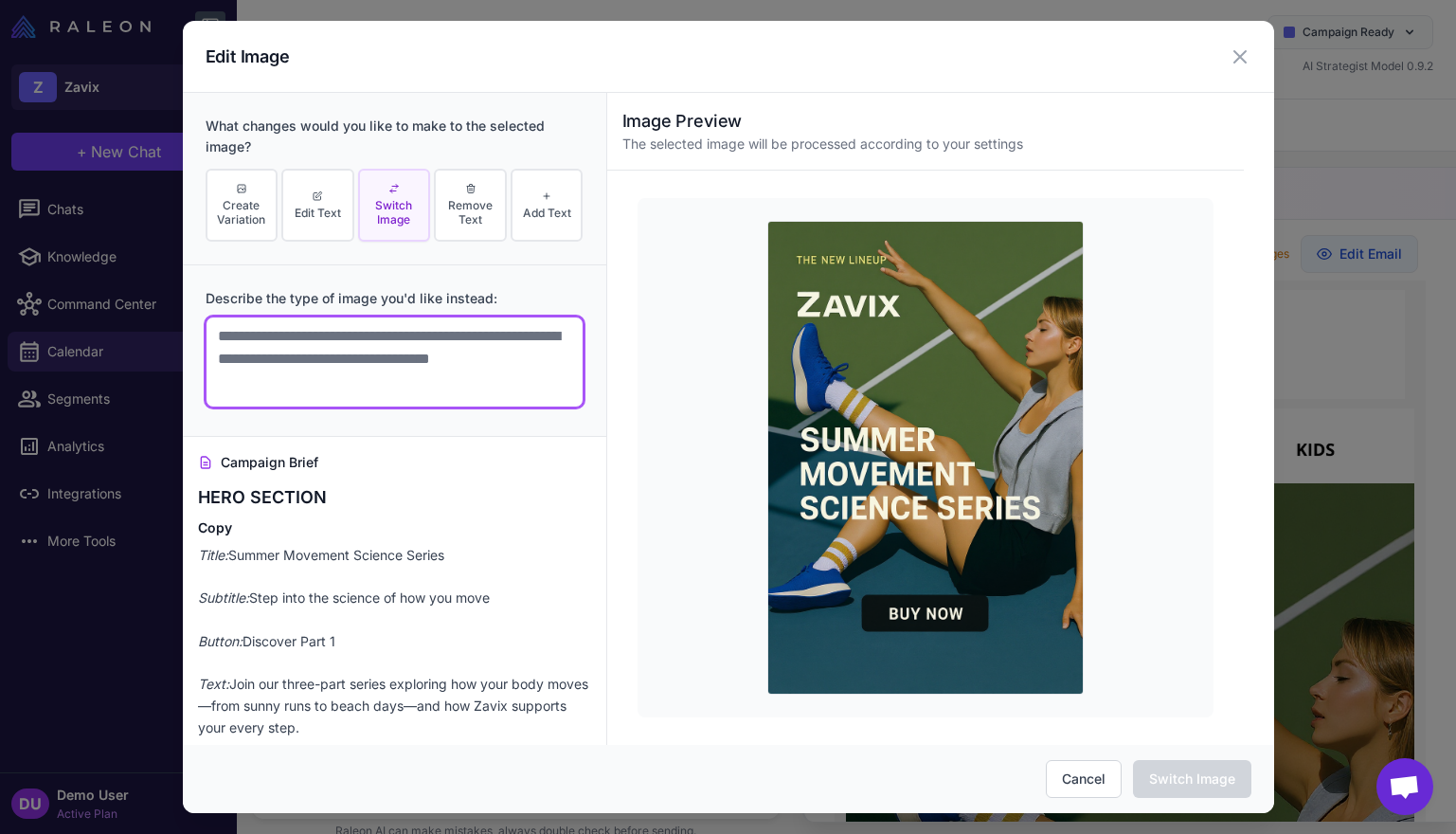 click at bounding box center [394, 362] 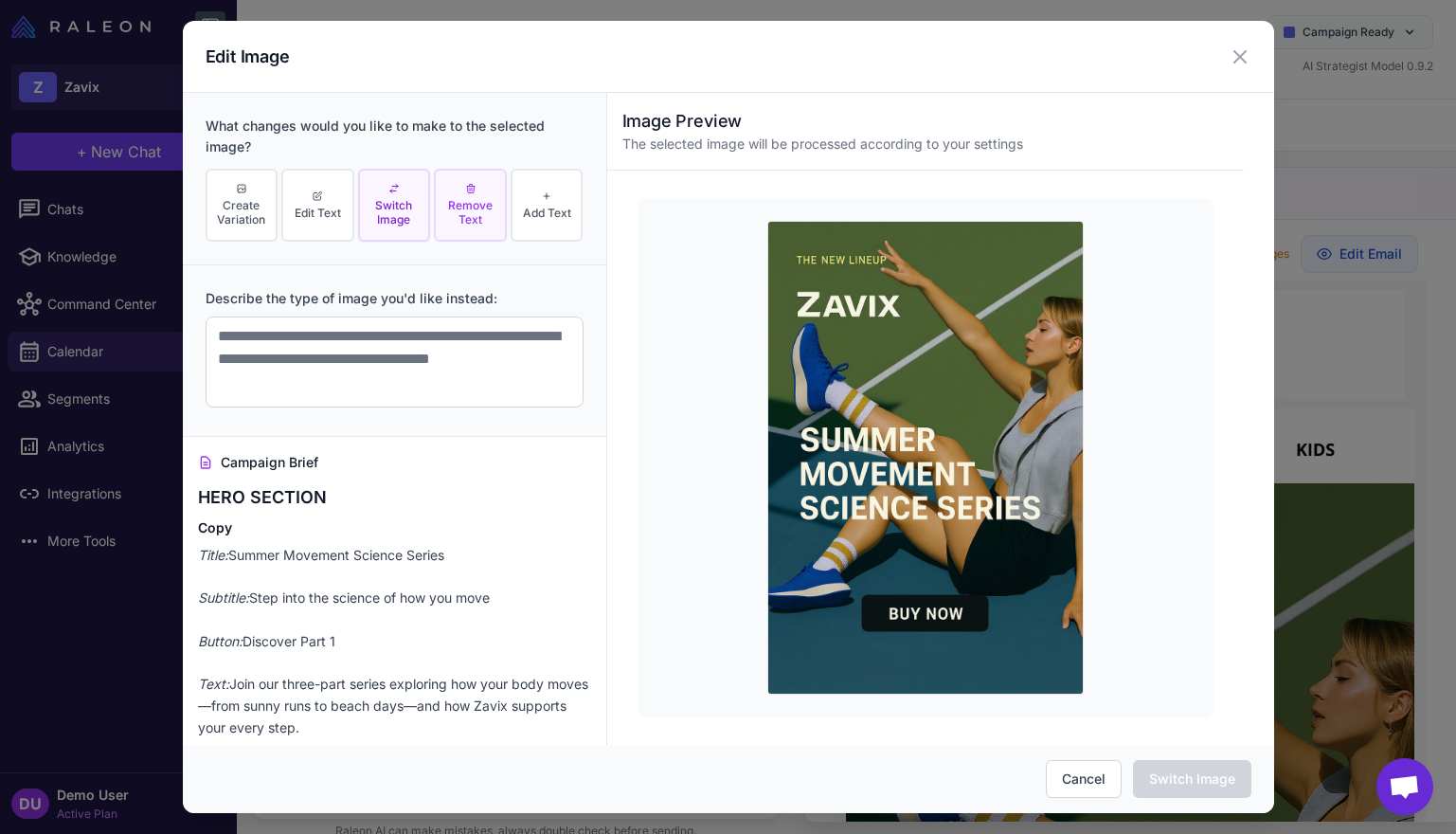 click on "Remove Text" at bounding box center (470, 212) 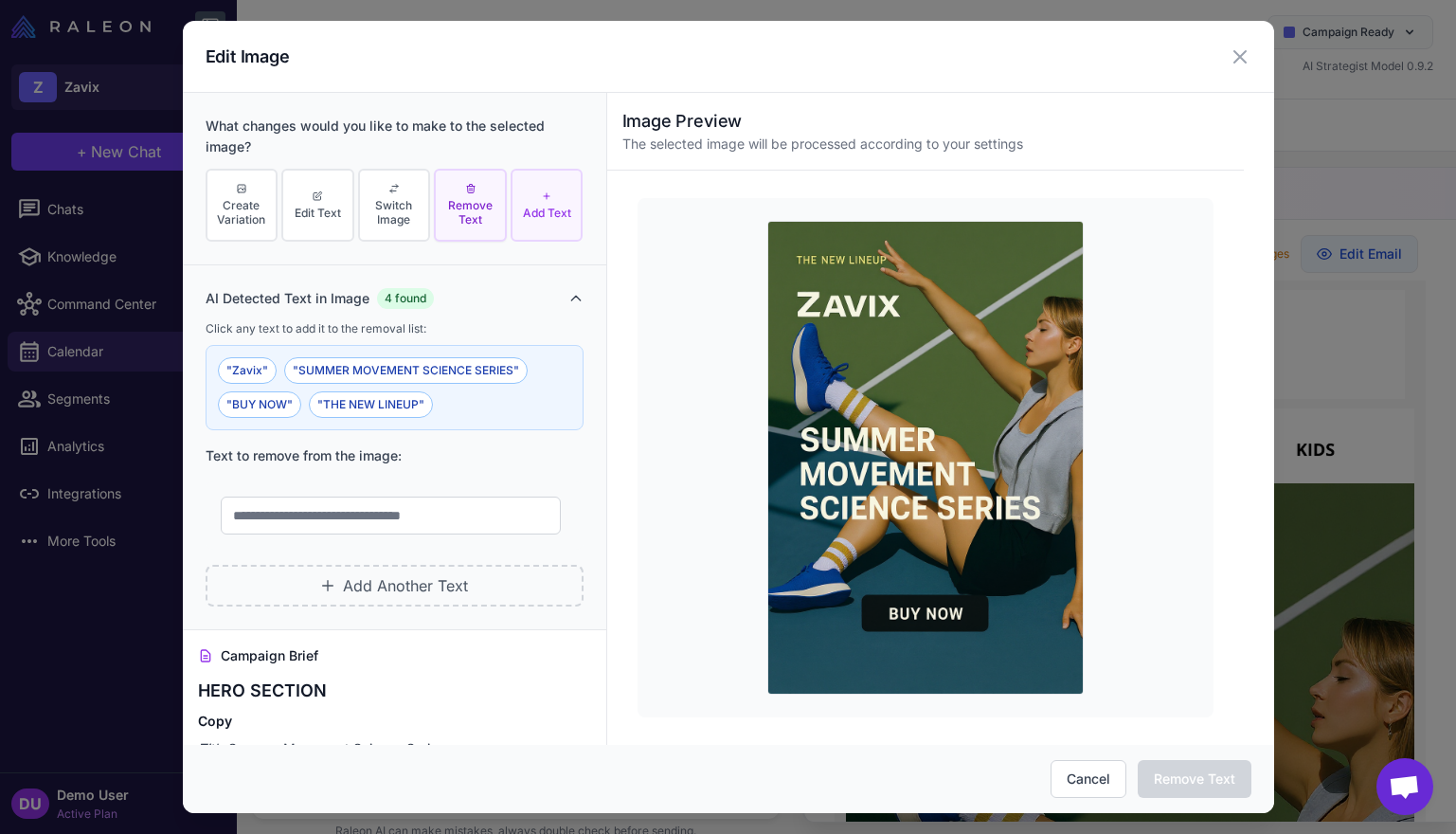 click on "Add Text" at bounding box center [547, 205] 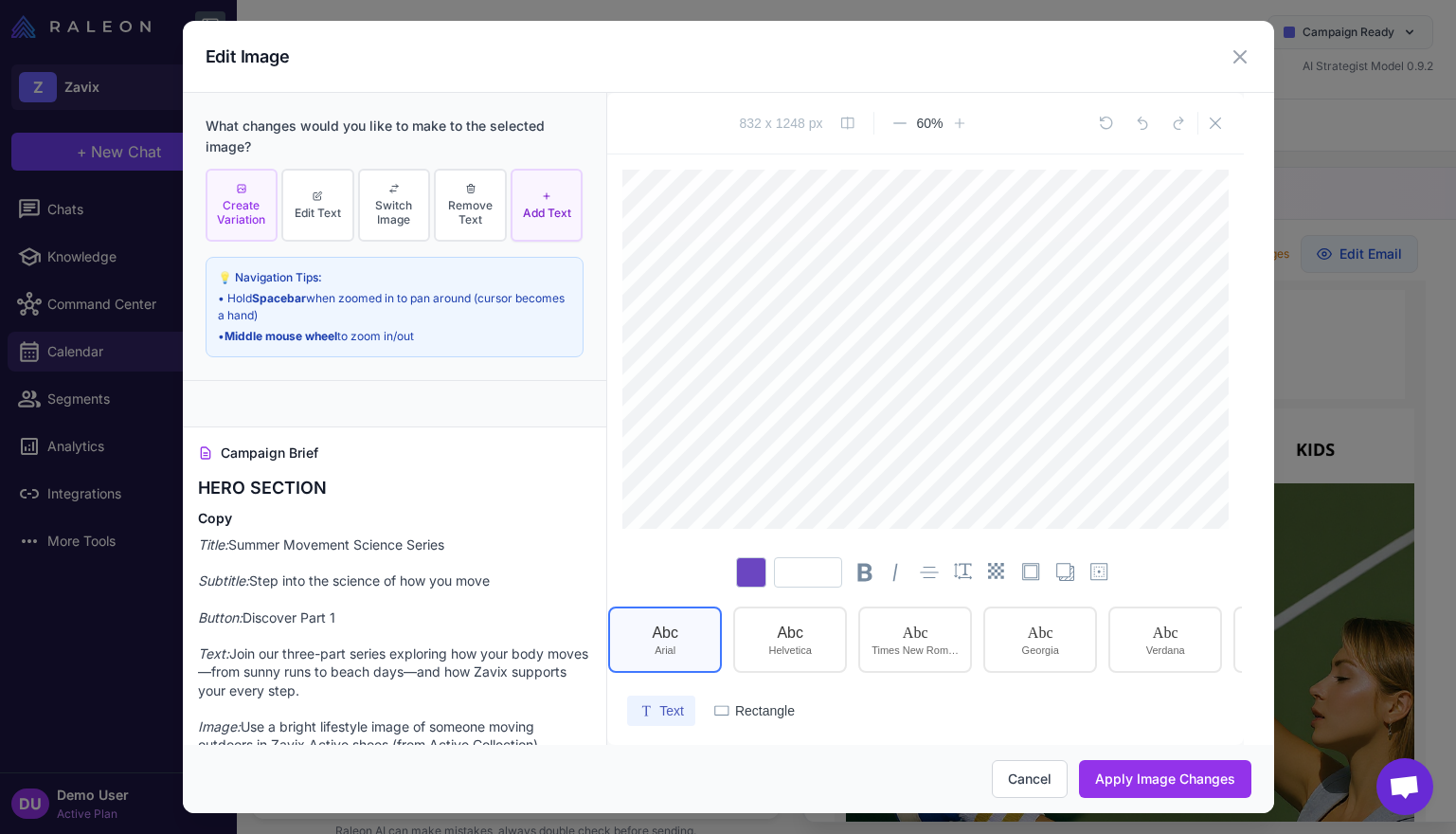 click on "Create Variation" at bounding box center [242, 212] 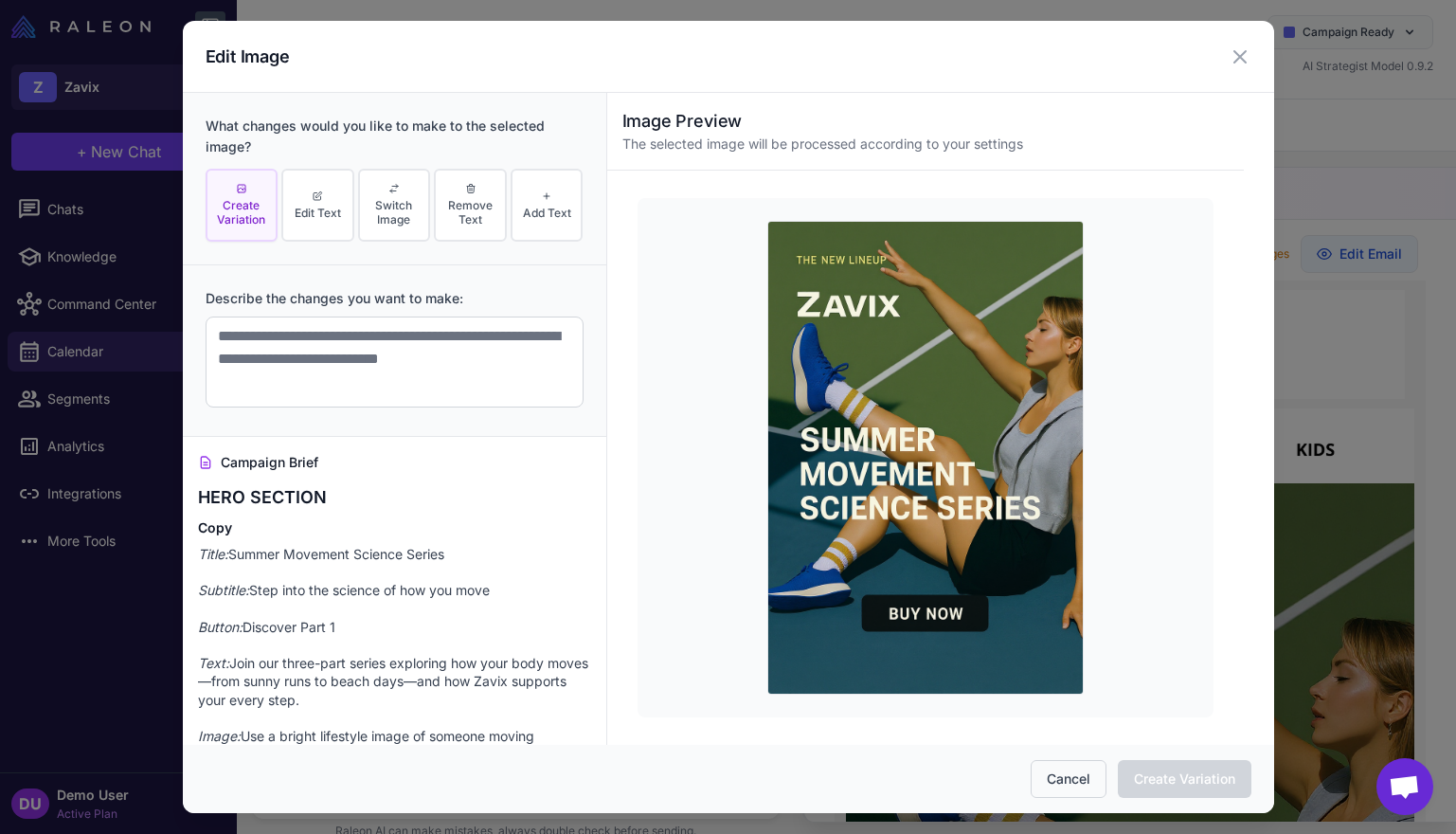 click on "Cancel" at bounding box center [1069, 779] 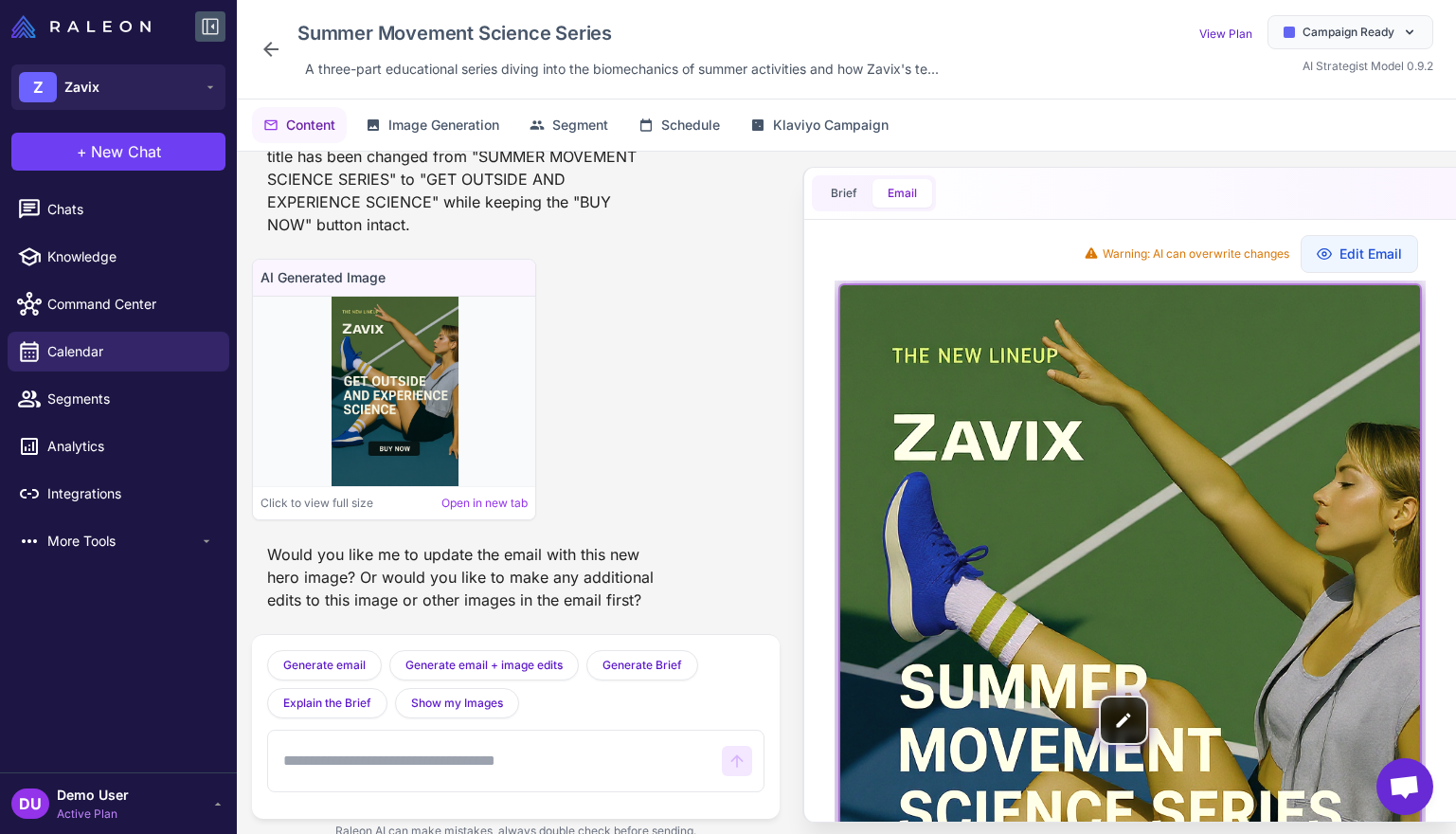scroll, scrollTop: 379, scrollLeft: 0, axis: vertical 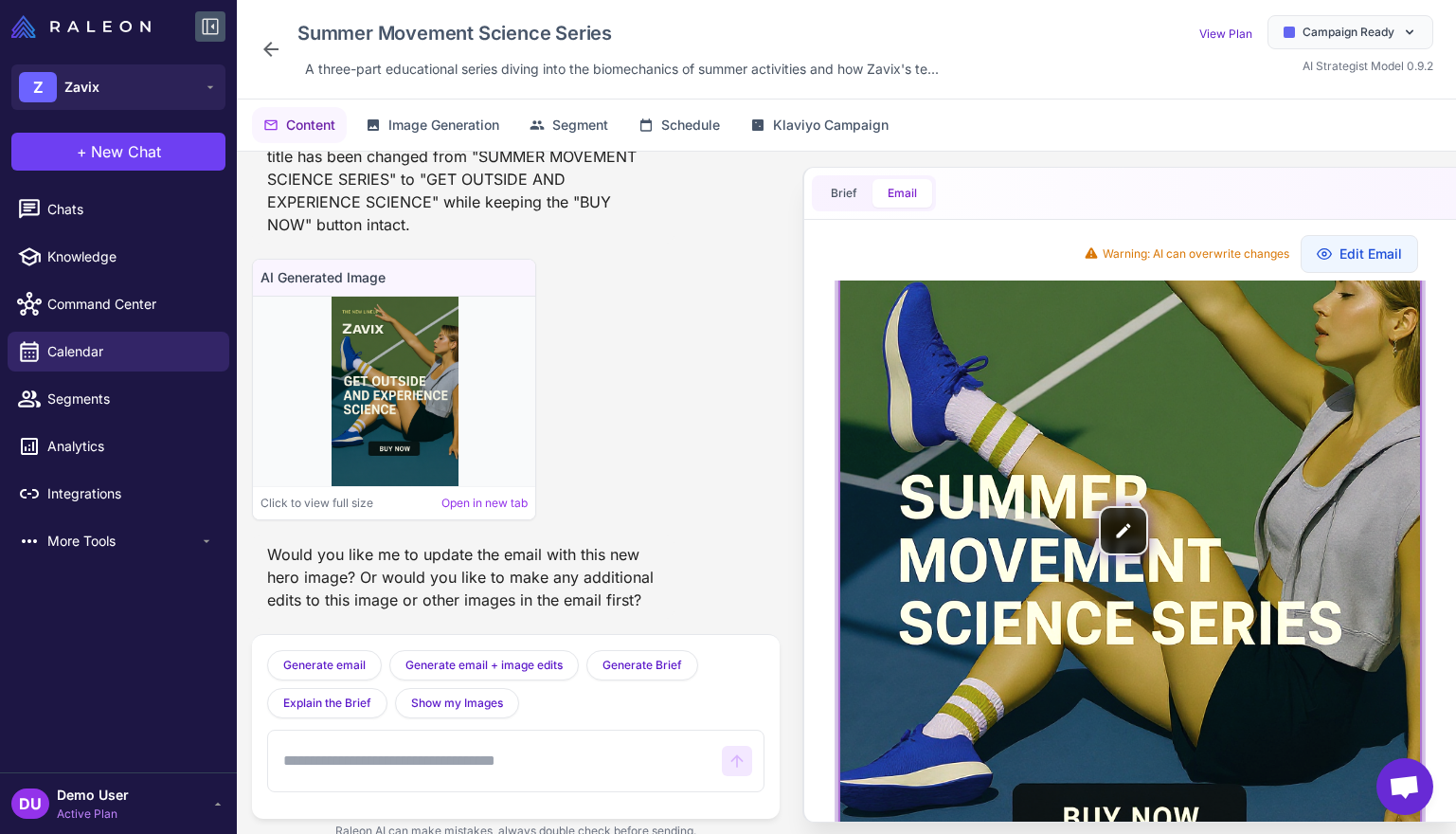 click at bounding box center (1130, 531) 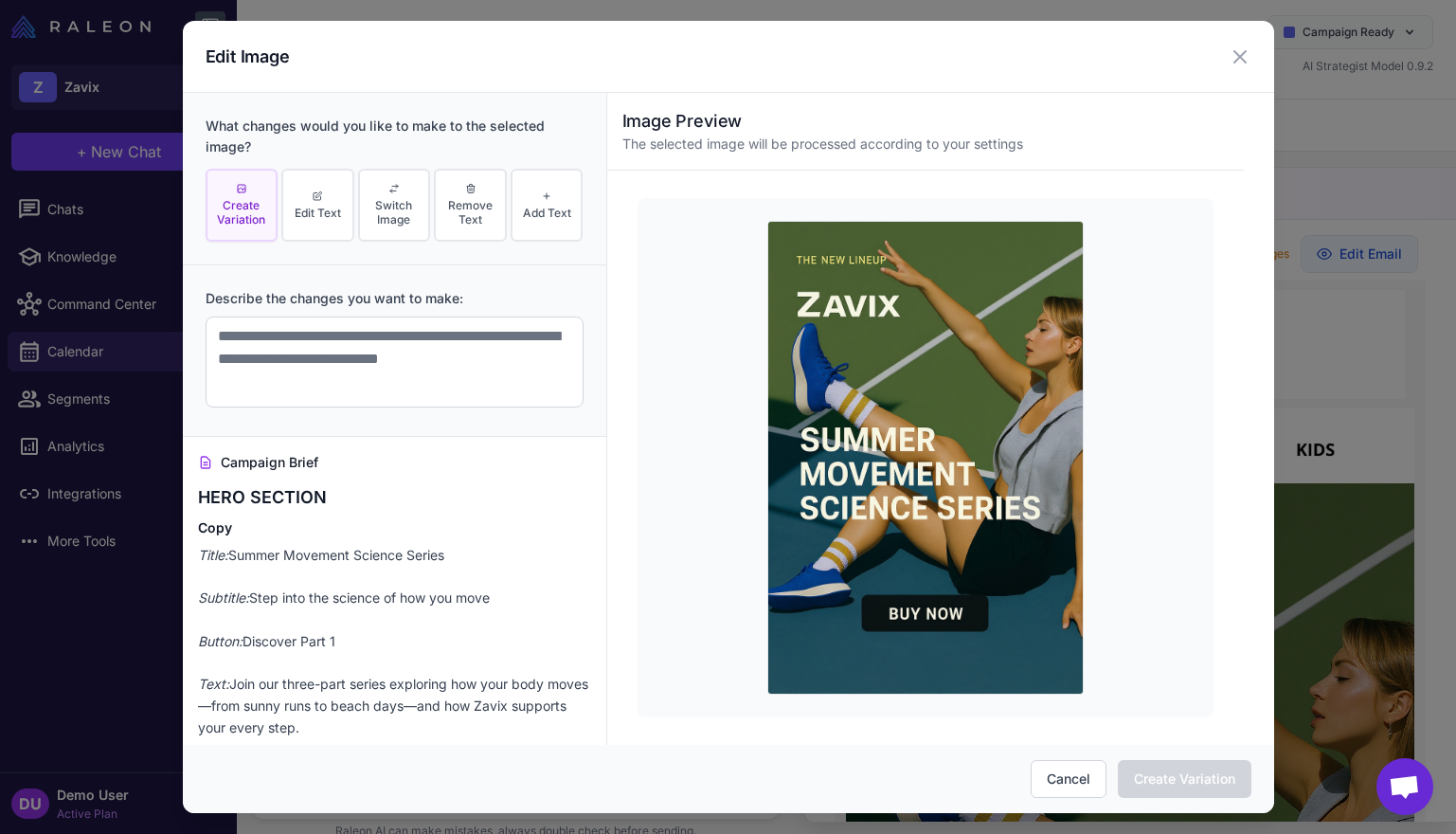 scroll, scrollTop: 0, scrollLeft: 0, axis: both 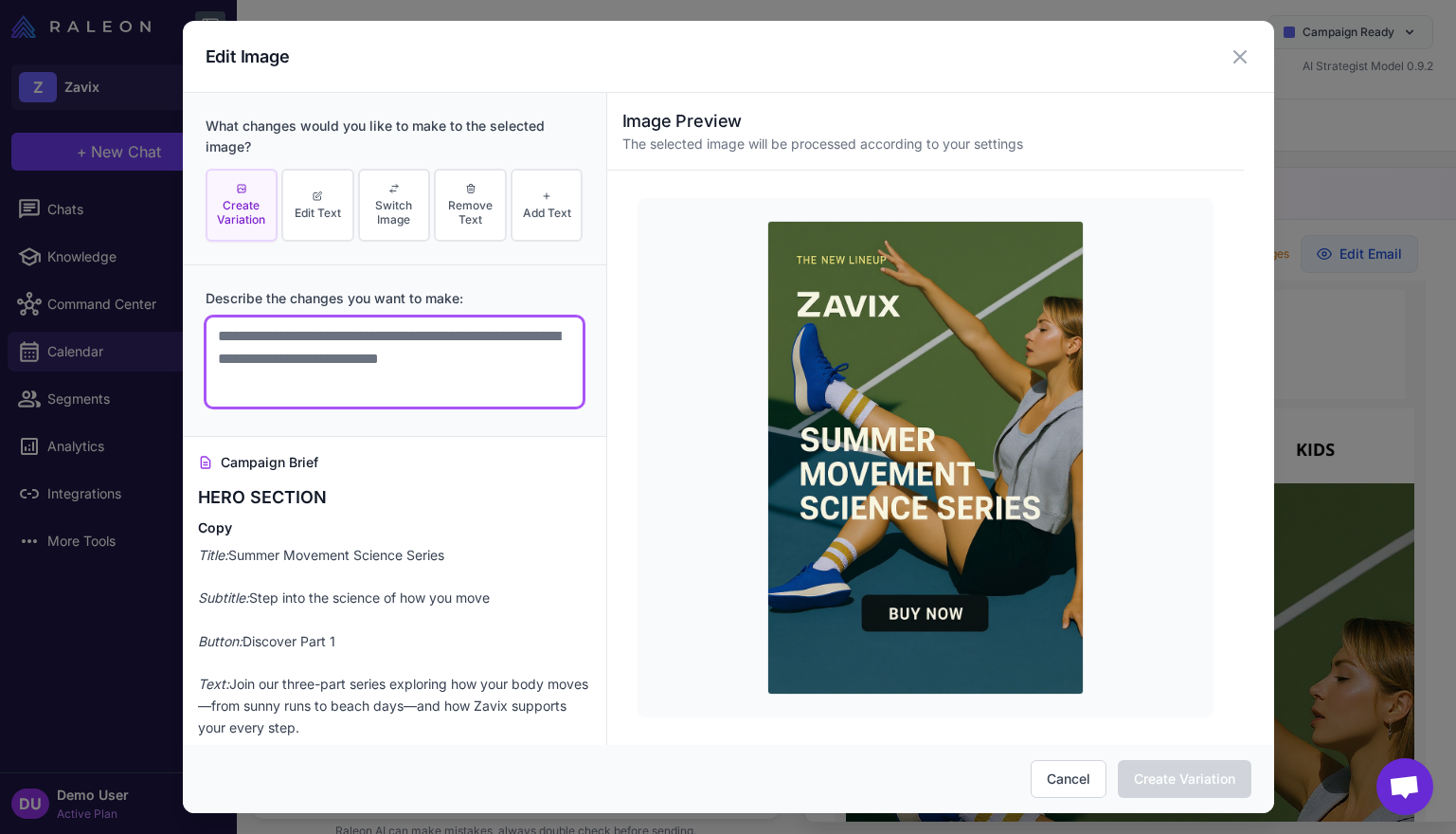 click at bounding box center (394, 362) 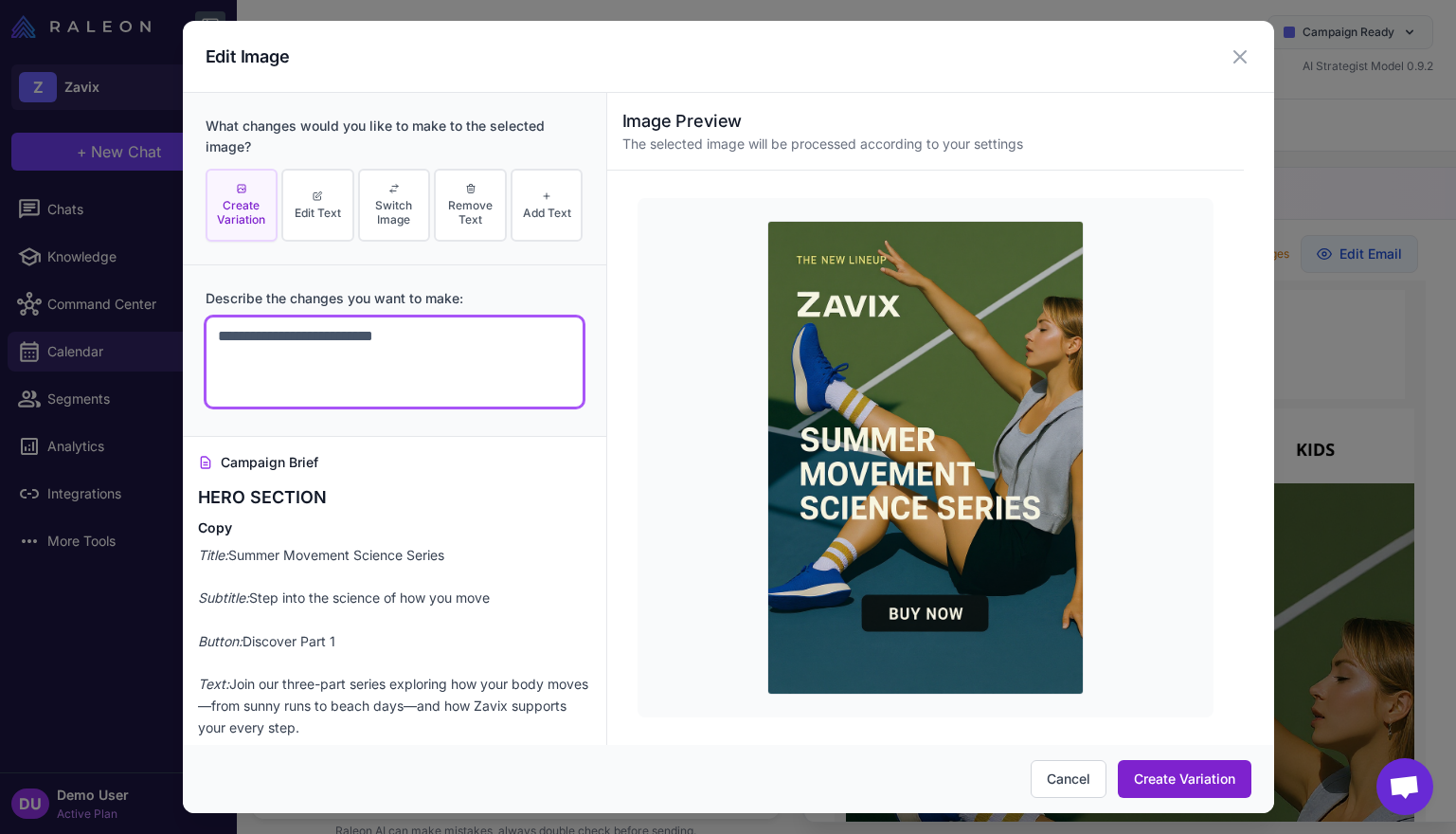 type on "**********" 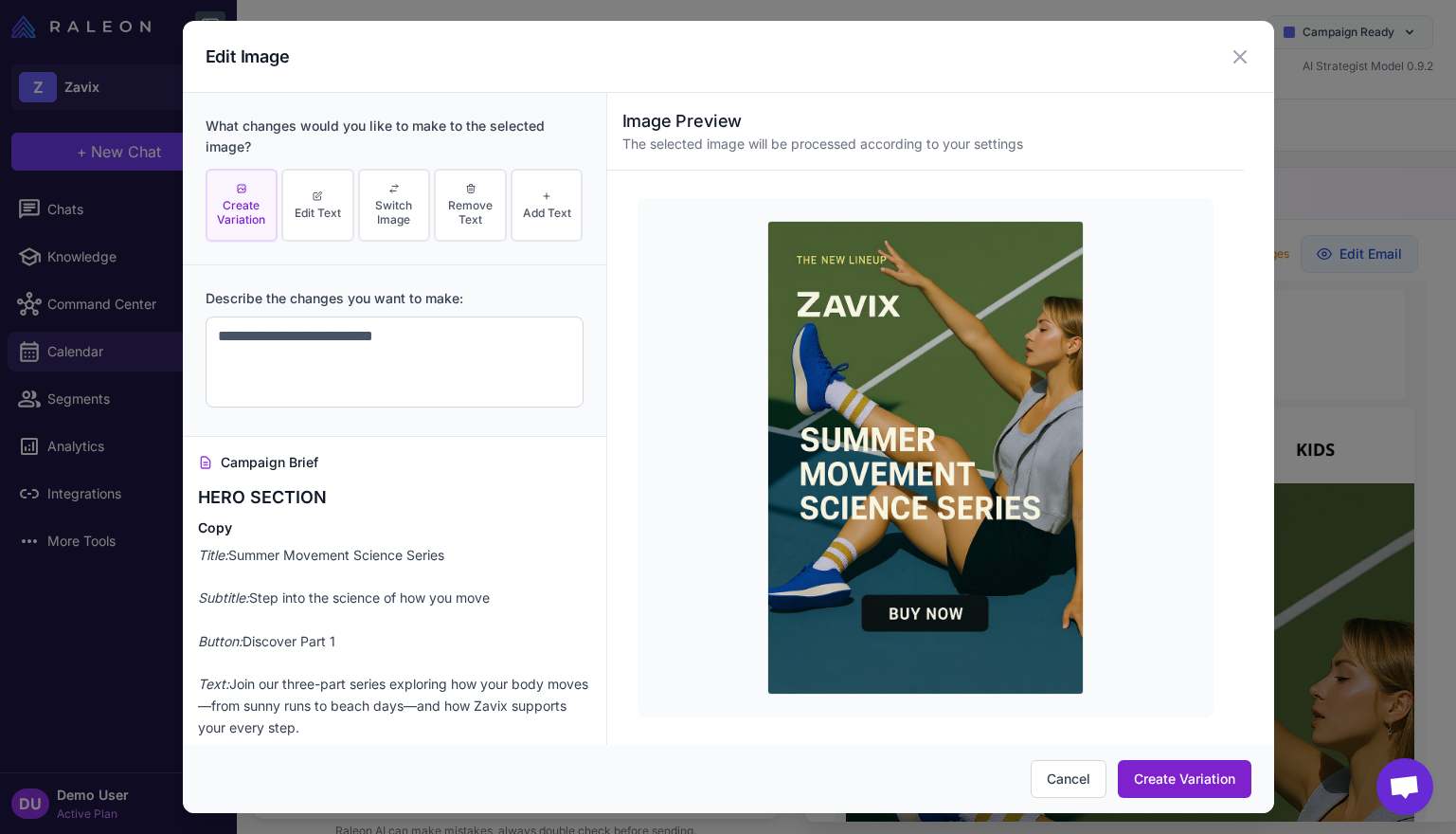 click on "Create Variation" at bounding box center [1184, 779] 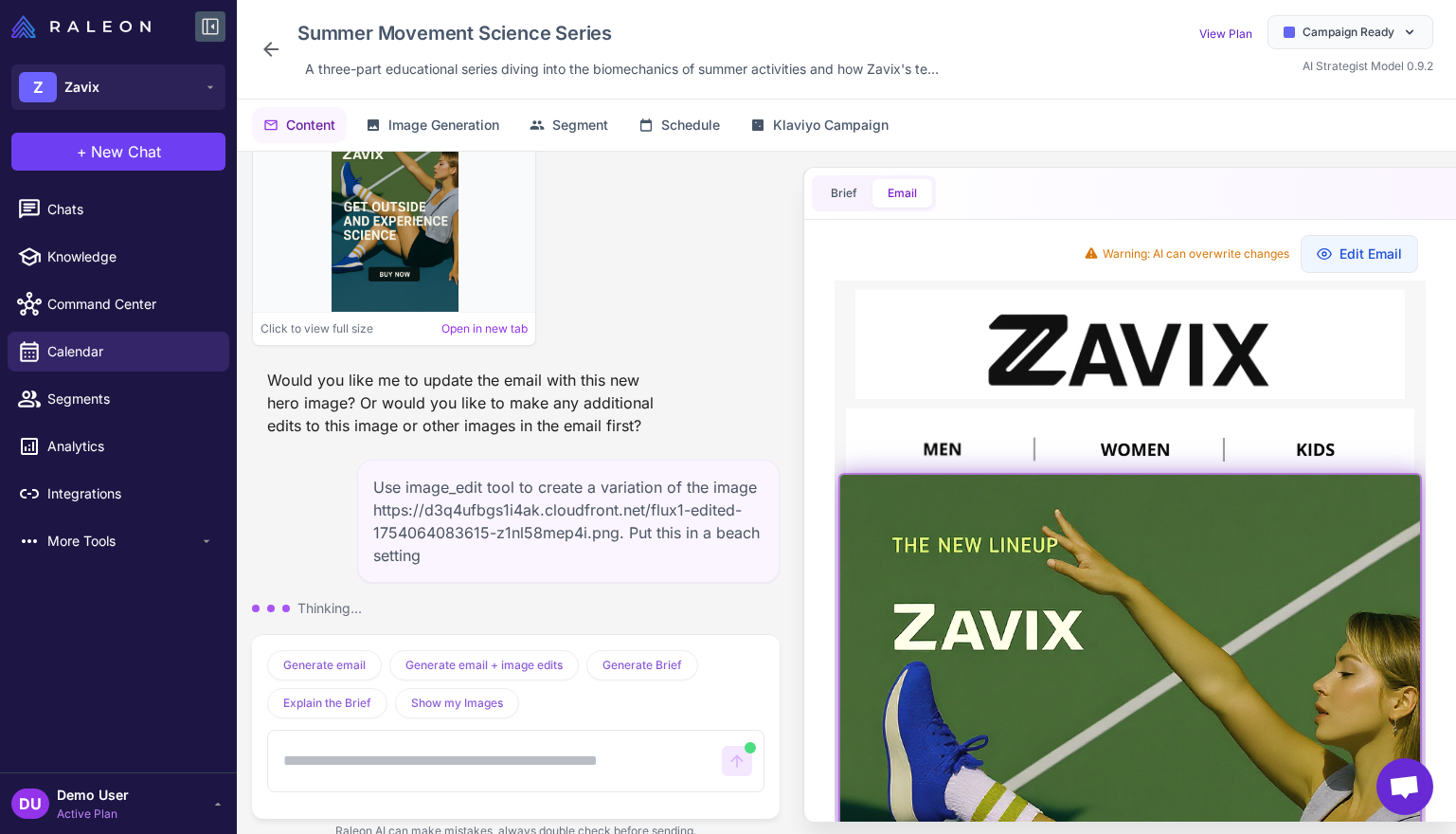 scroll, scrollTop: 95, scrollLeft: 0, axis: vertical 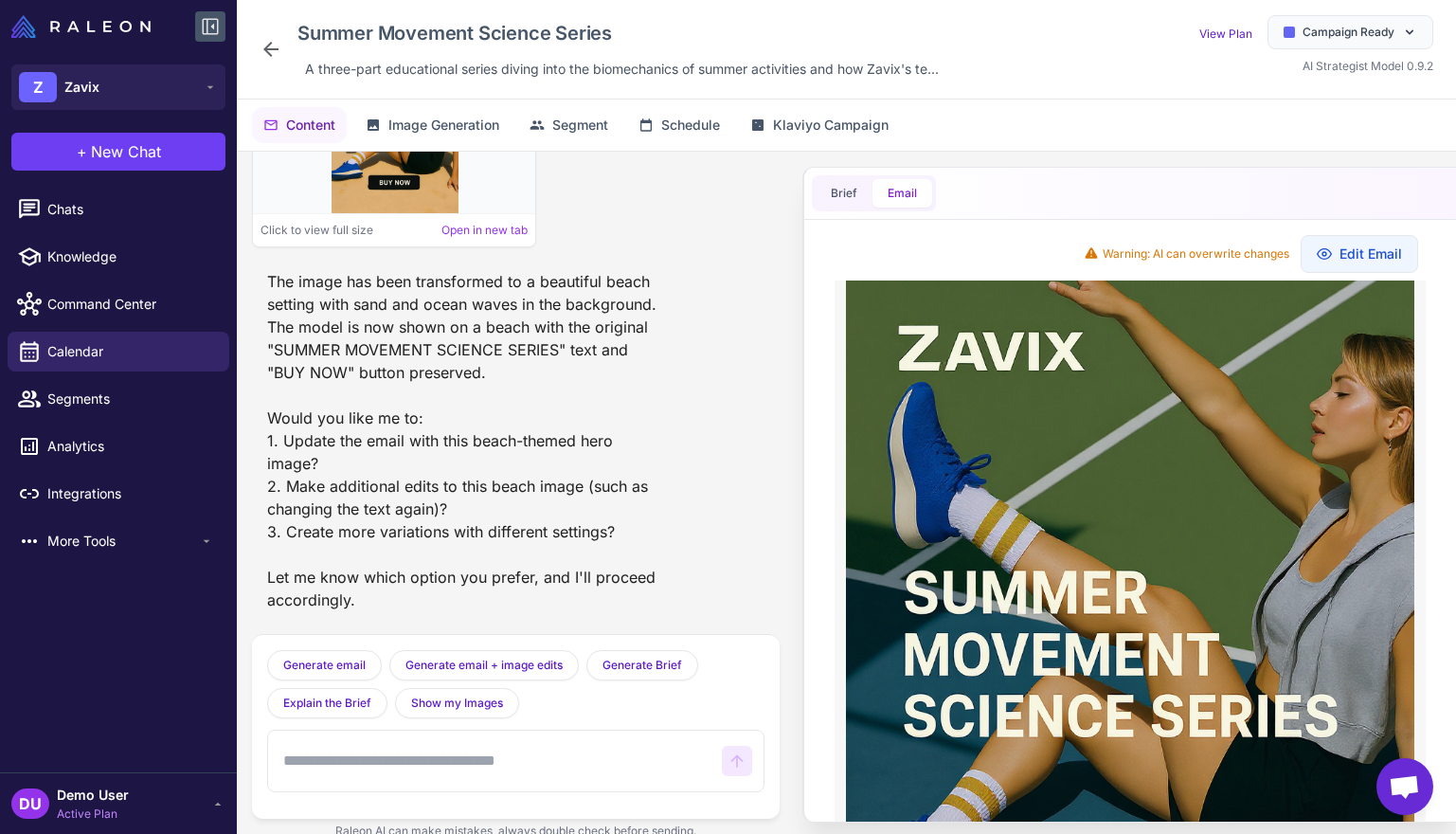 click at bounding box center [494, 761] 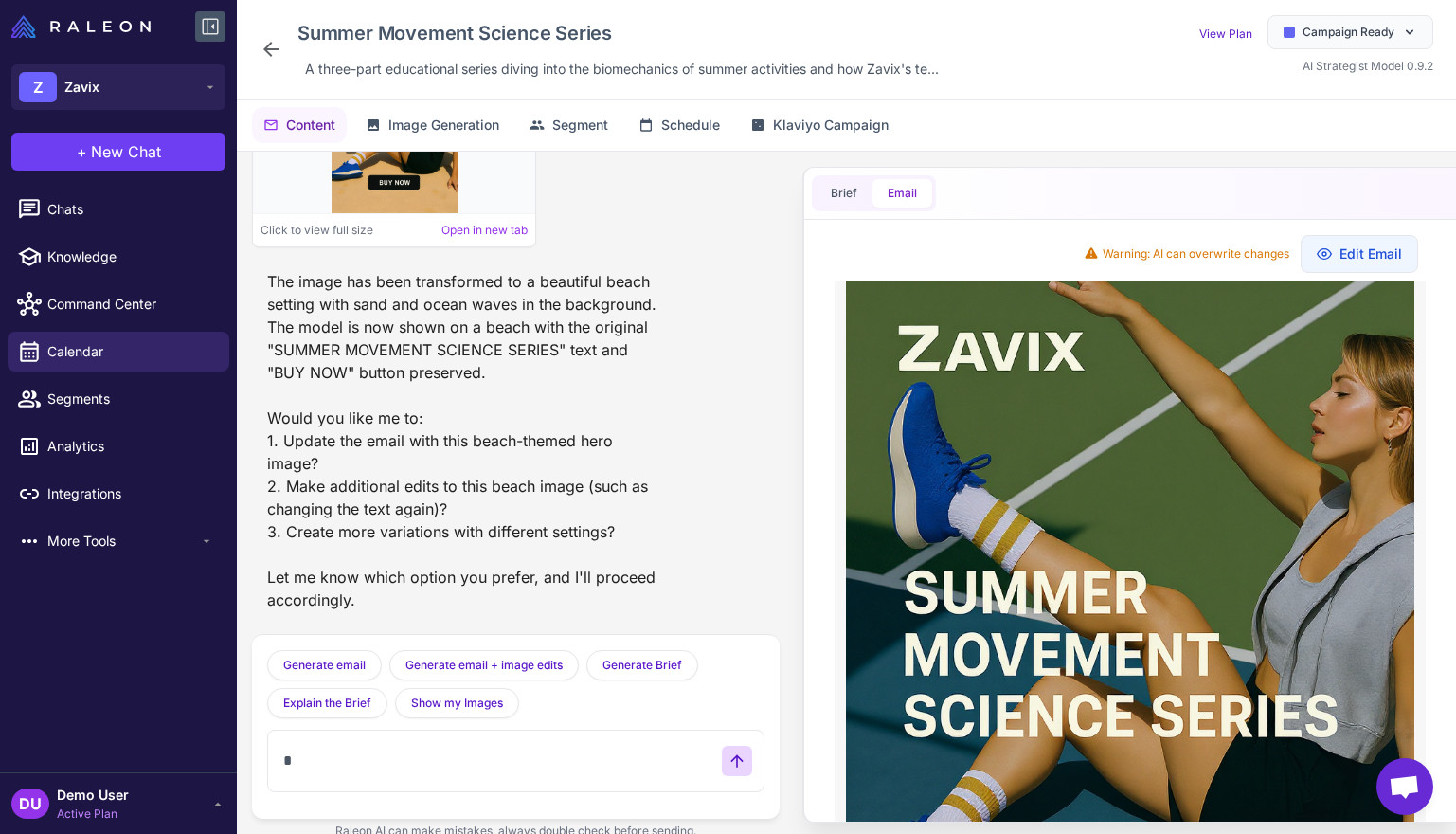 type 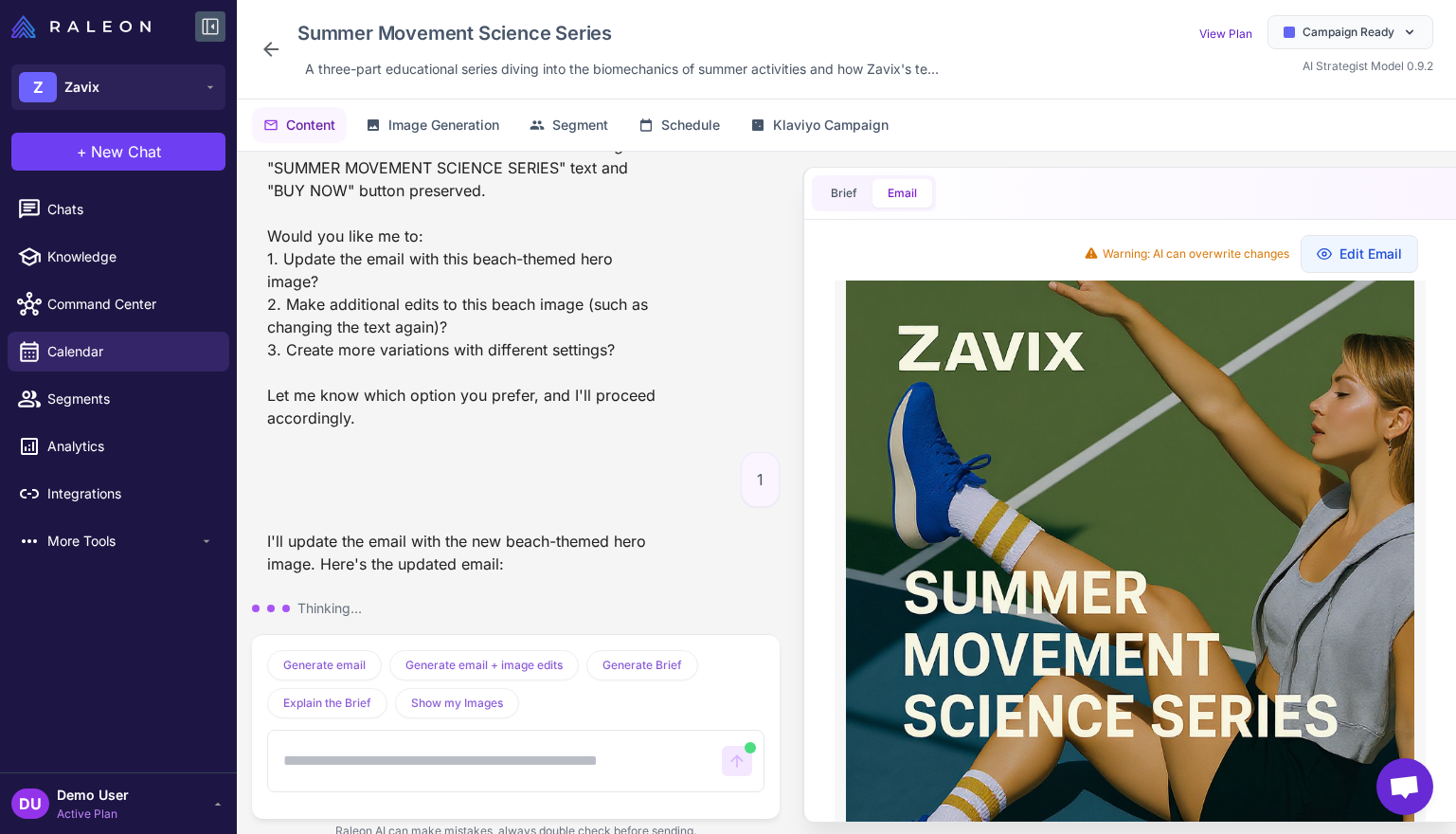 scroll, scrollTop: 5555, scrollLeft: 0, axis: vertical 